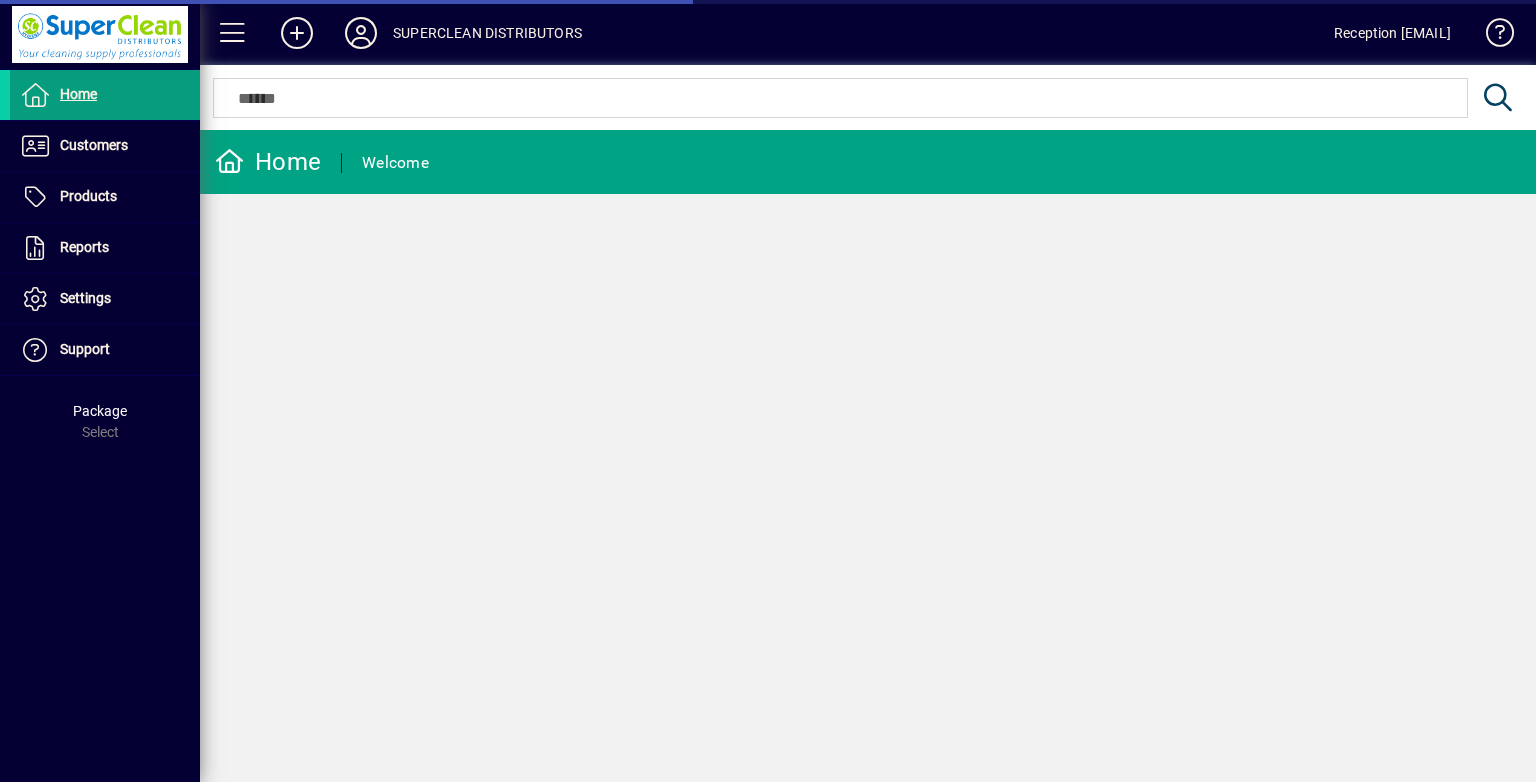 scroll, scrollTop: 0, scrollLeft: 0, axis: both 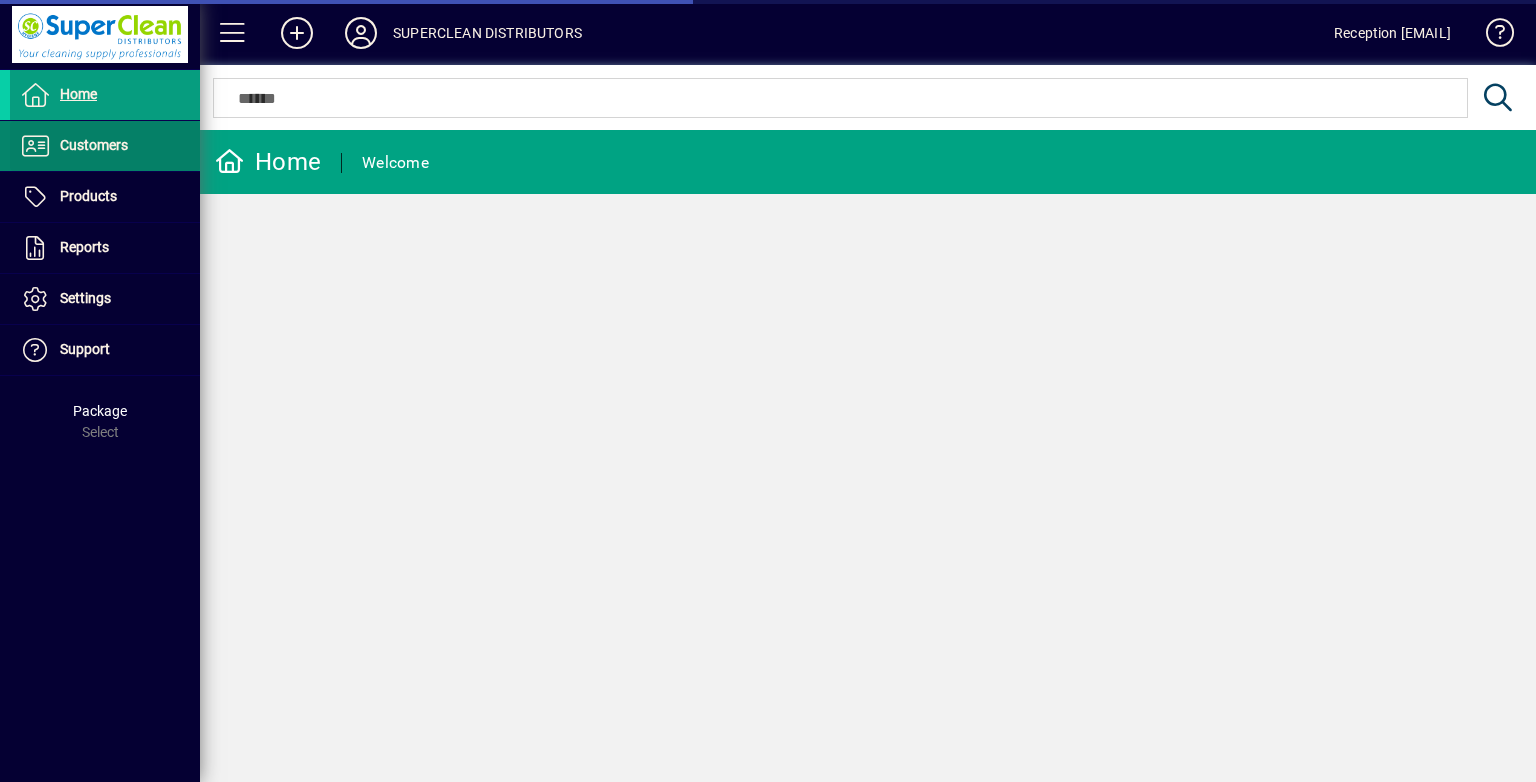 click on "Customers" at bounding box center [94, 145] 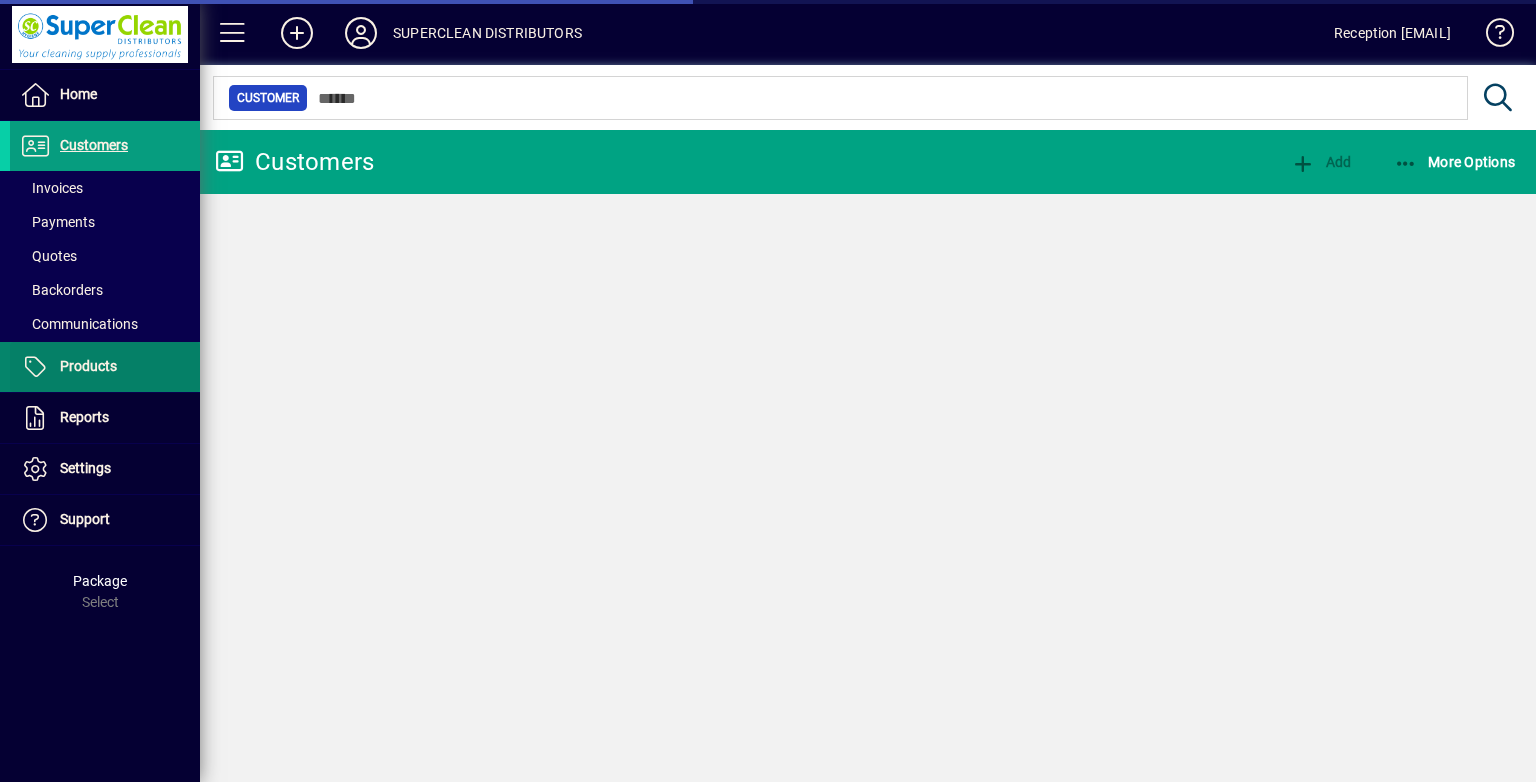click at bounding box center (105, 188) 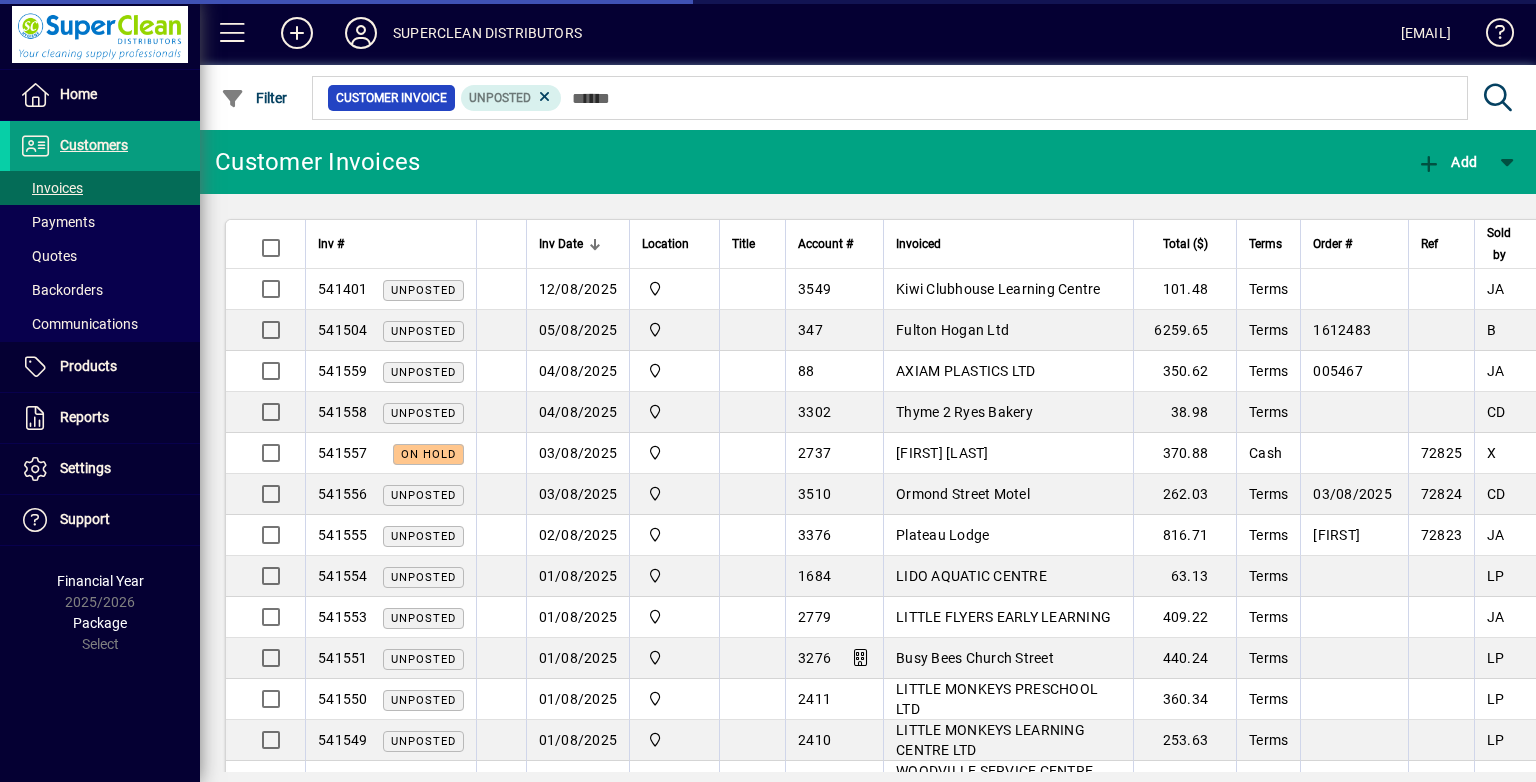 scroll, scrollTop: 0, scrollLeft: 0, axis: both 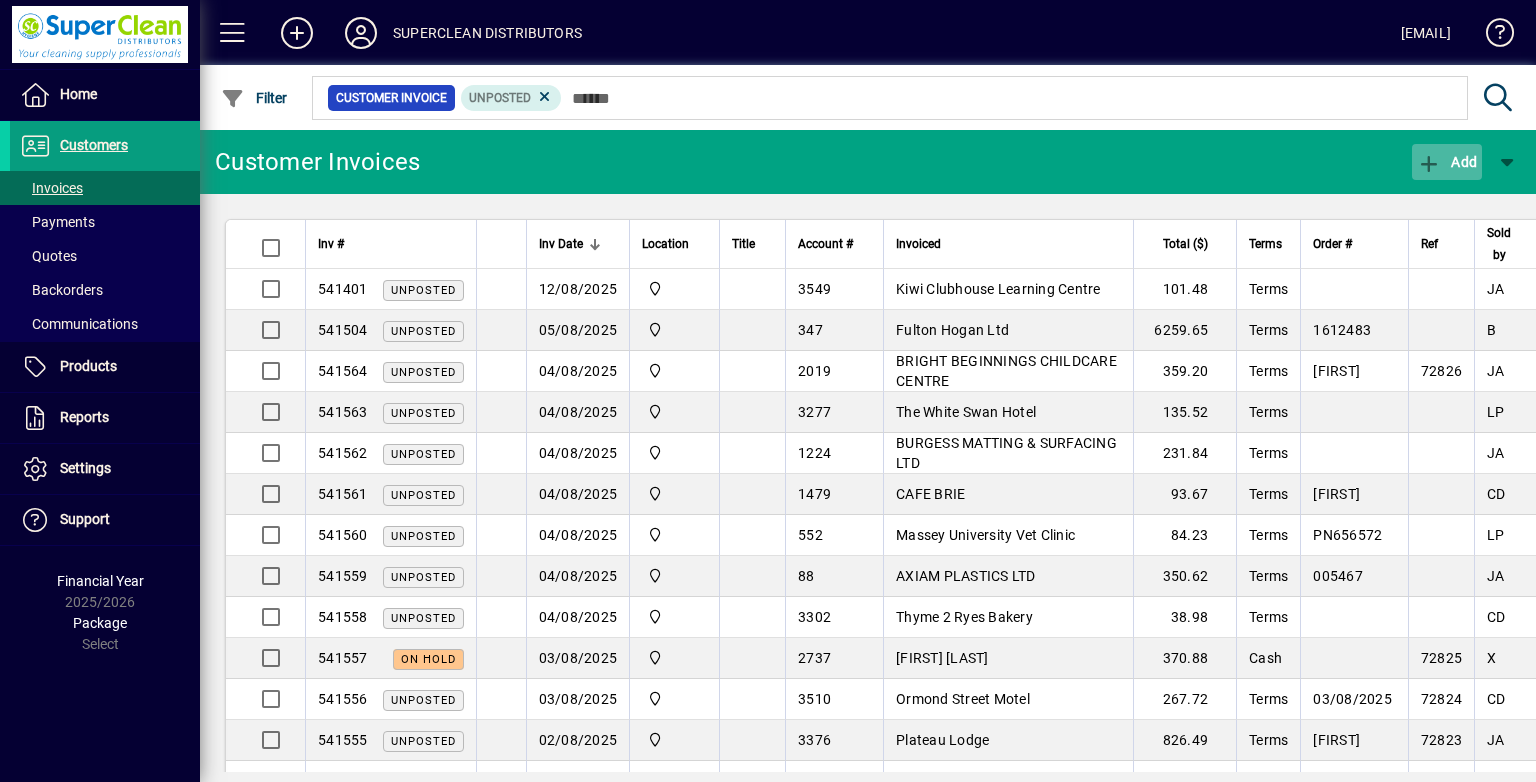 click on "Add" 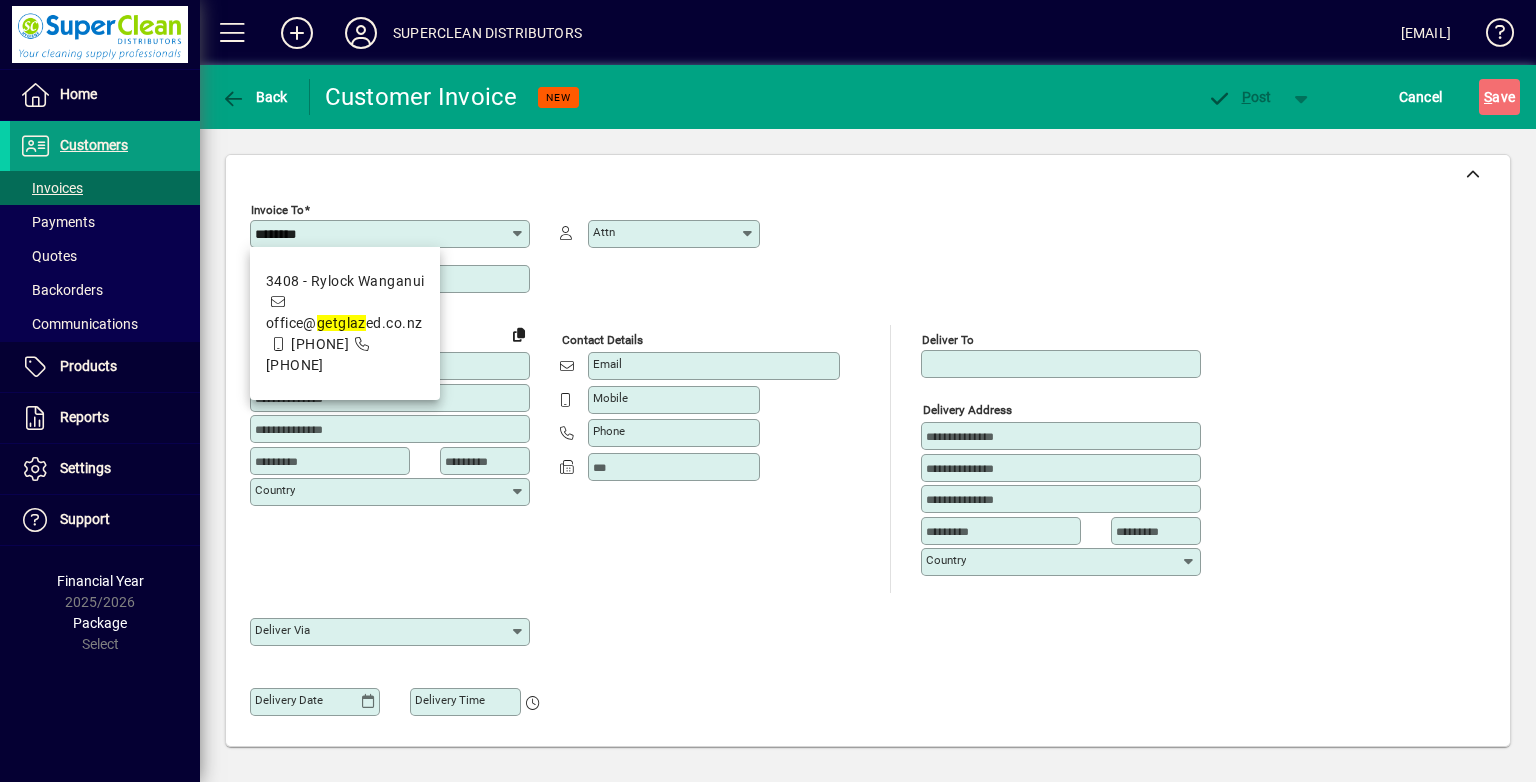 click on "office@ get glaz ed.co.nz" at bounding box center [344, 323] 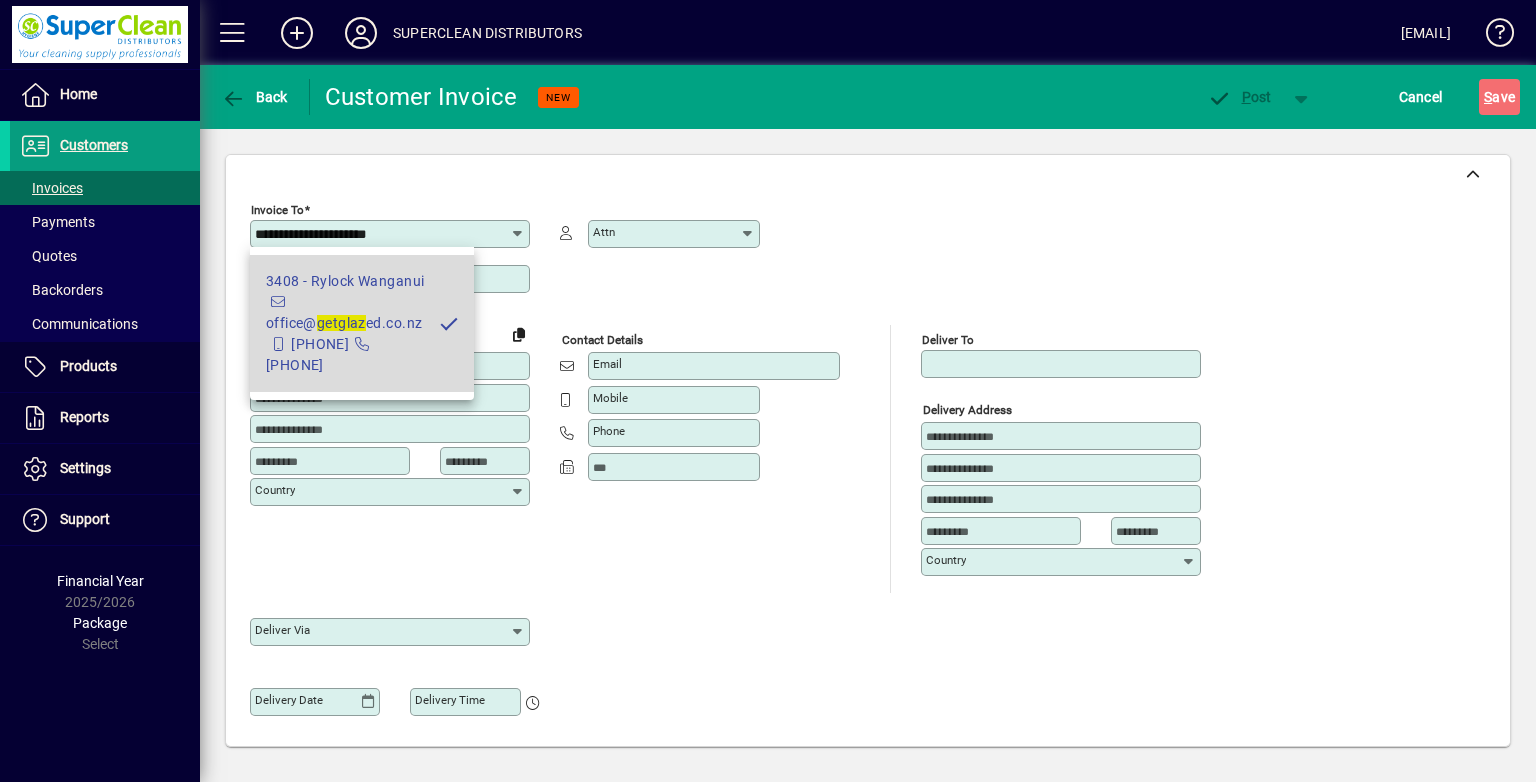 type on "**********" 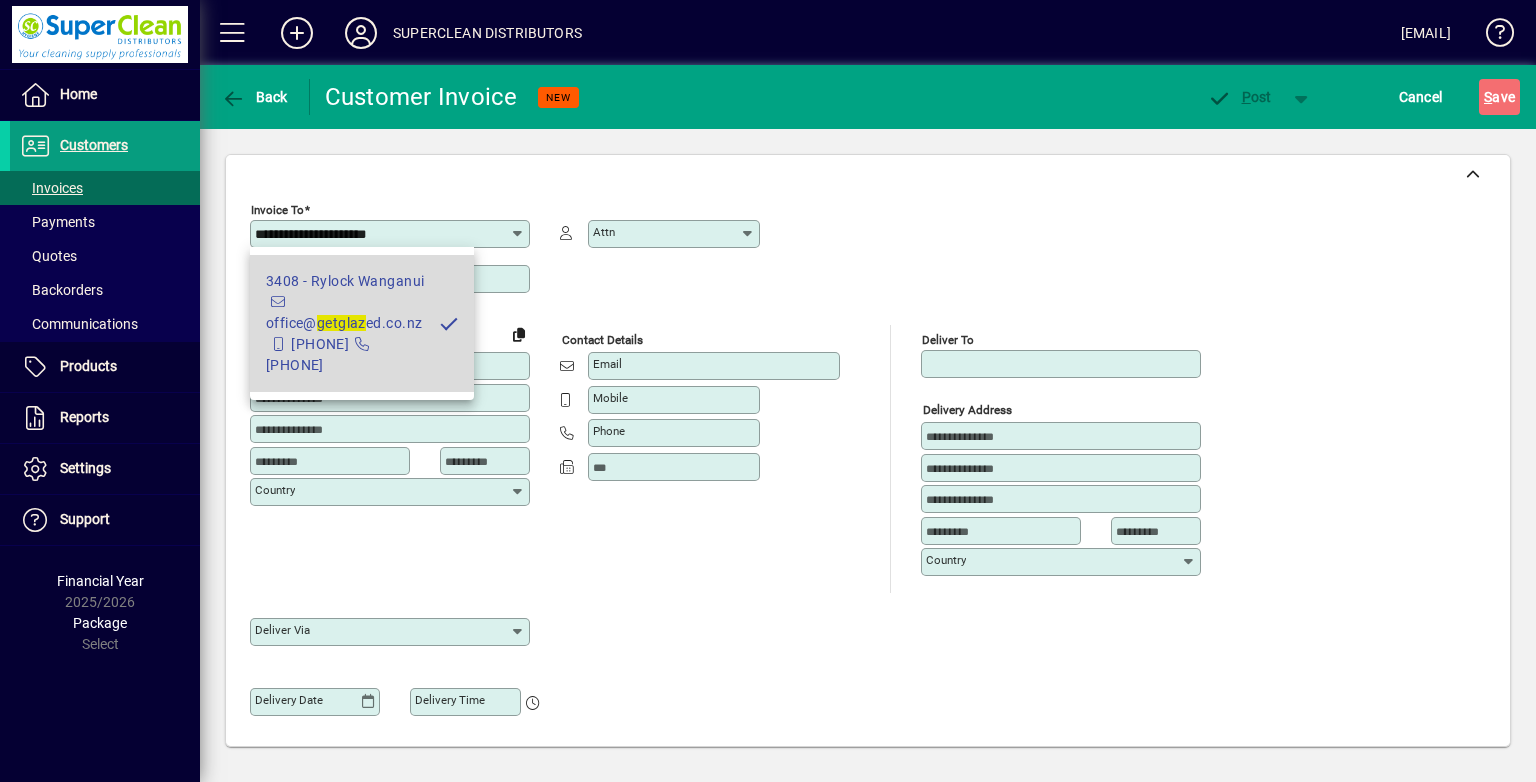 type on "**********" 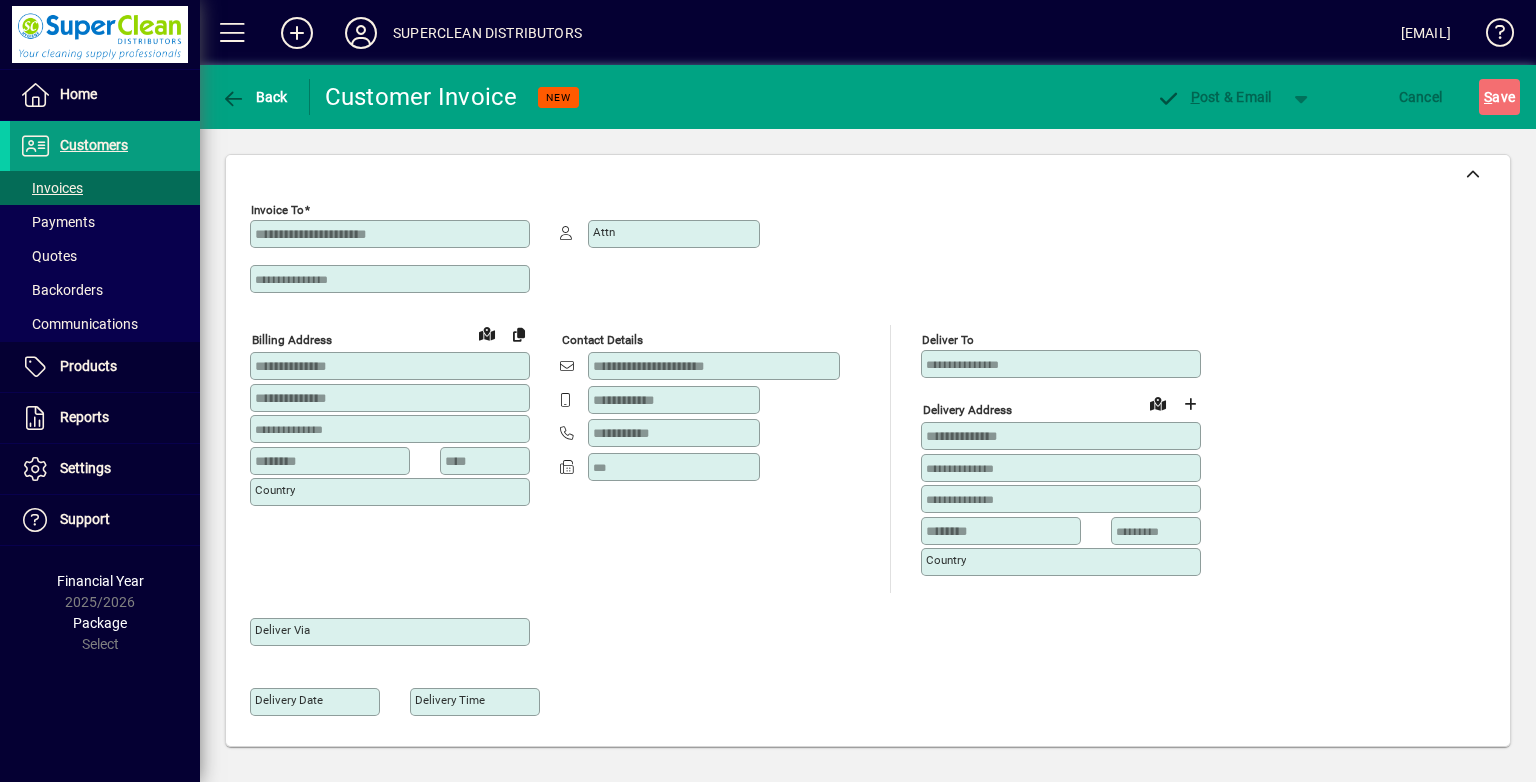 type on "**********" 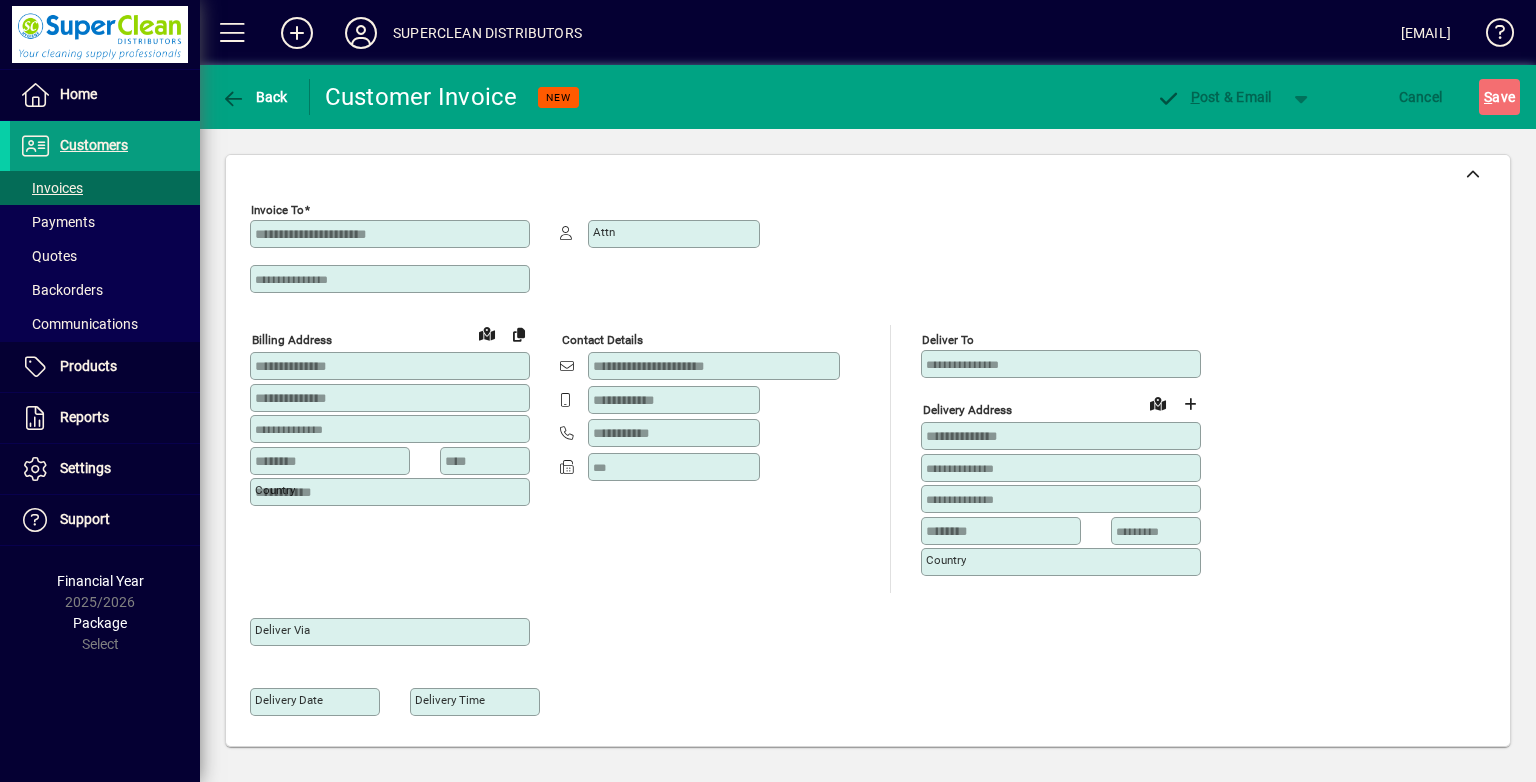 type on "**********" 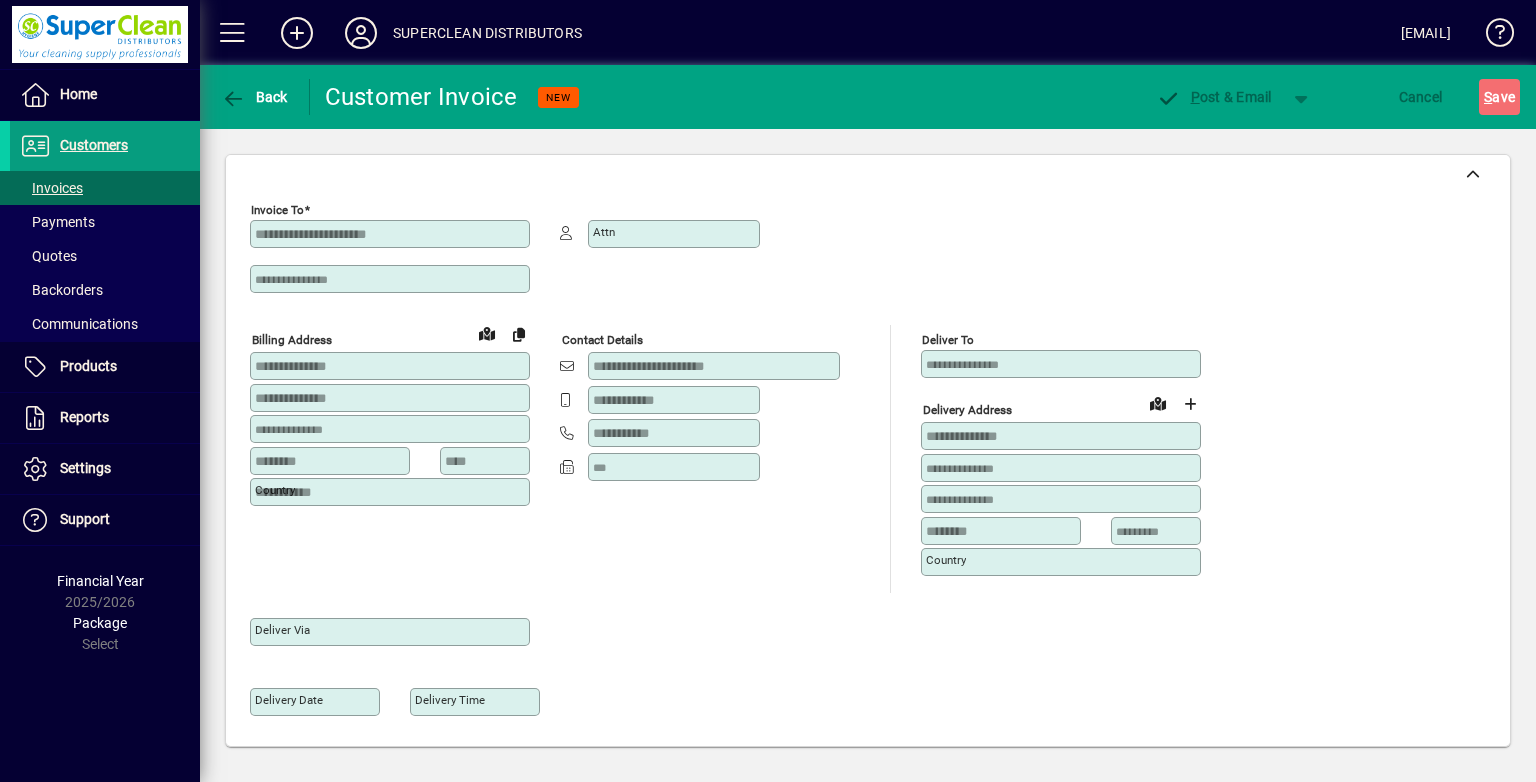 type on "**********" 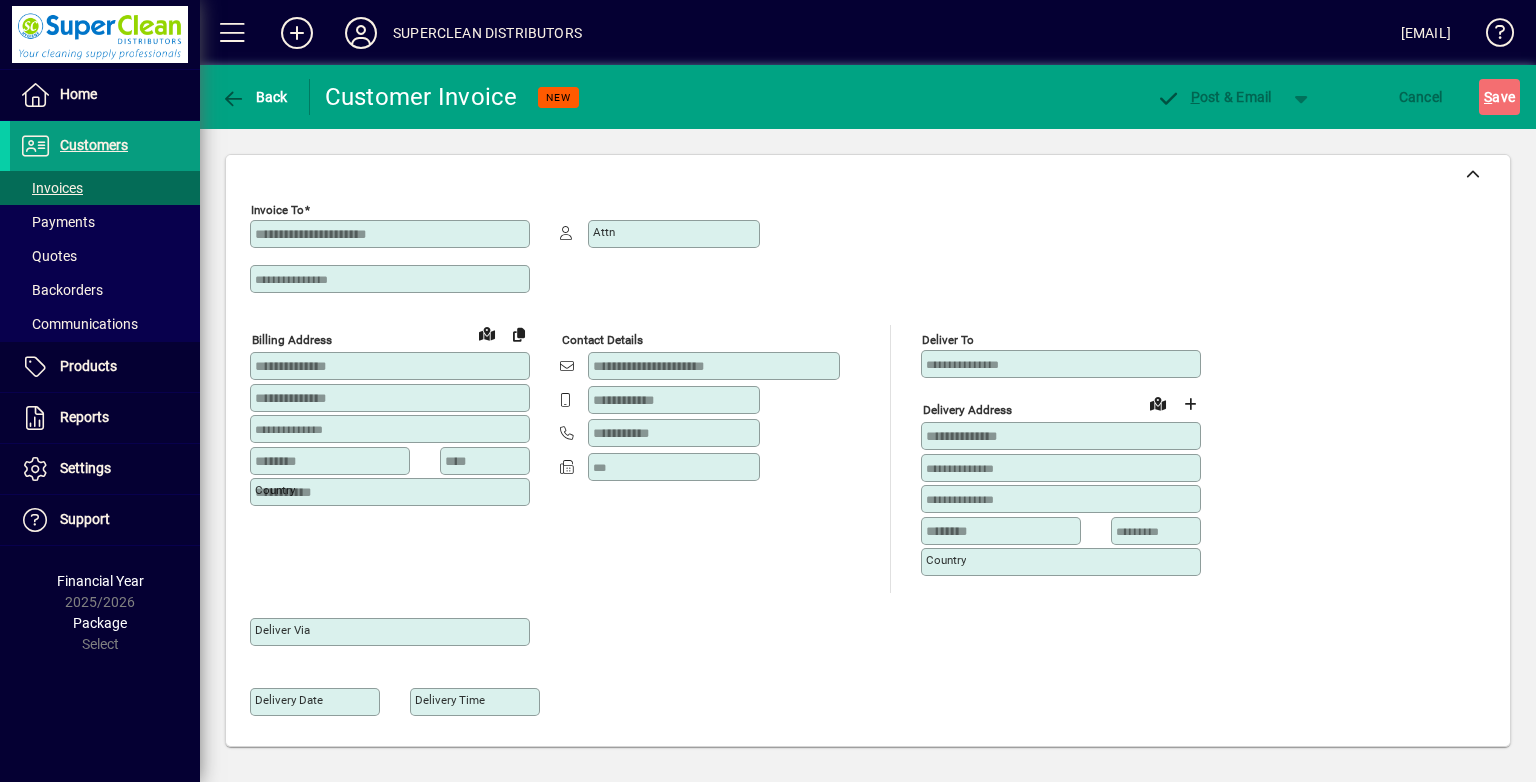type on "******" 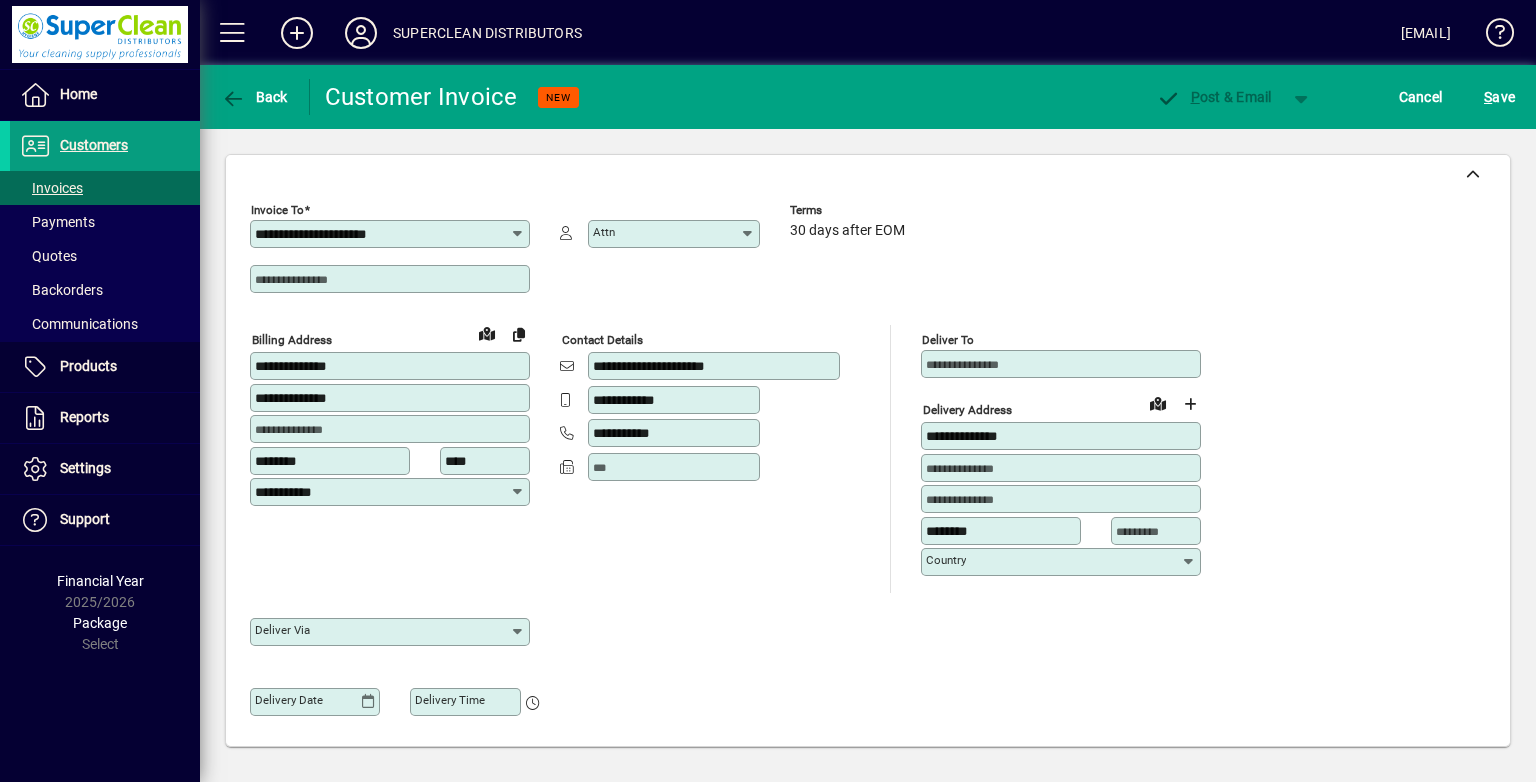 scroll, scrollTop: 300, scrollLeft: 0, axis: vertical 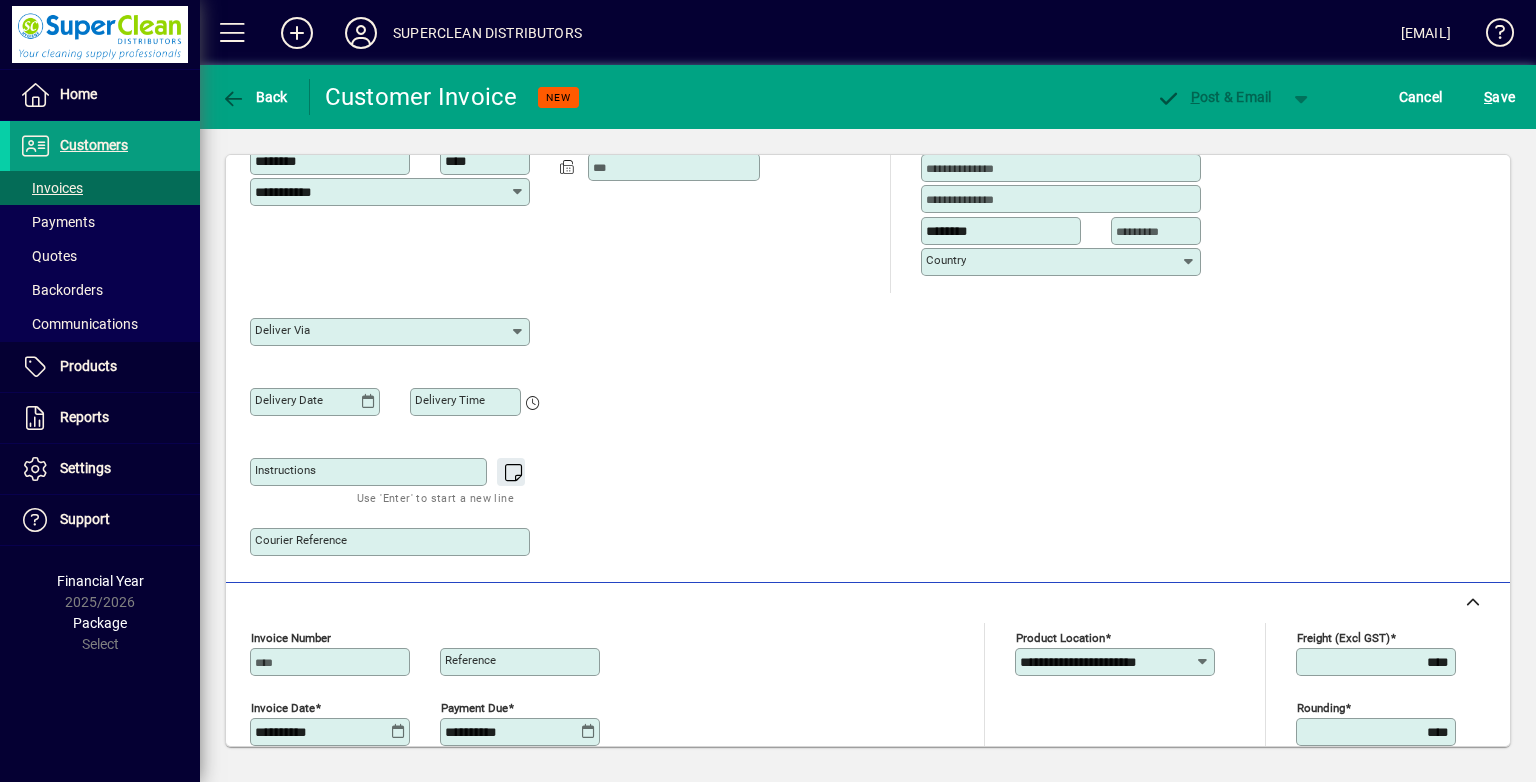 click on "Instructions" at bounding box center [285, 469] 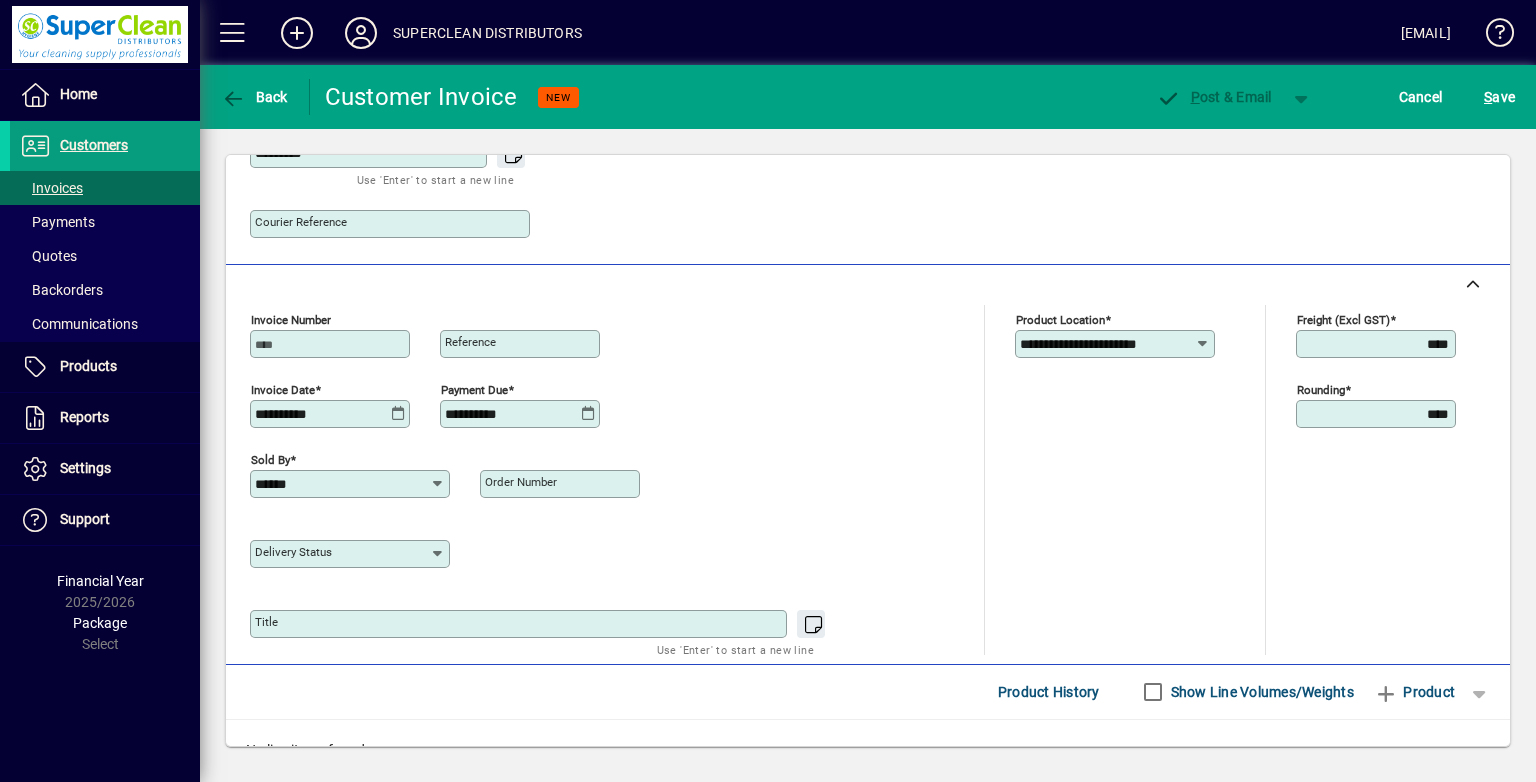 scroll, scrollTop: 760, scrollLeft: 0, axis: vertical 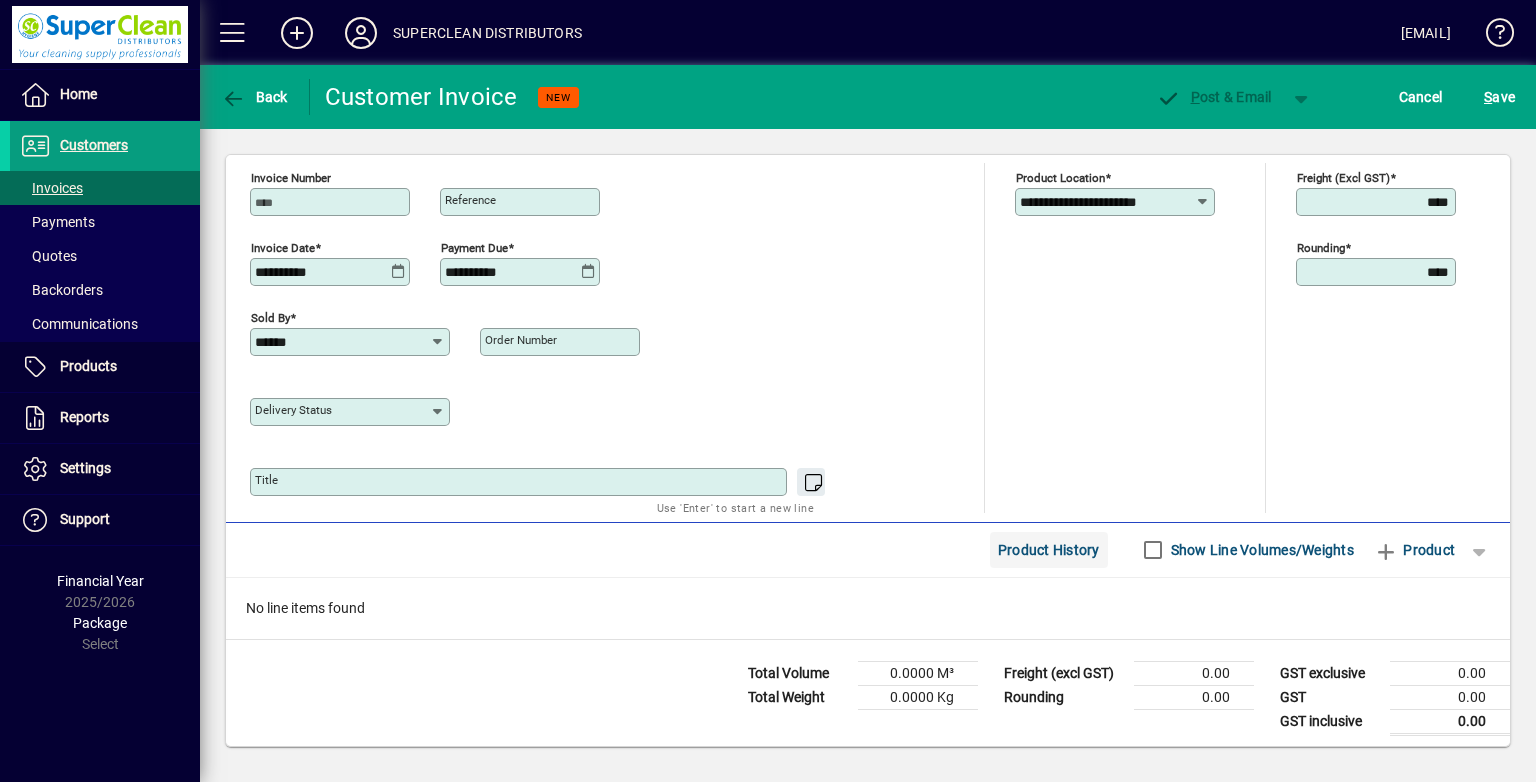 type on "*********" 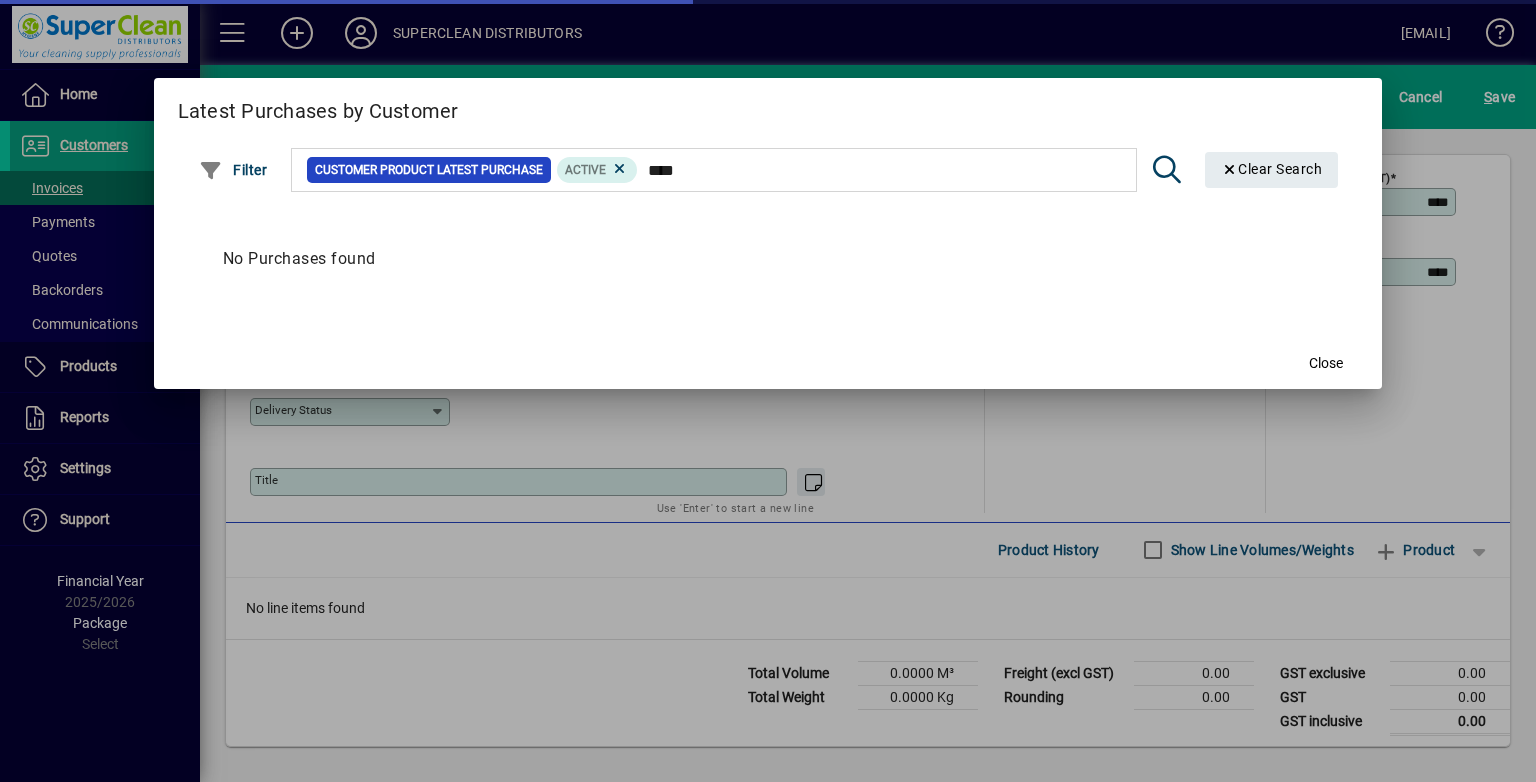 scroll, scrollTop: 0, scrollLeft: 0, axis: both 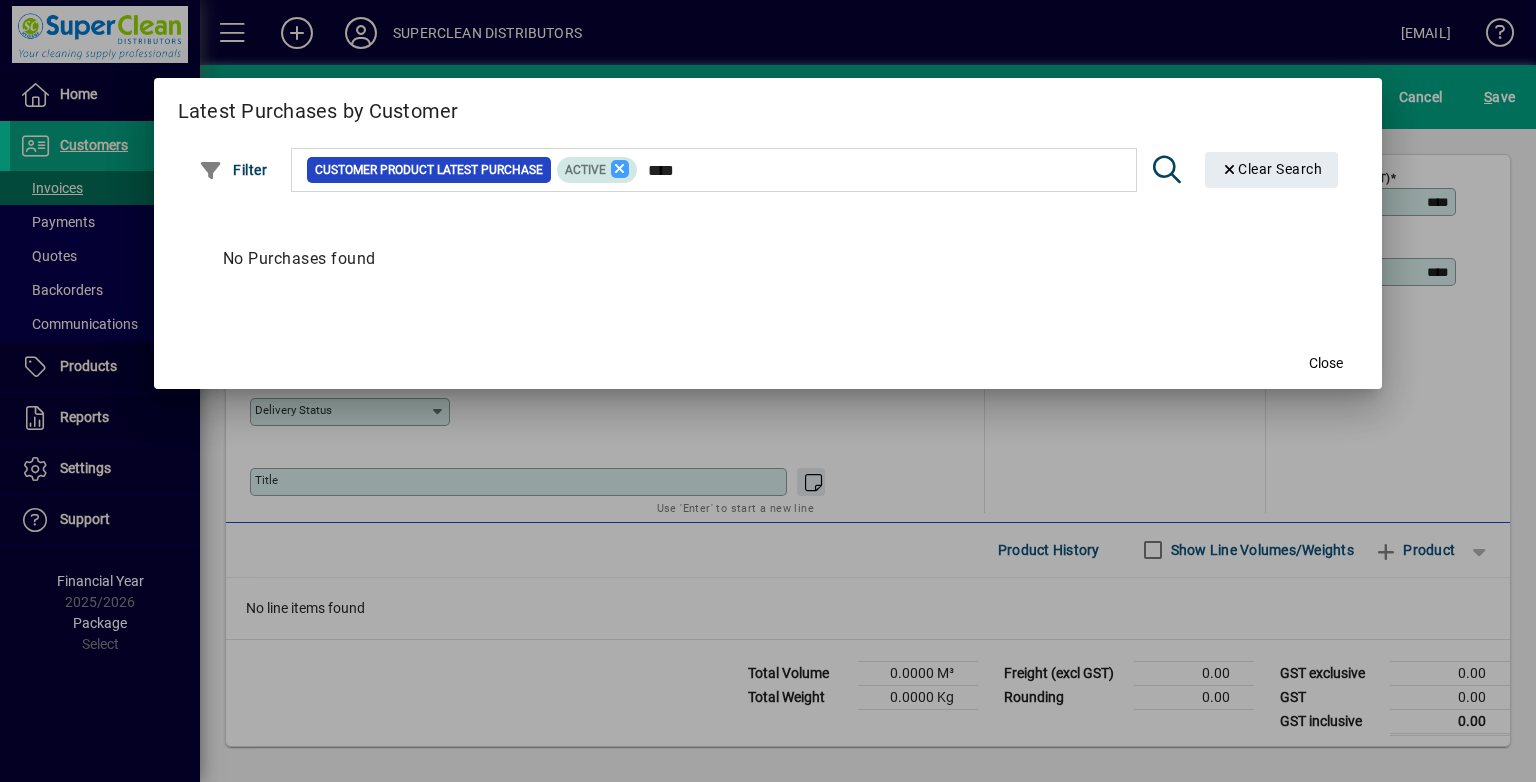 type on "****" 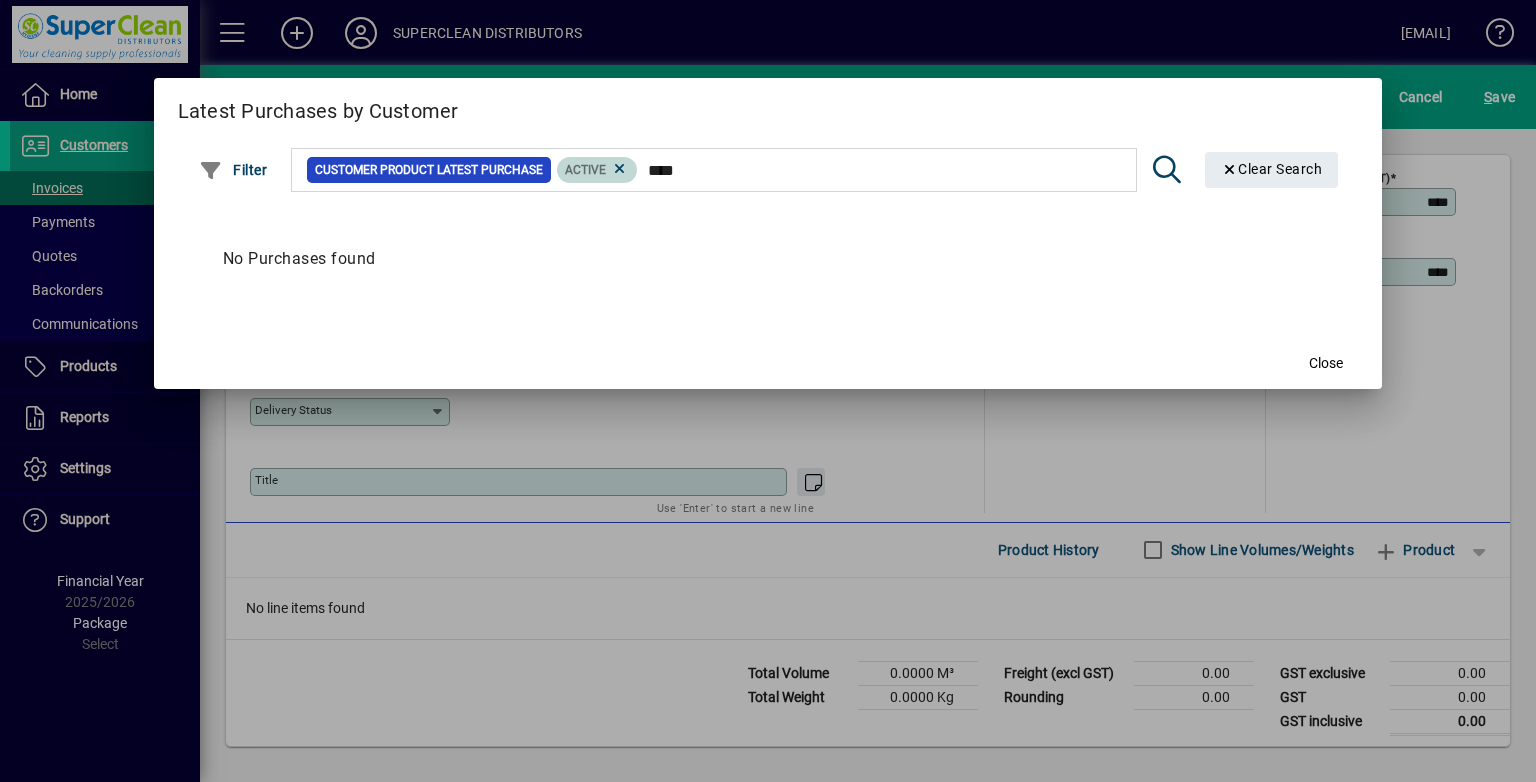 click at bounding box center [620, 169] 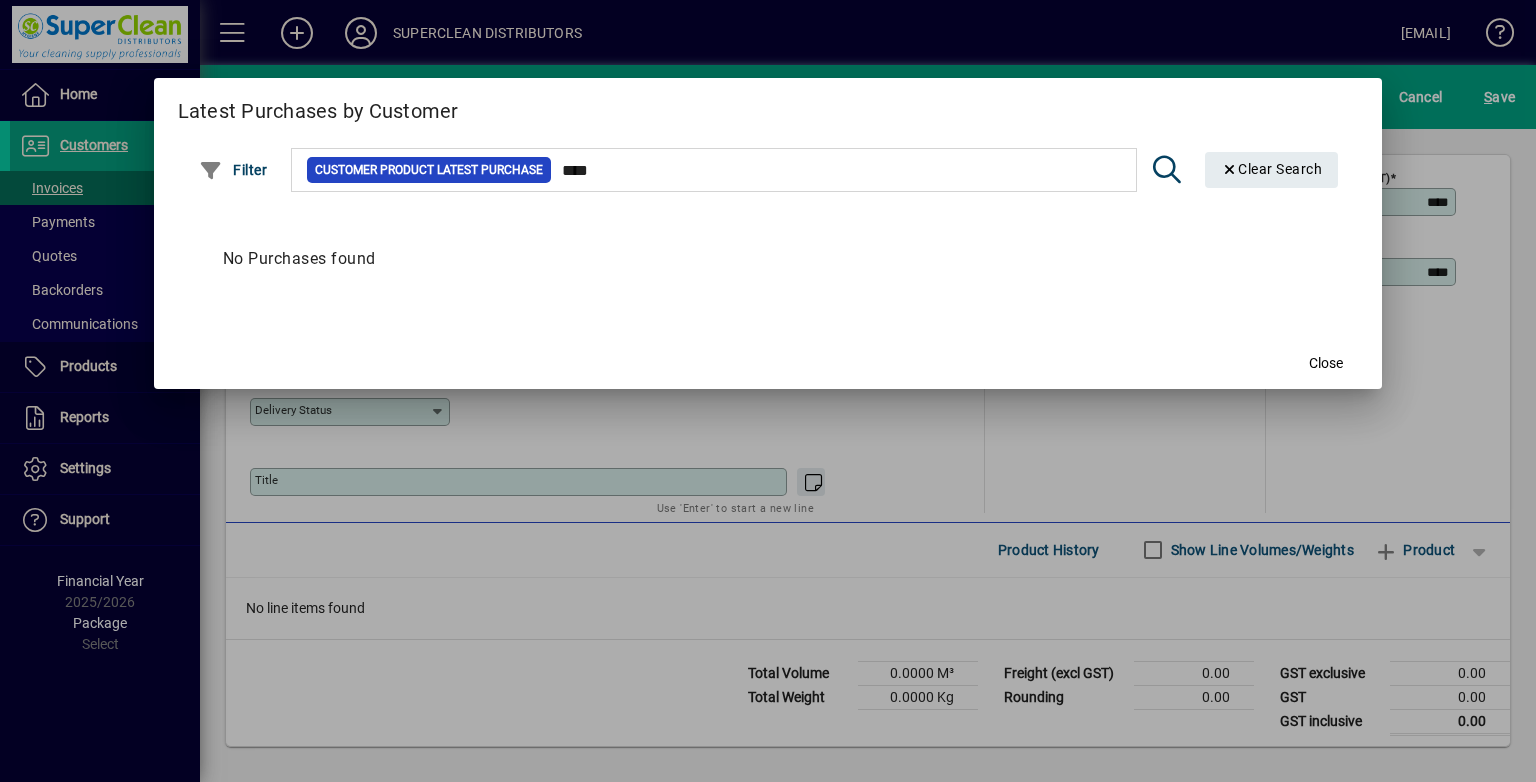 click on "Close" 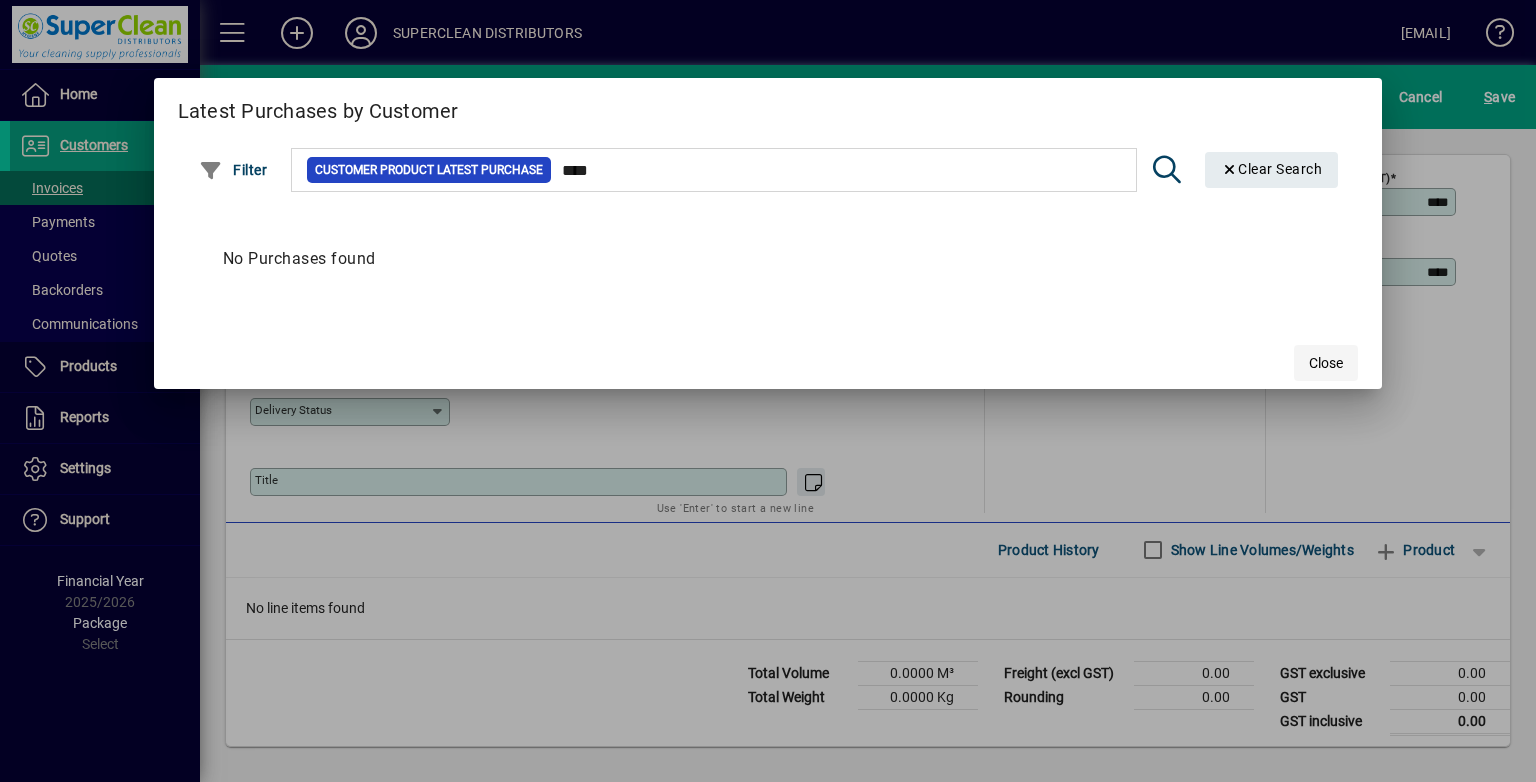click on "Close" 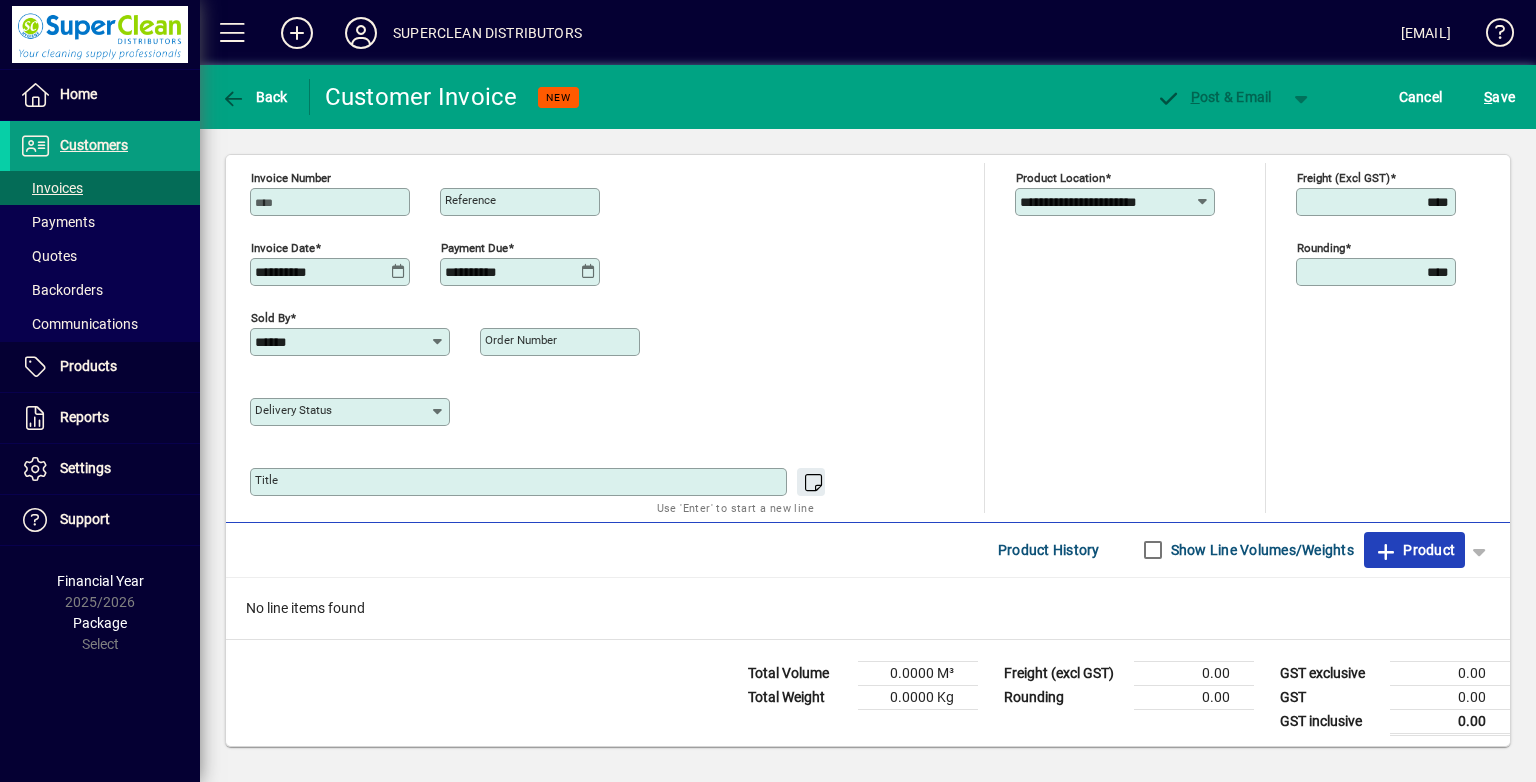 click on "Product" 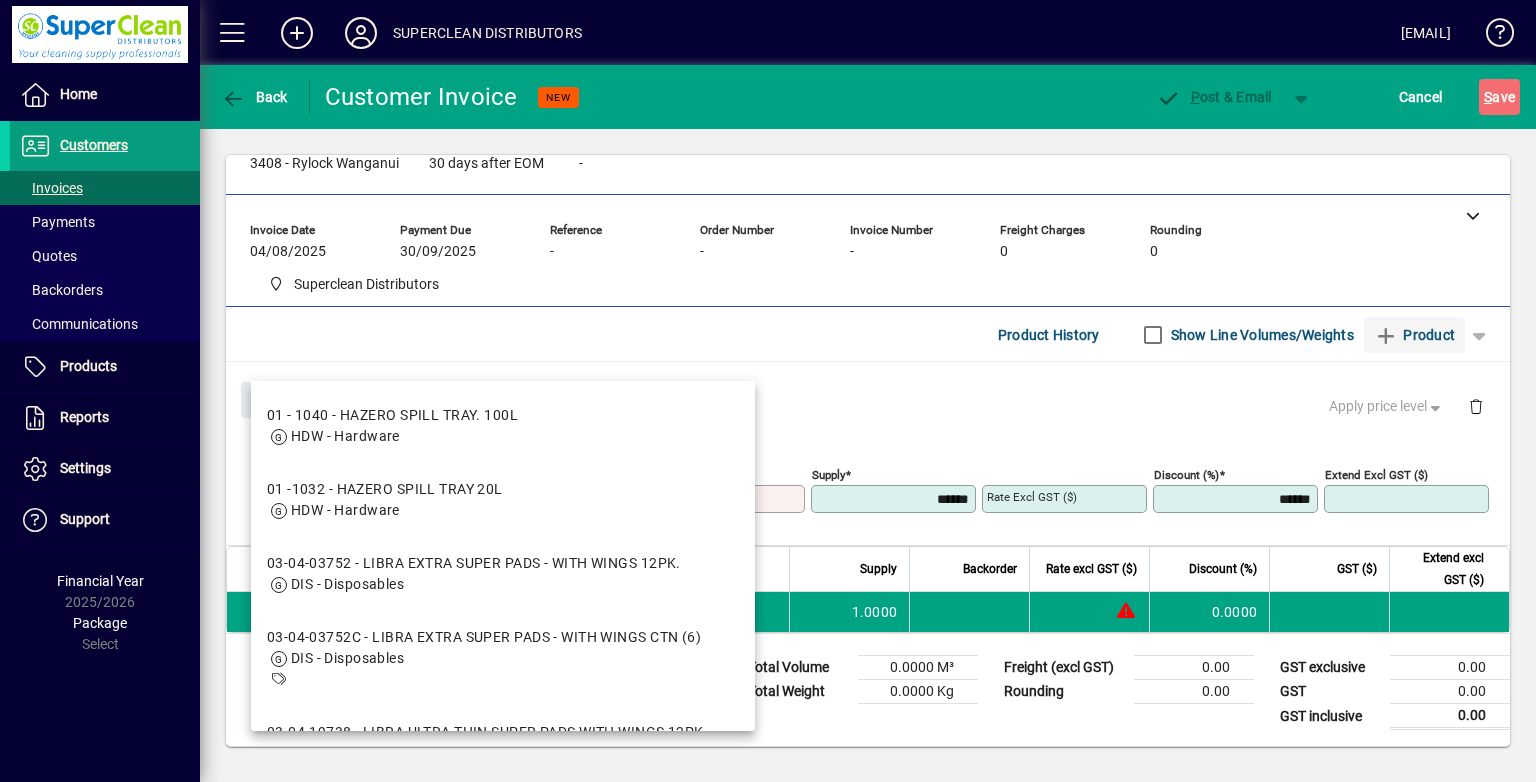 scroll, scrollTop: 44, scrollLeft: 0, axis: vertical 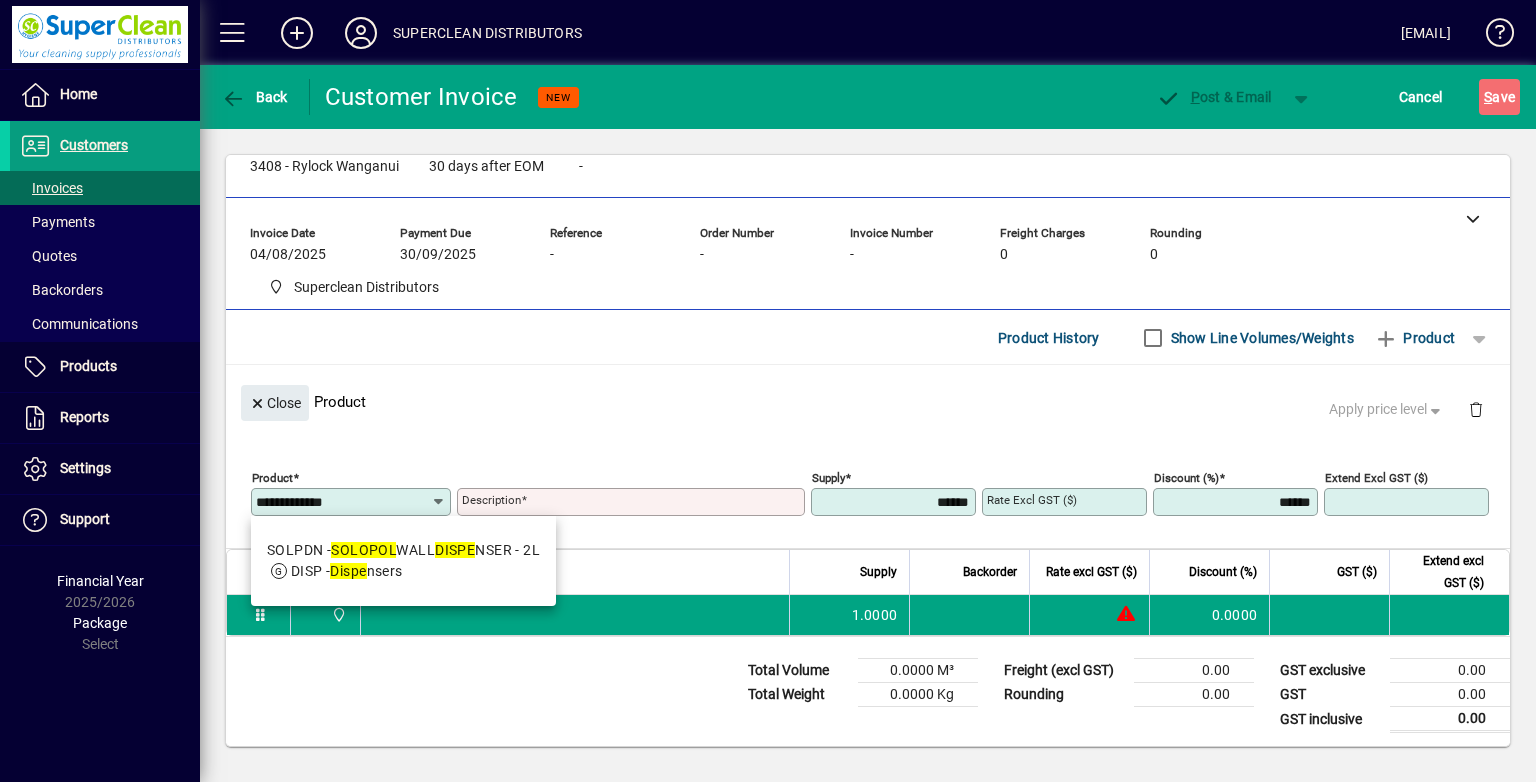 click on "SOLPDN -  SOLOPOL  WALL  DISPE NSER - 2L DISP -  Dispe nsers" at bounding box center [403, 561] 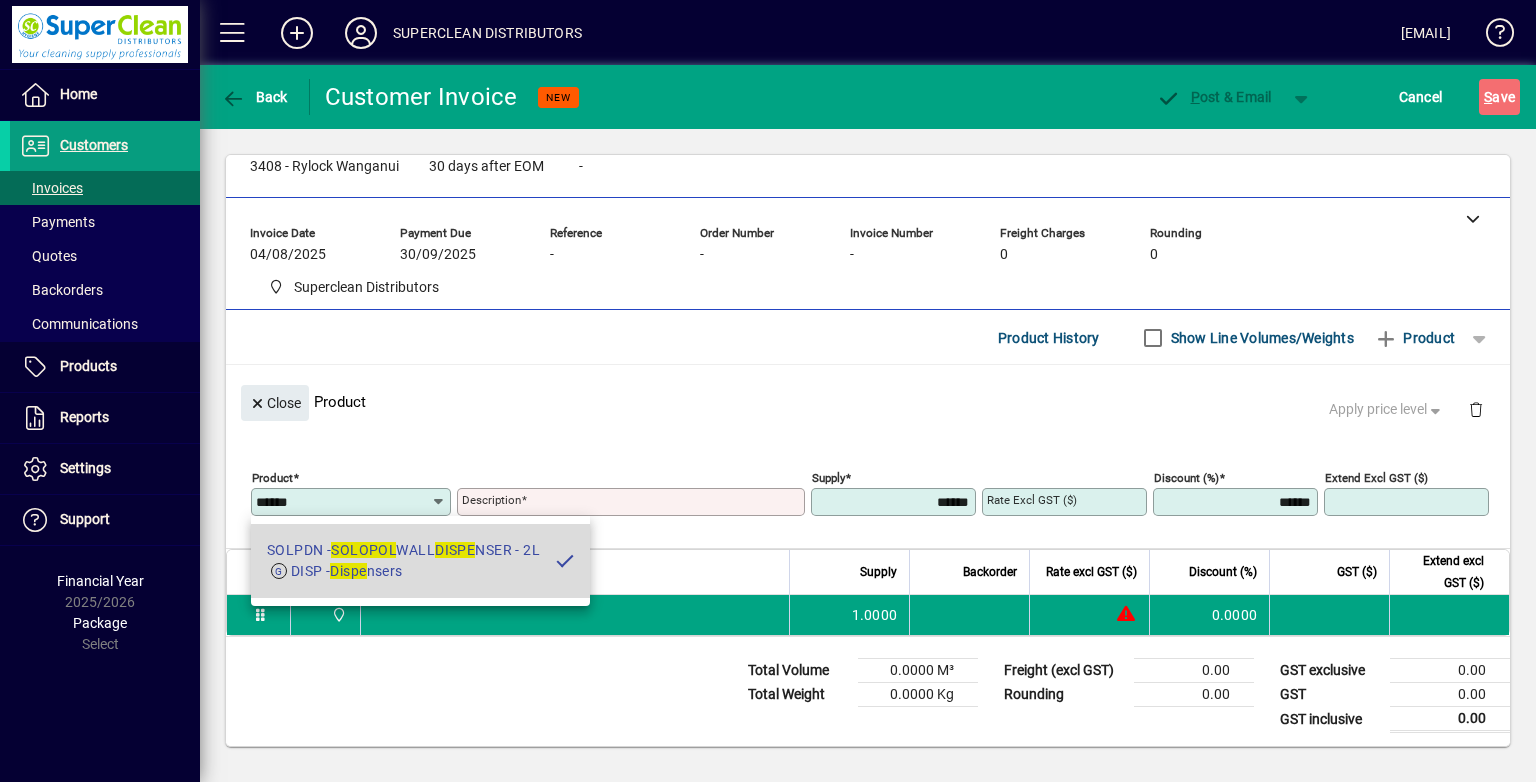 type on "**********" 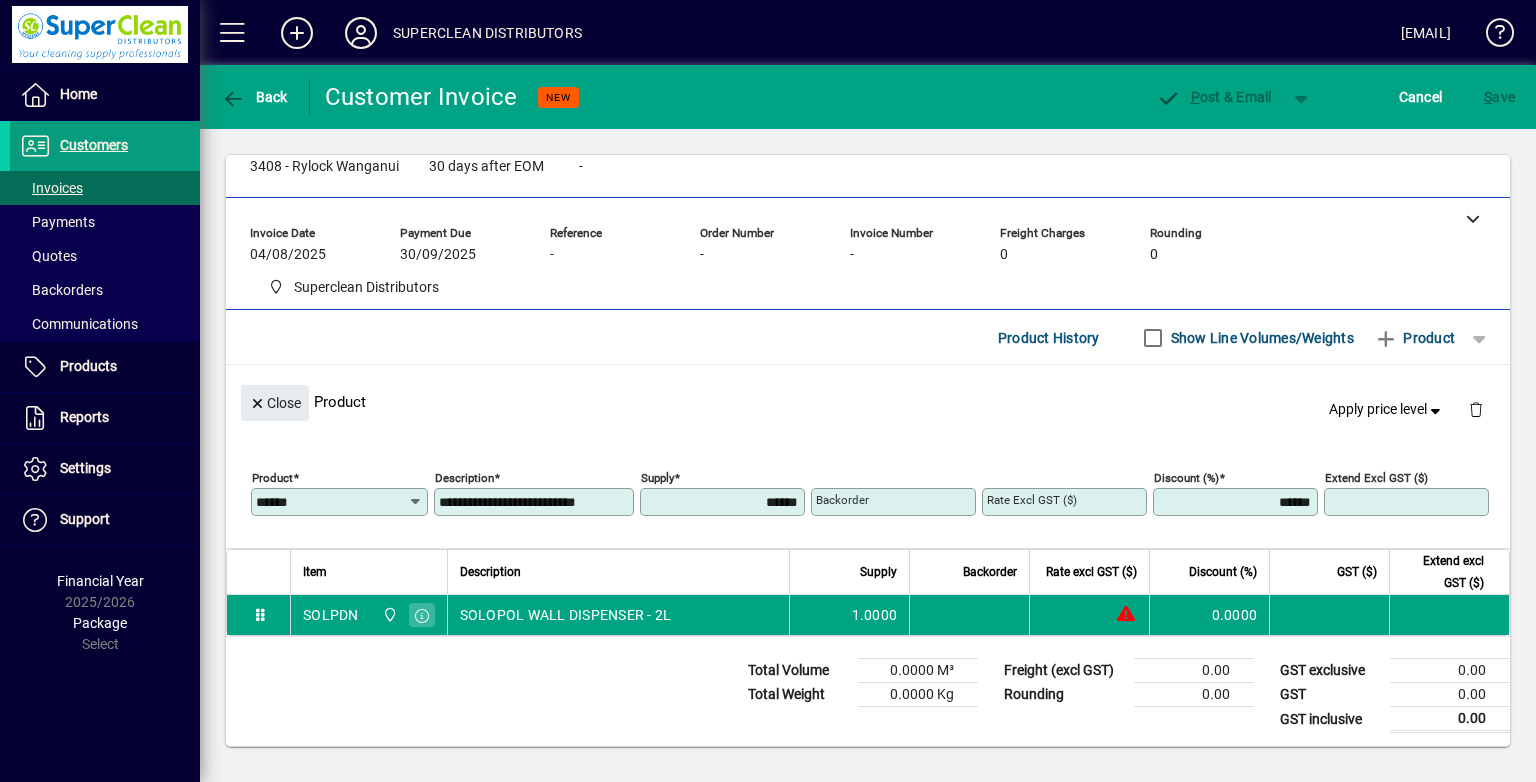 type on "******" 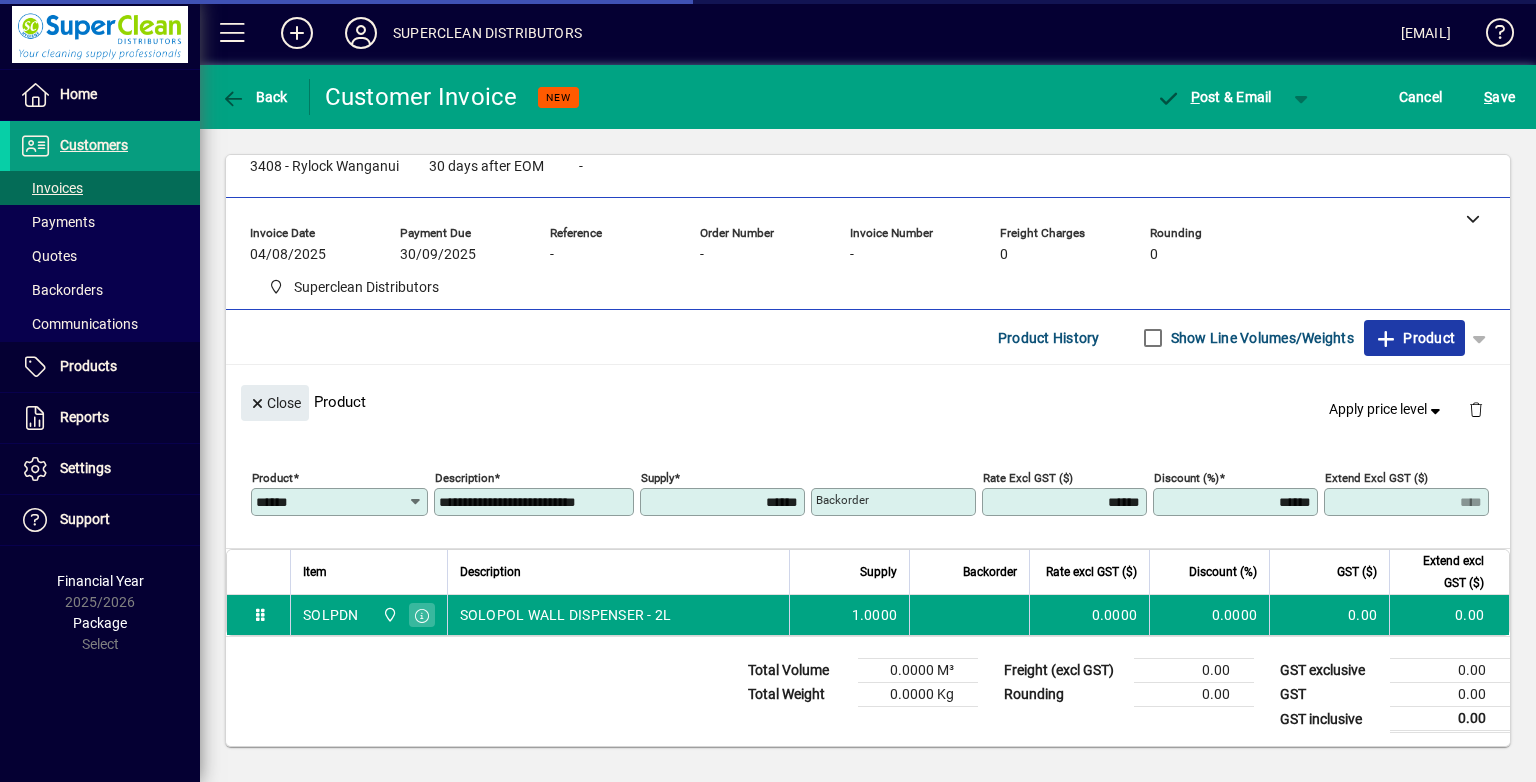 click 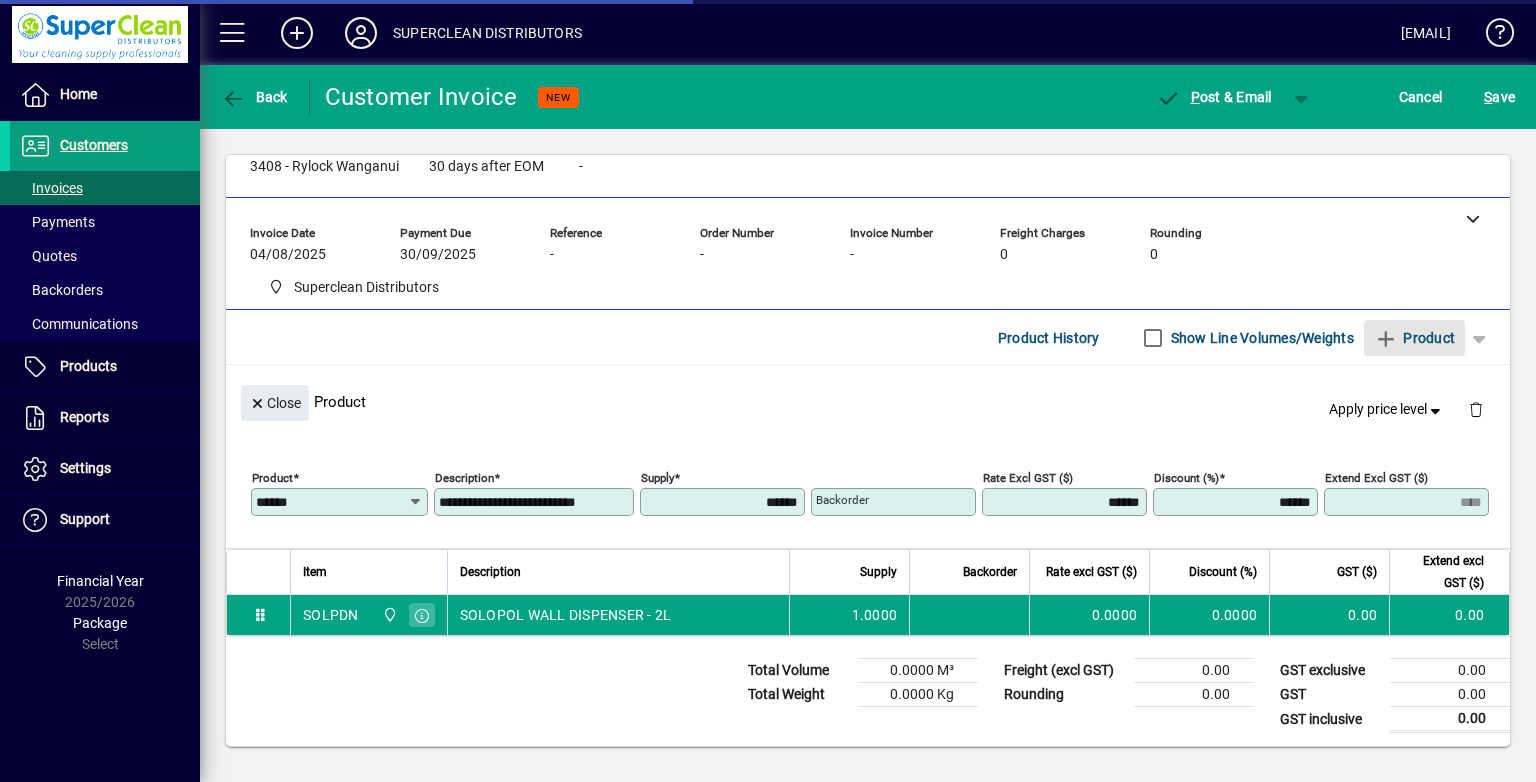 type 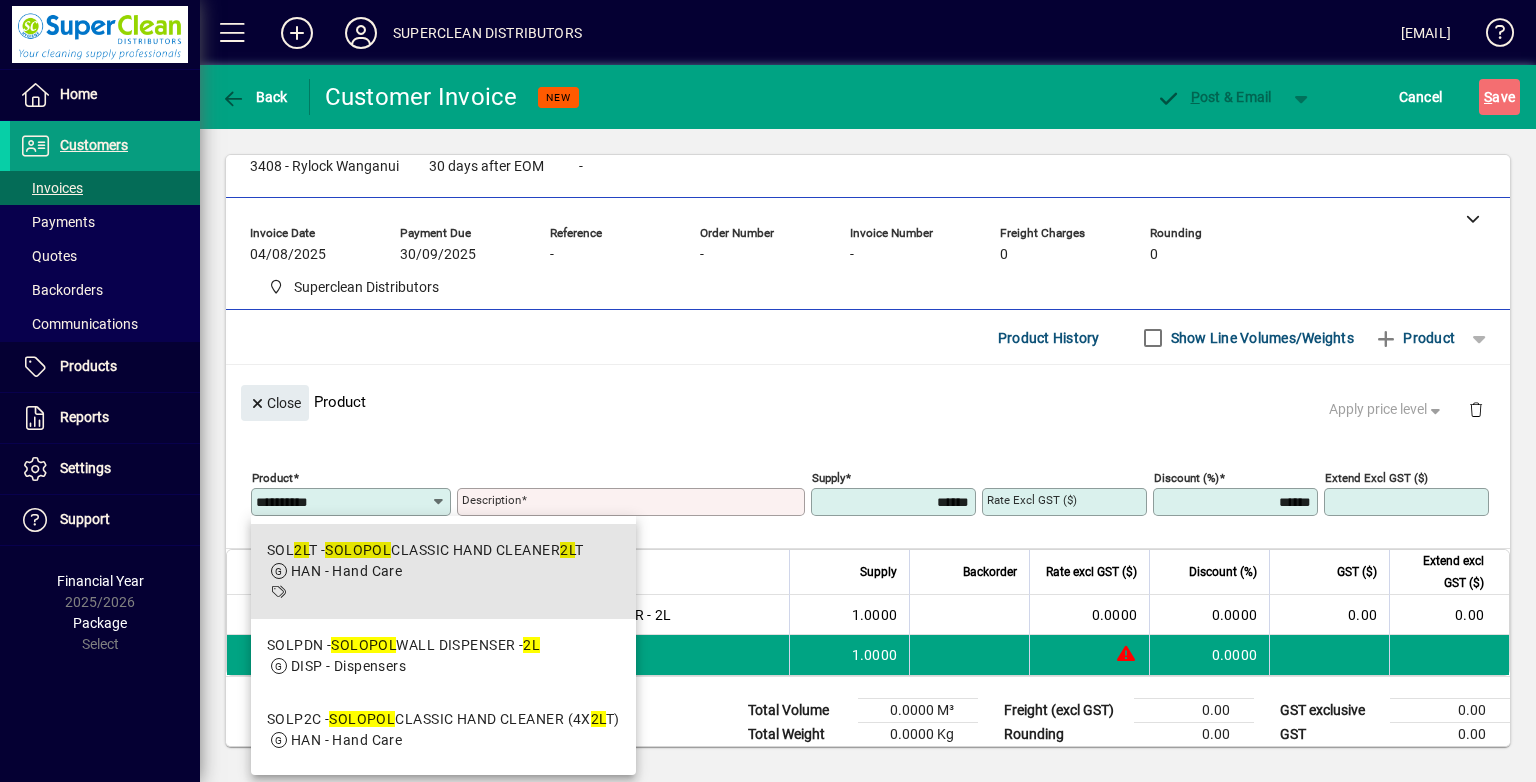 click on "SOL 2L T -  SOLOPOL  CLASSIC HAND CLEANER  2L T HAN - Hand Care" at bounding box center [425, 571] 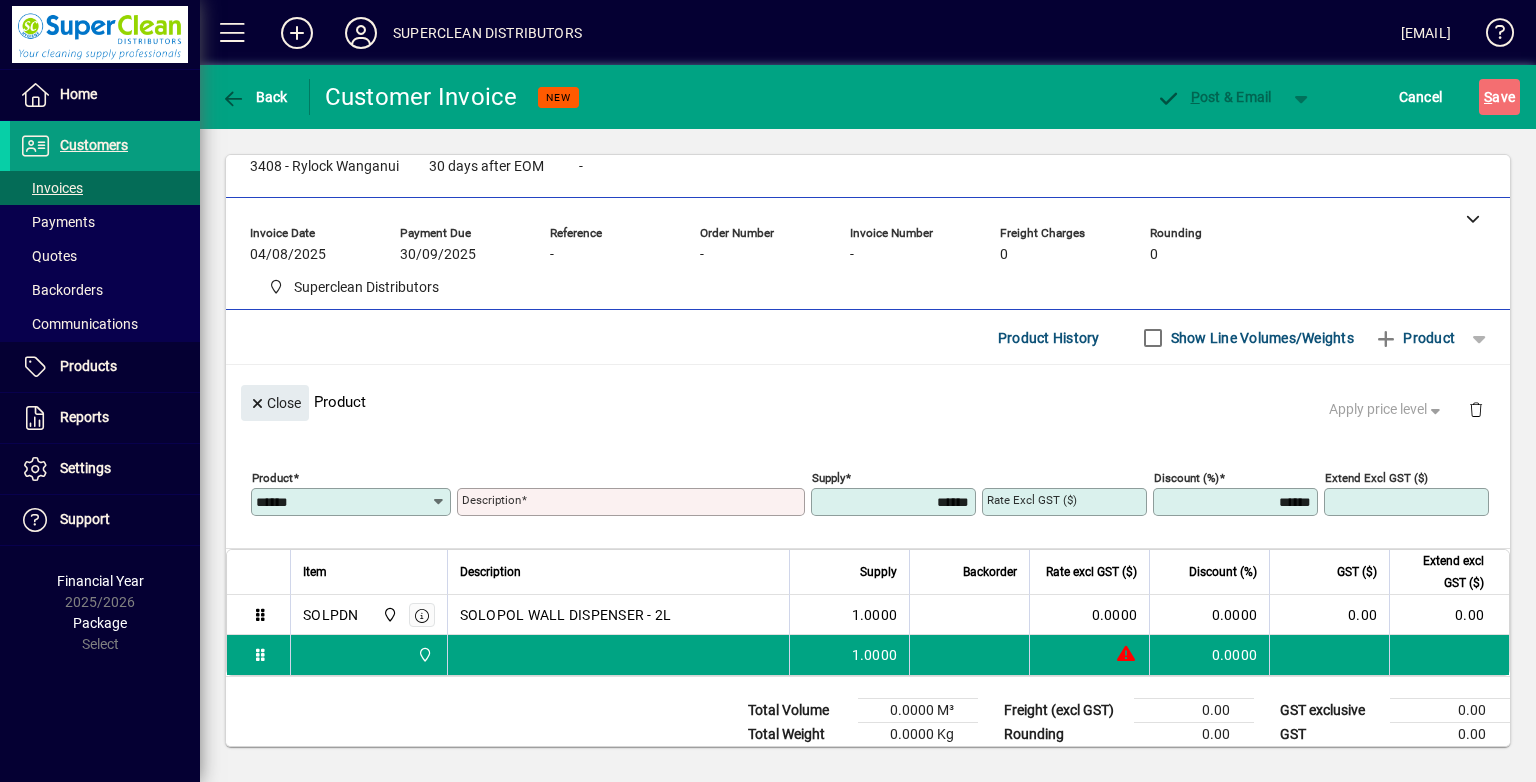 type on "**********" 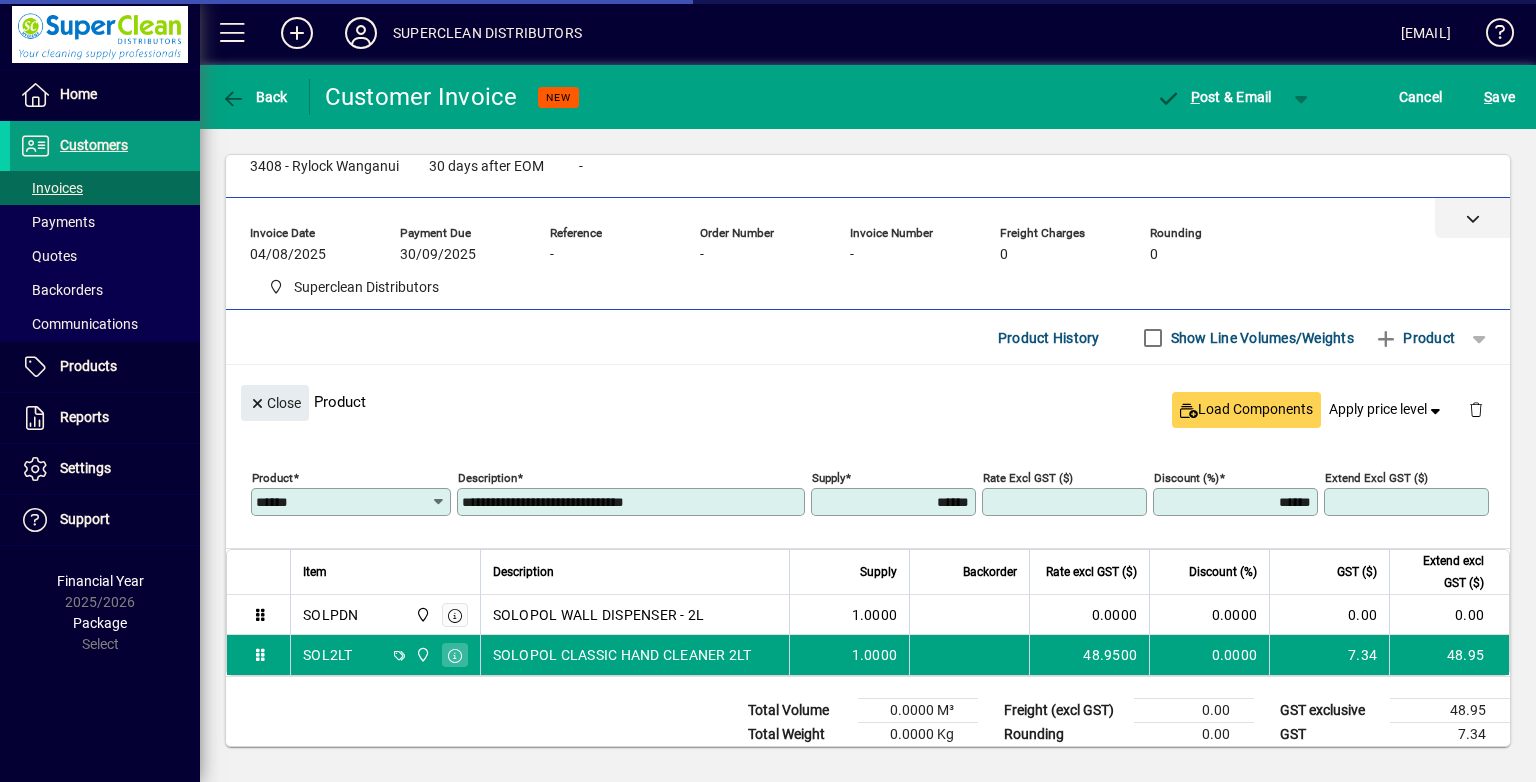 type on "*******" 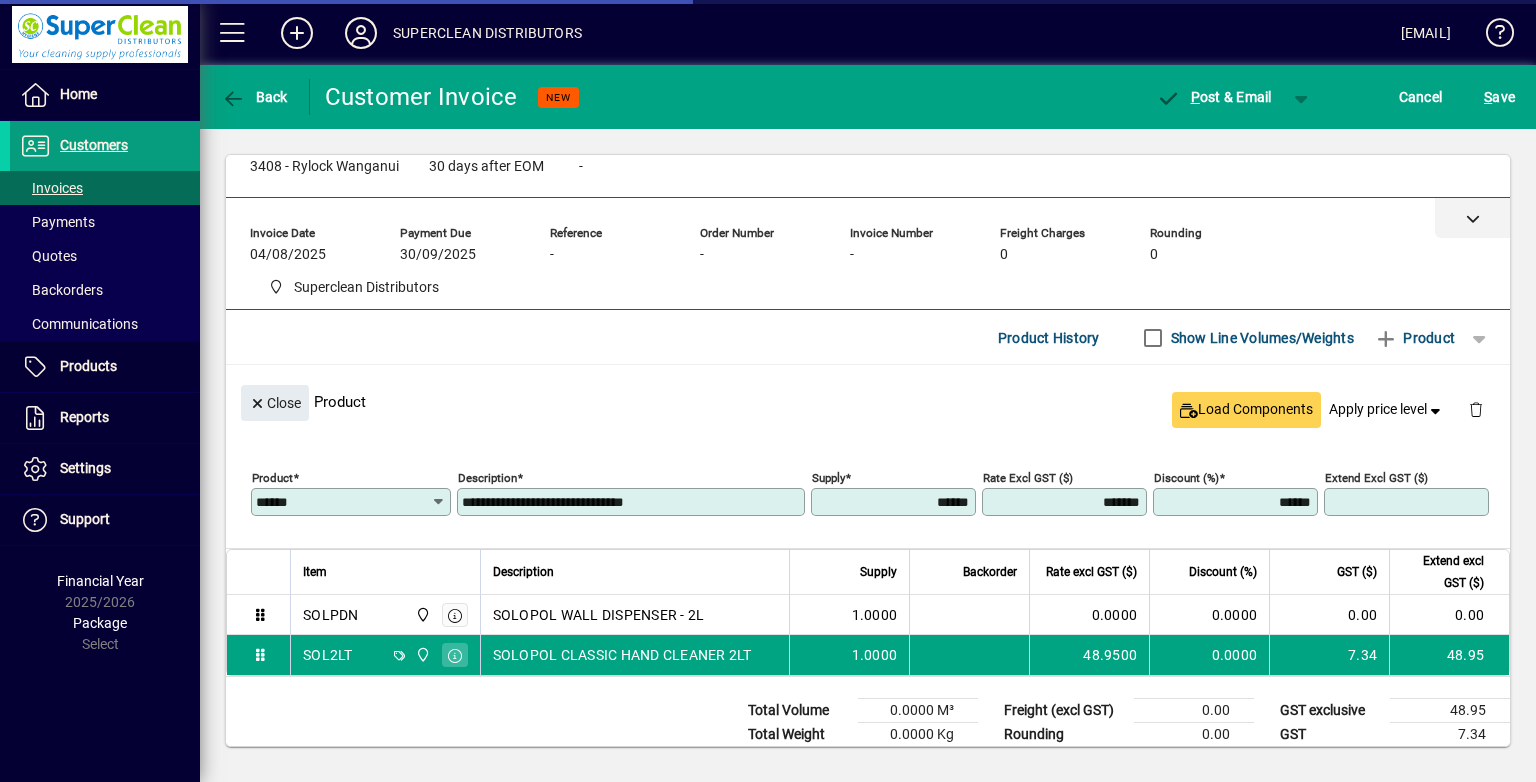 type on "*****" 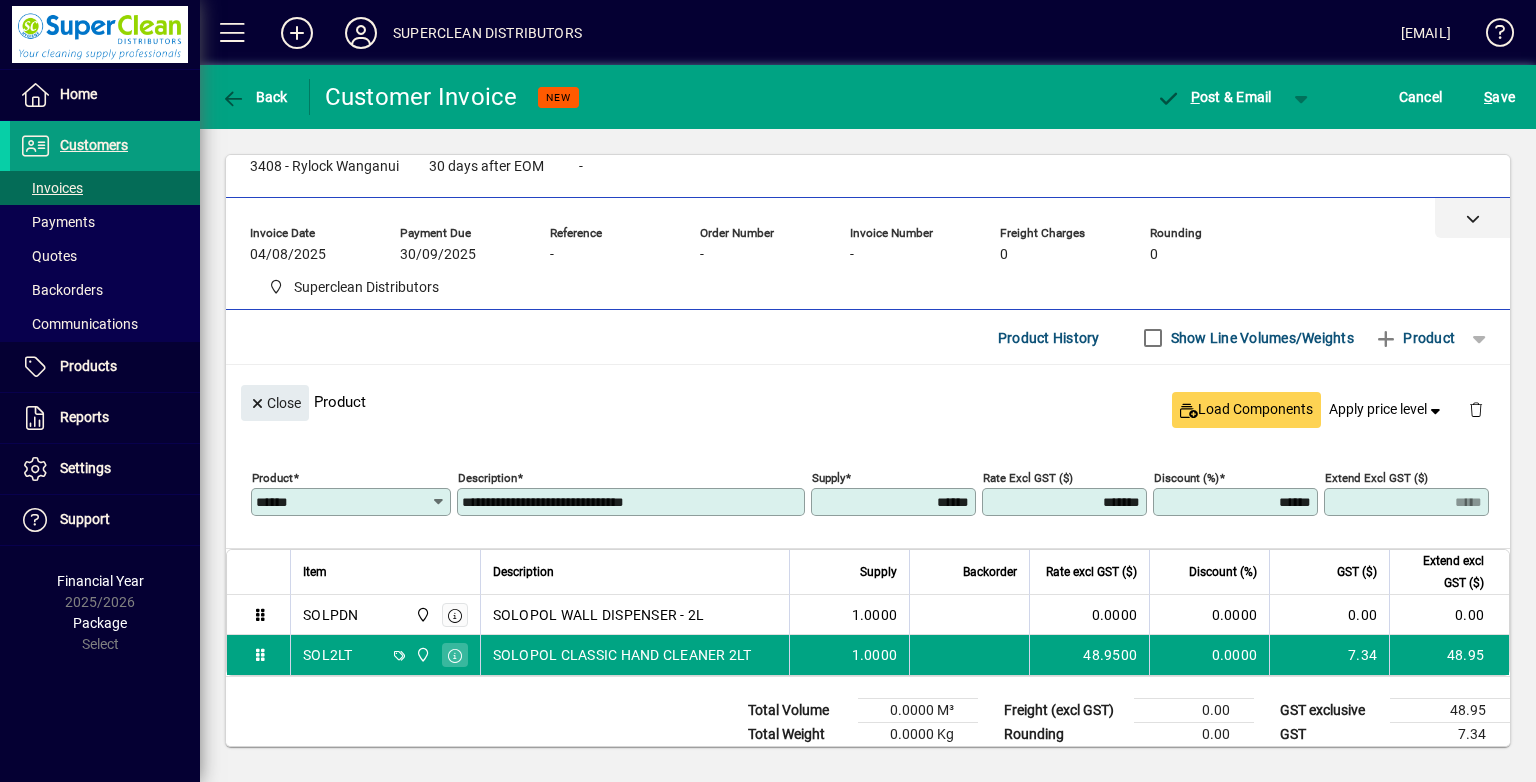 drag, startPoint x: 683, startPoint y: 219, endPoint x: 673, endPoint y: 230, distance: 14.866069 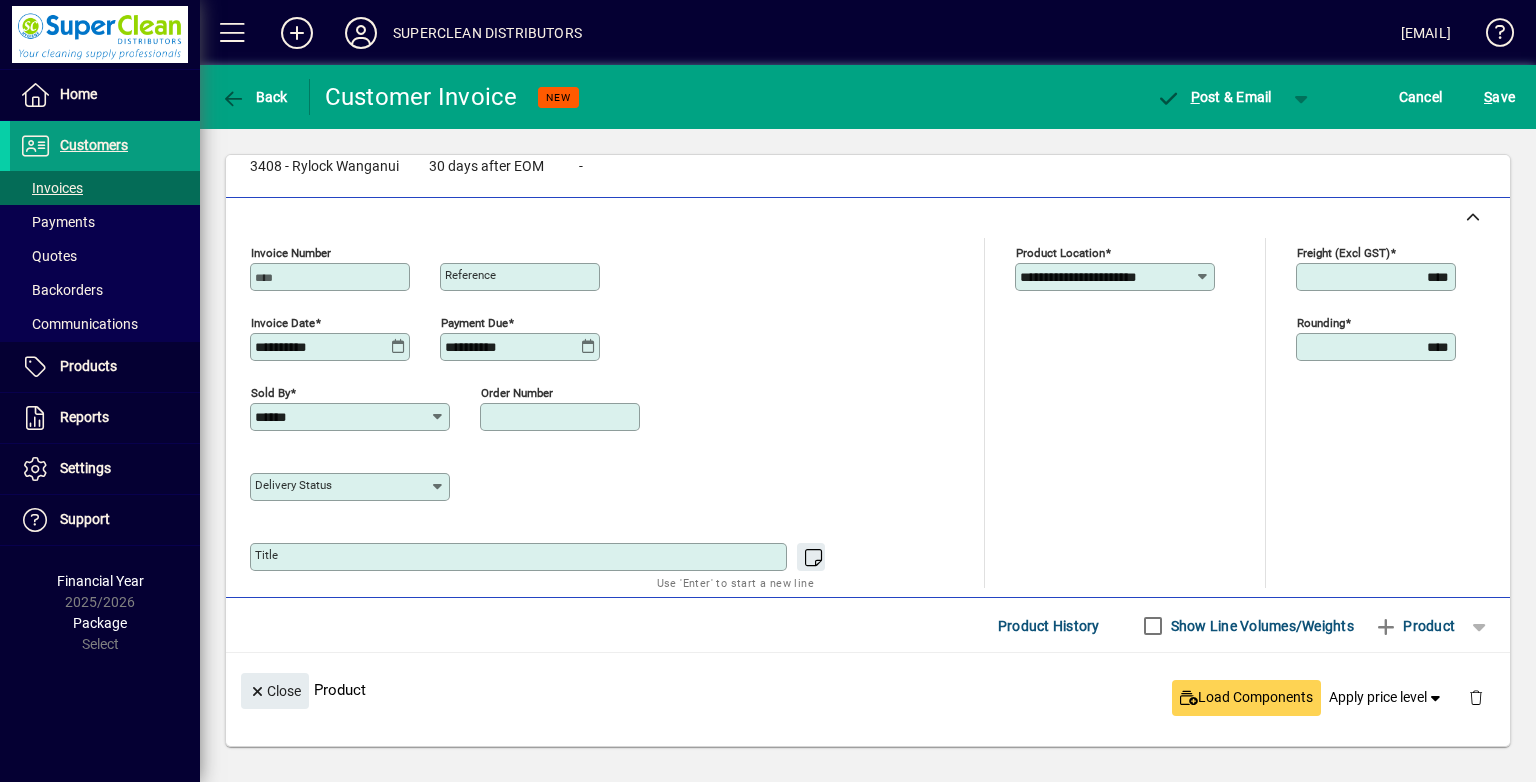 click on "Order number" at bounding box center (562, 417) 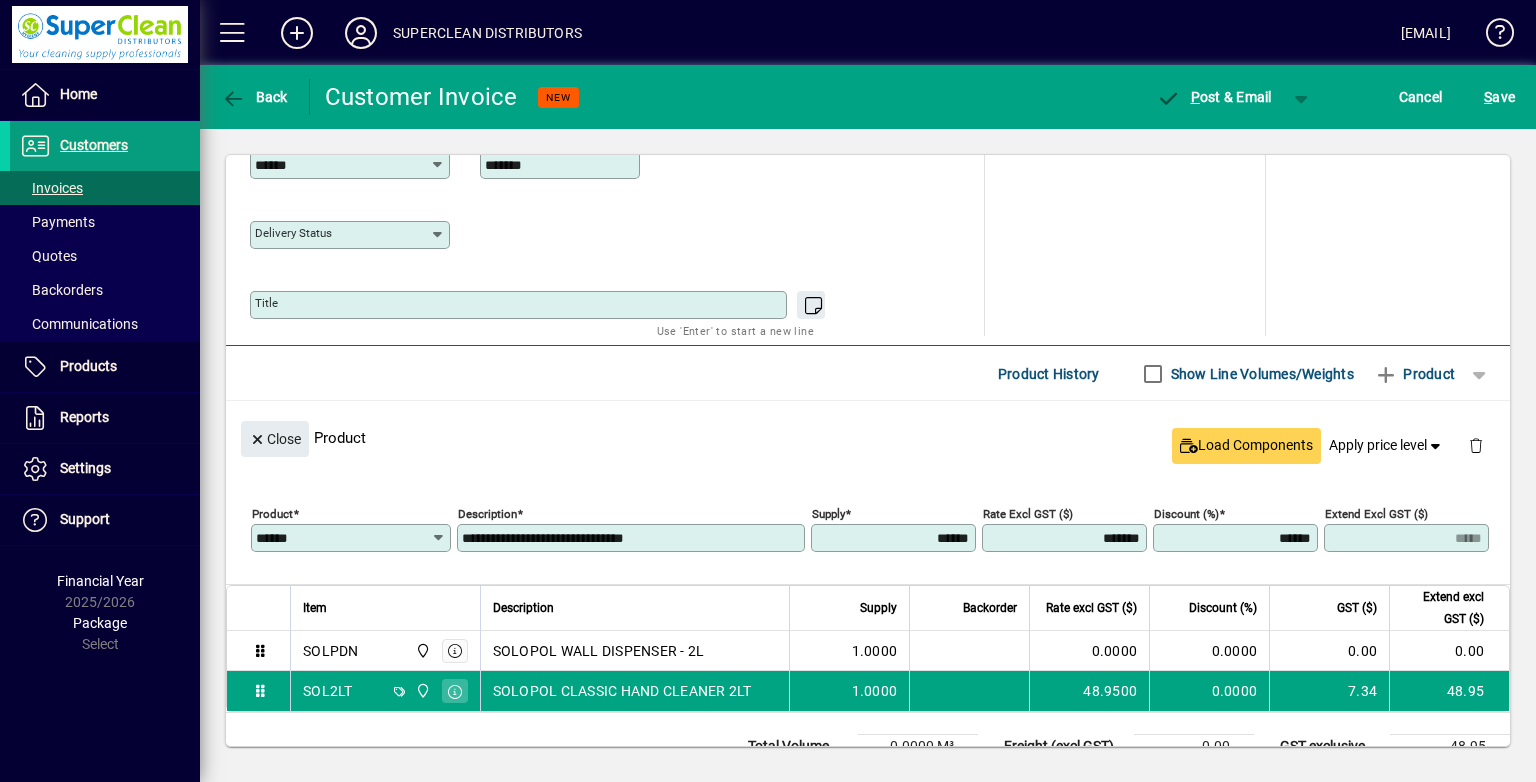 scroll, scrollTop: 372, scrollLeft: 0, axis: vertical 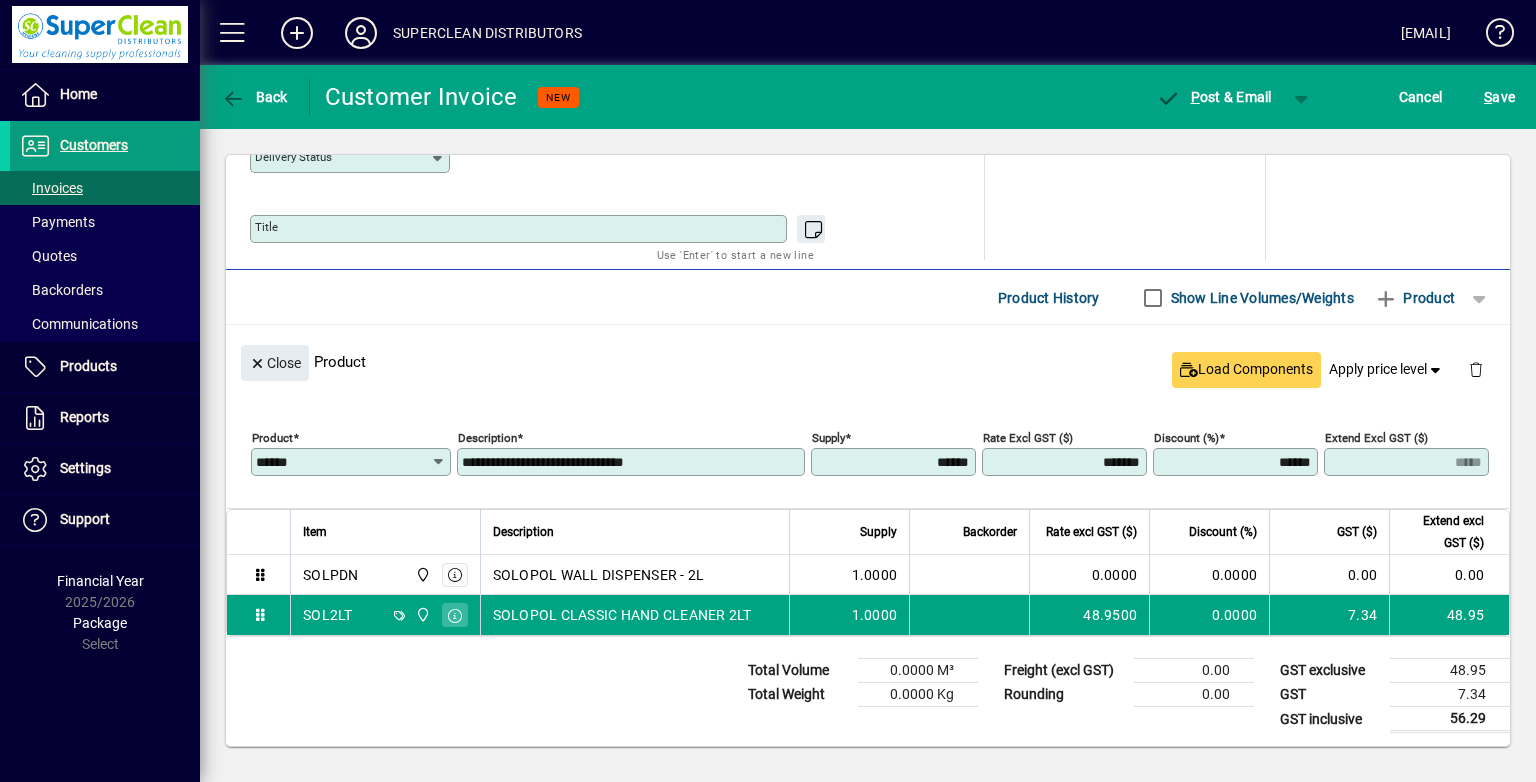 type on "*******" 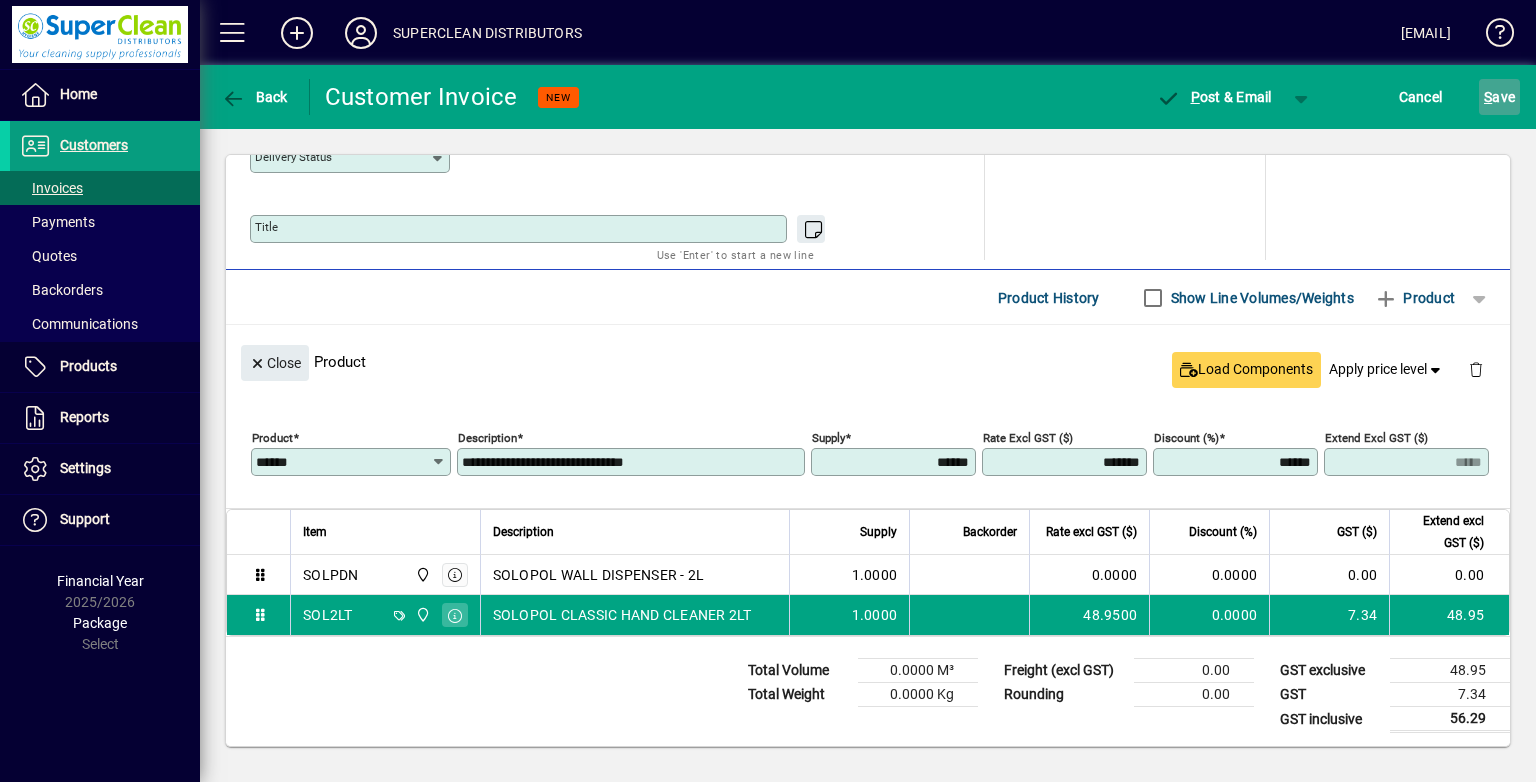 click on "S" 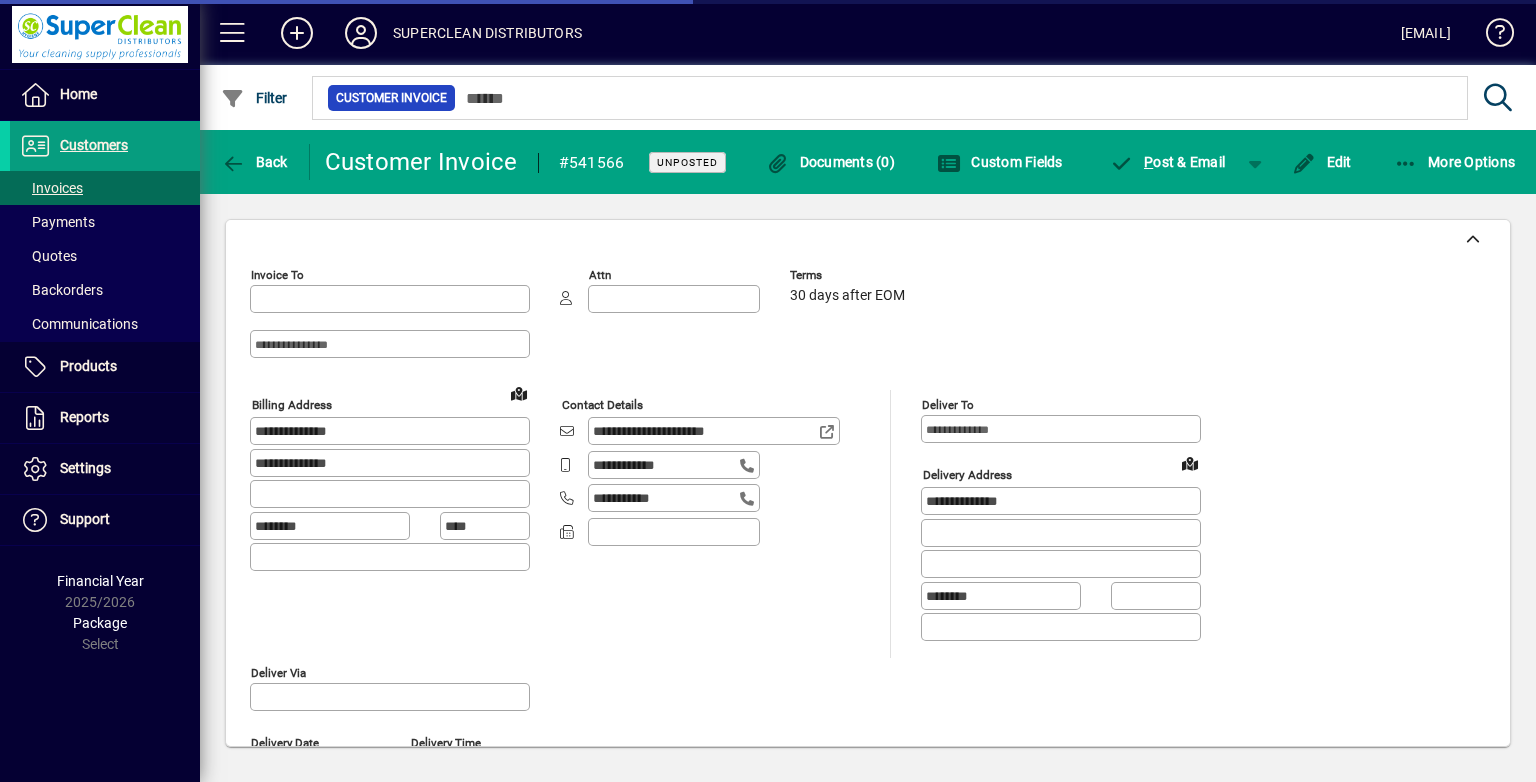 type on "**********" 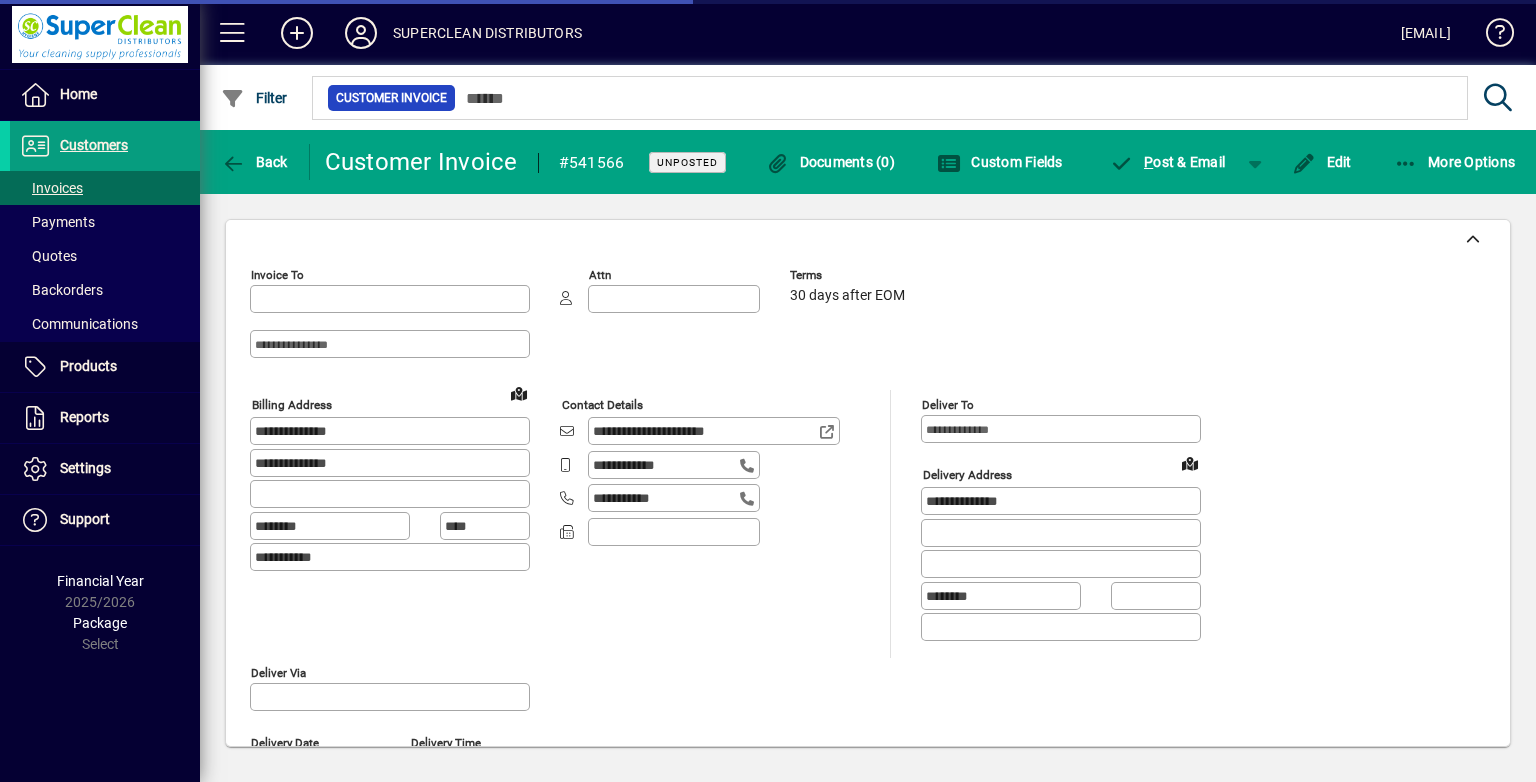 type on "******" 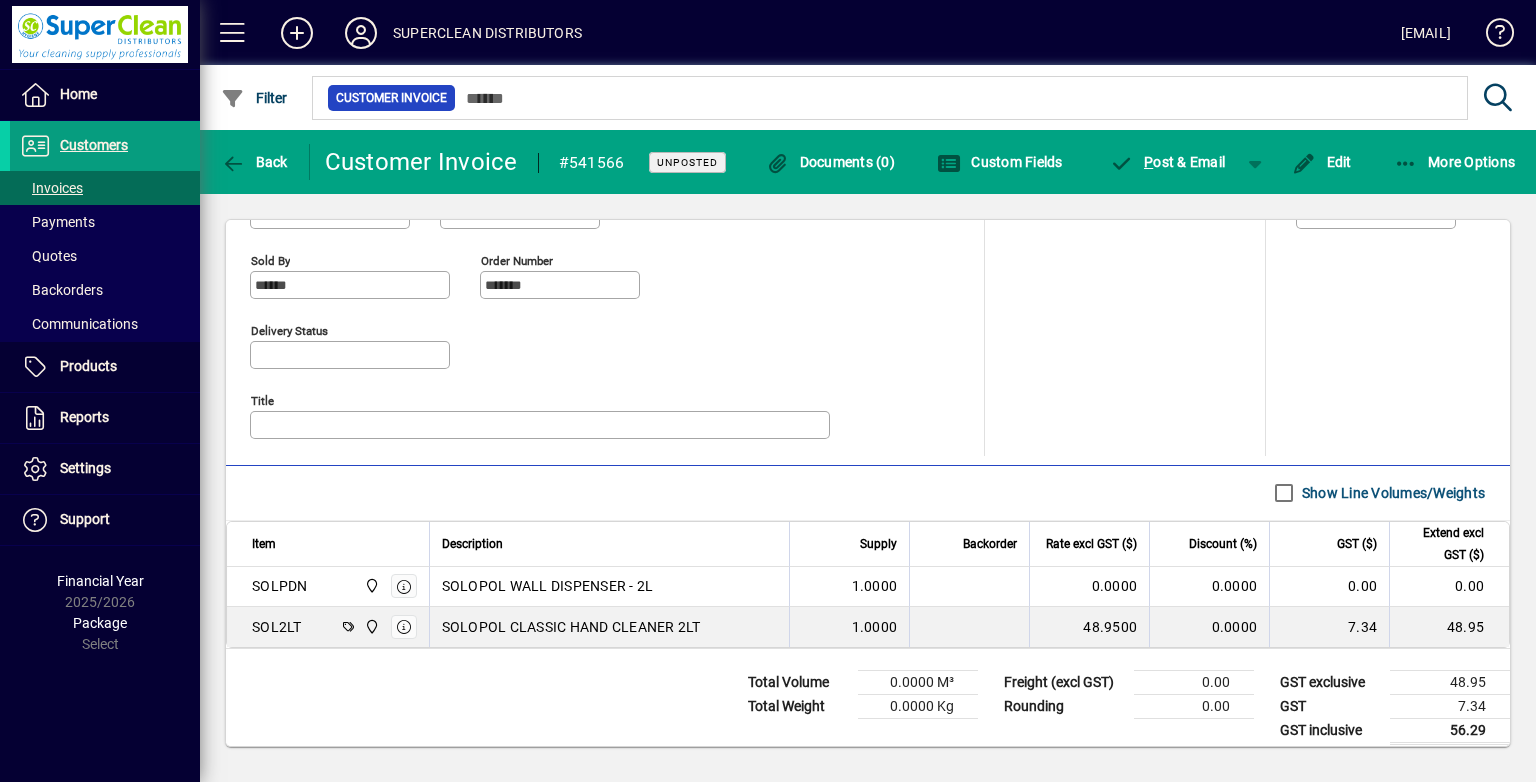 scroll, scrollTop: 891, scrollLeft: 0, axis: vertical 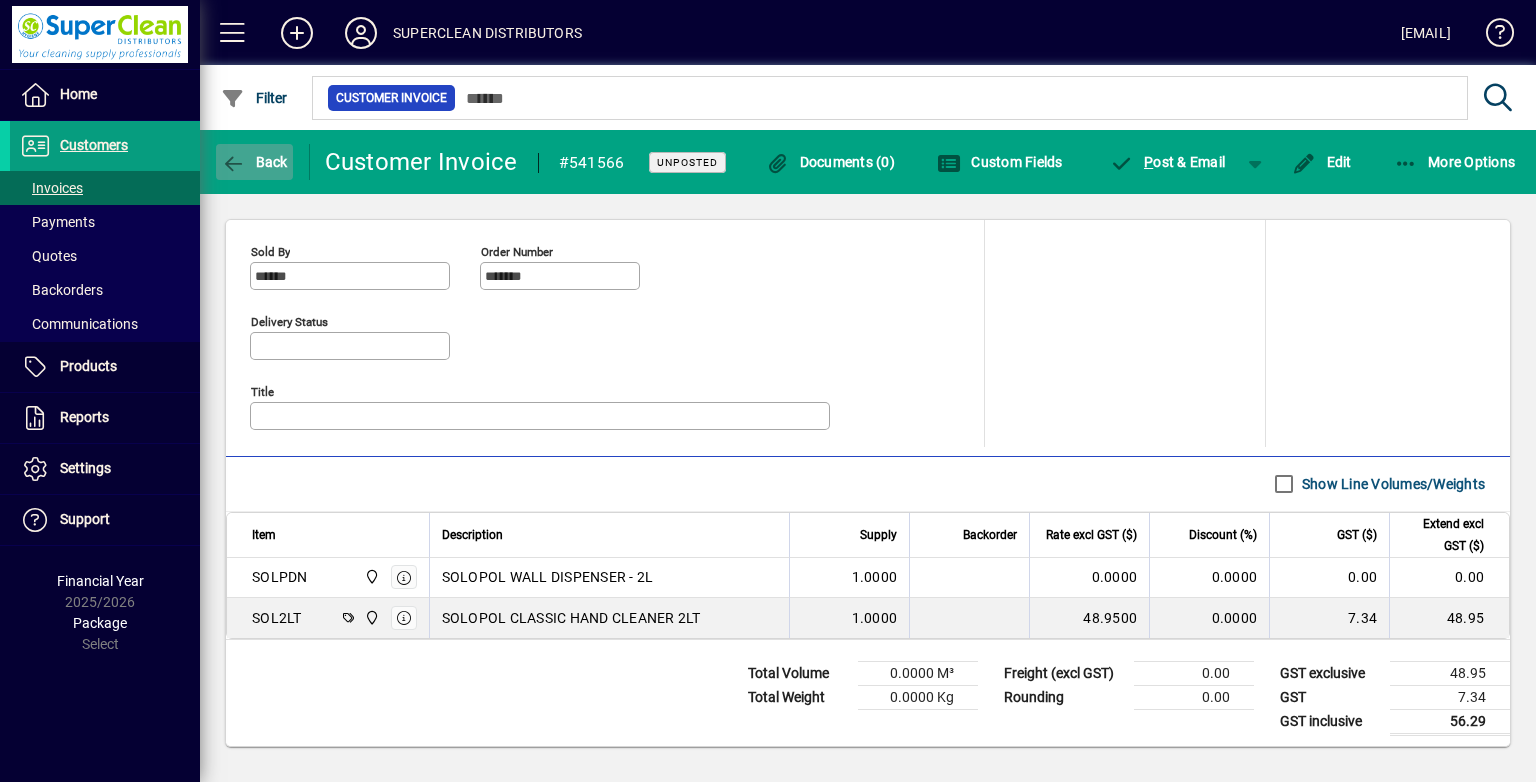 click 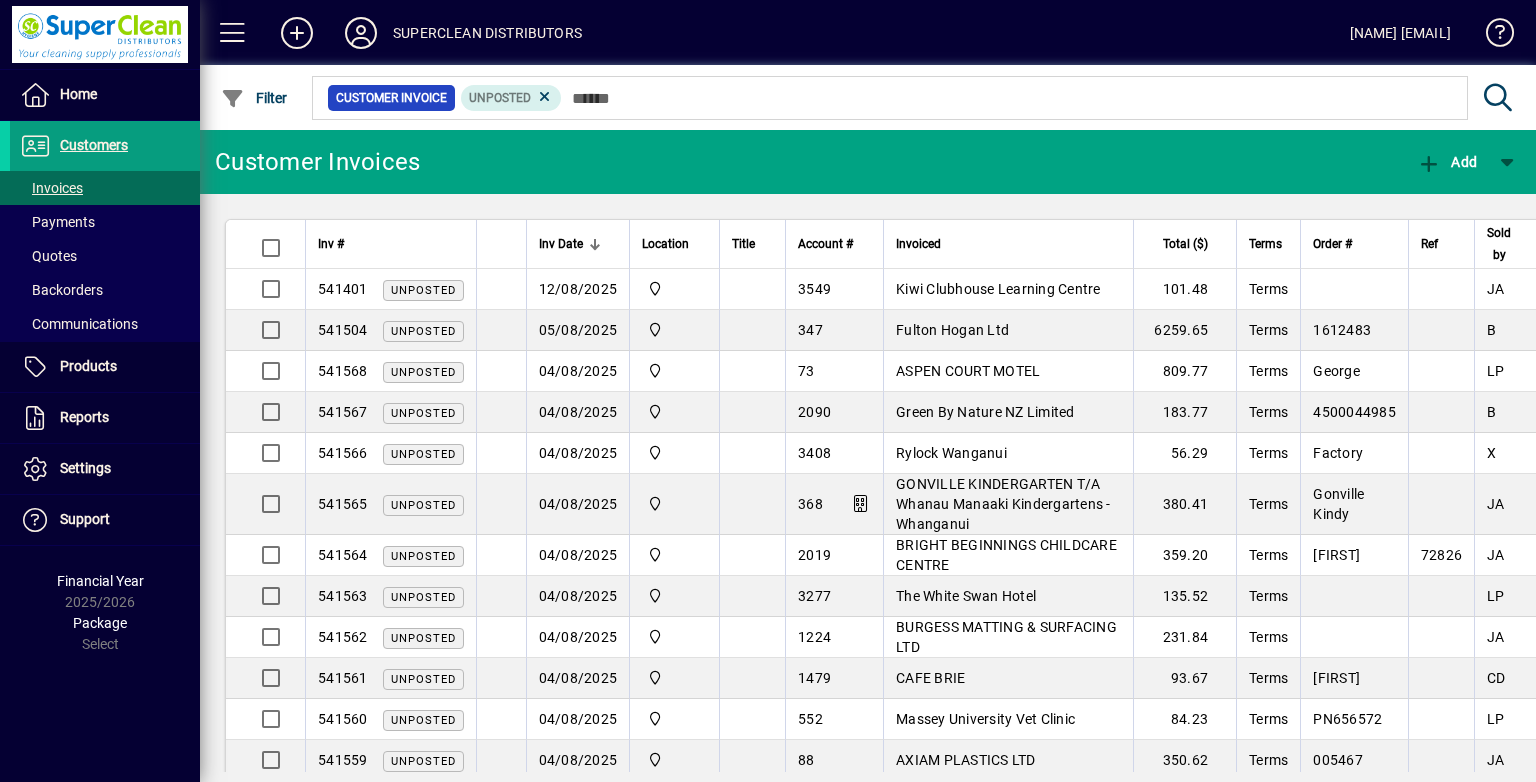 scroll, scrollTop: 0, scrollLeft: 0, axis: both 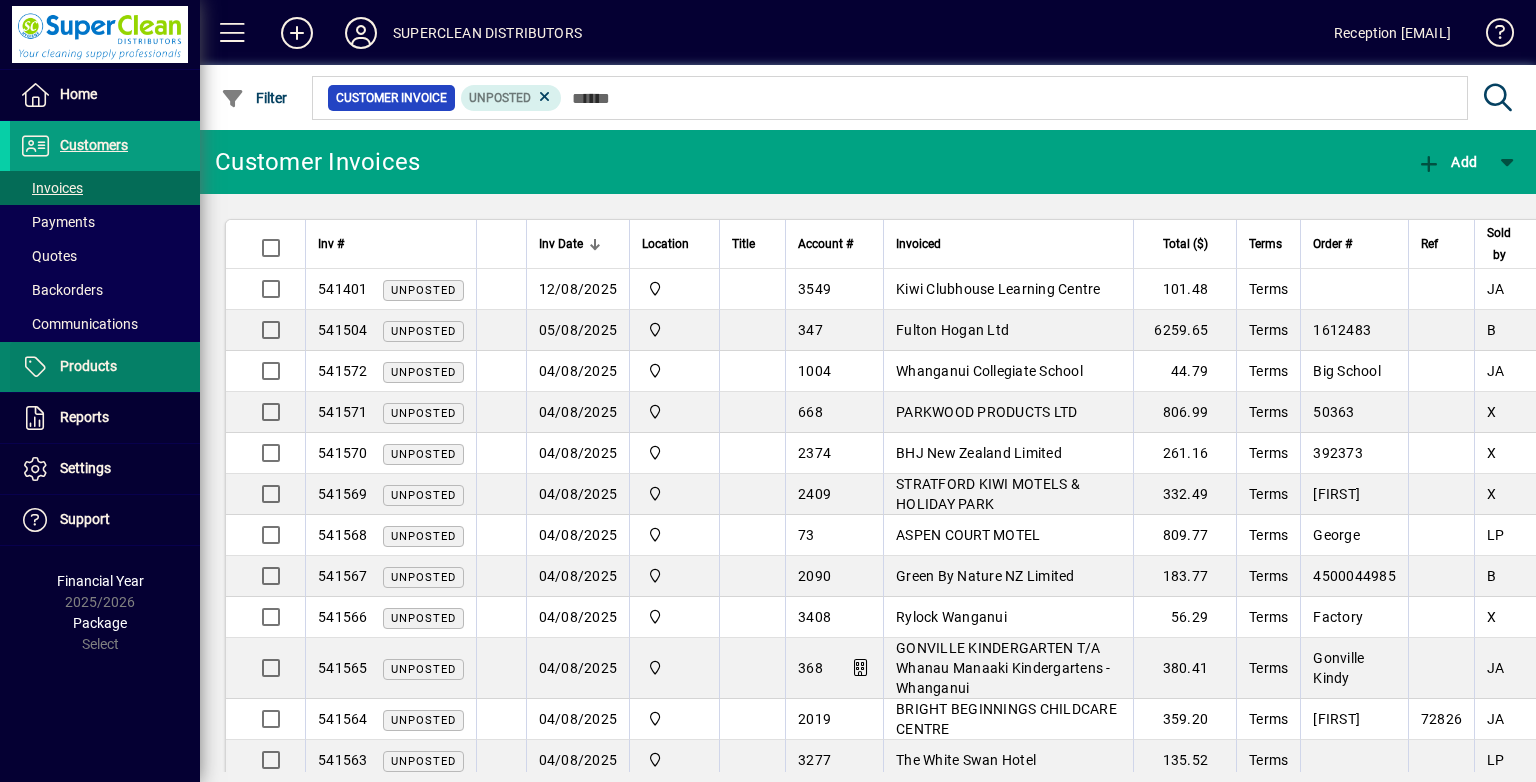 click at bounding box center (105, 367) 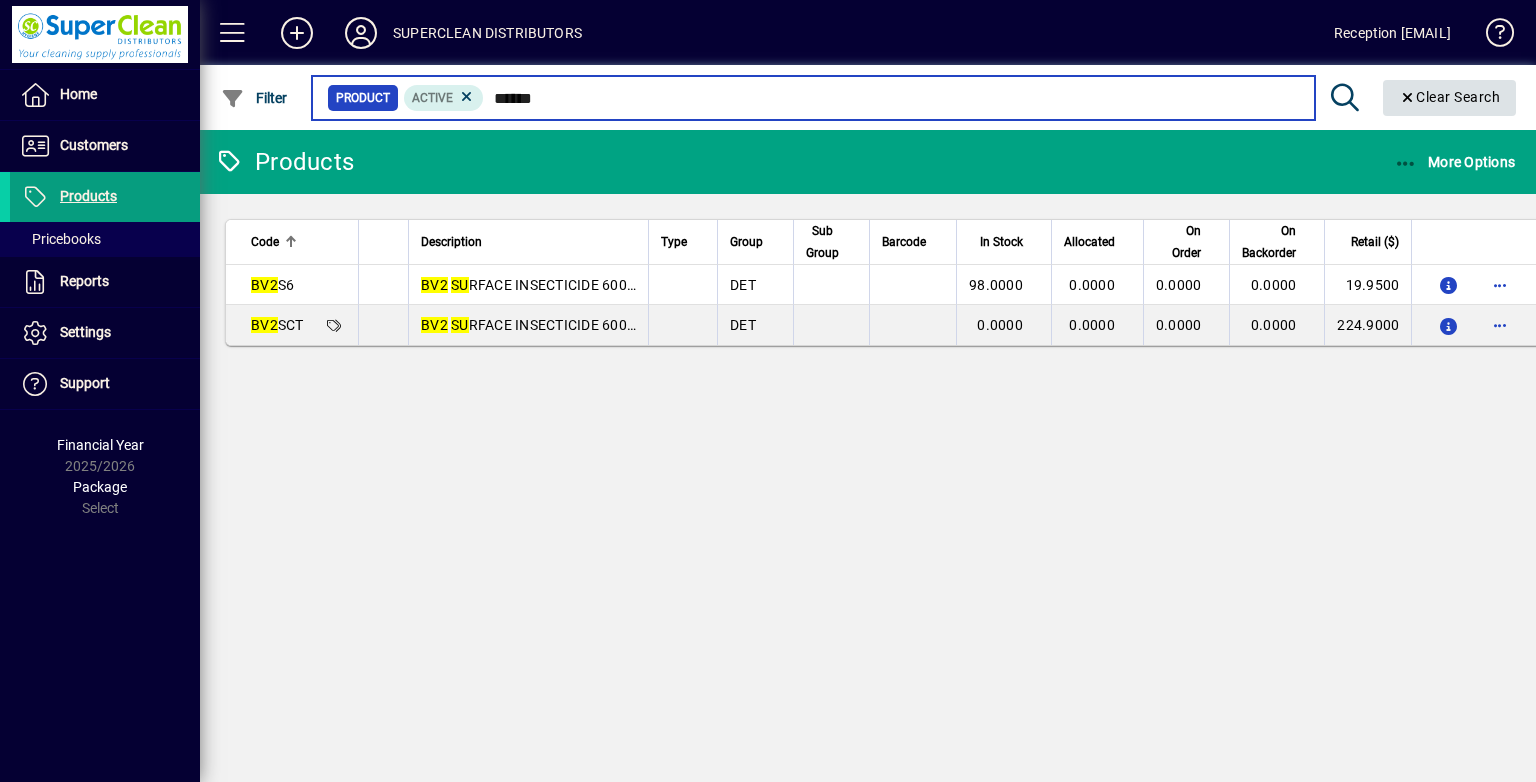 type on "******" 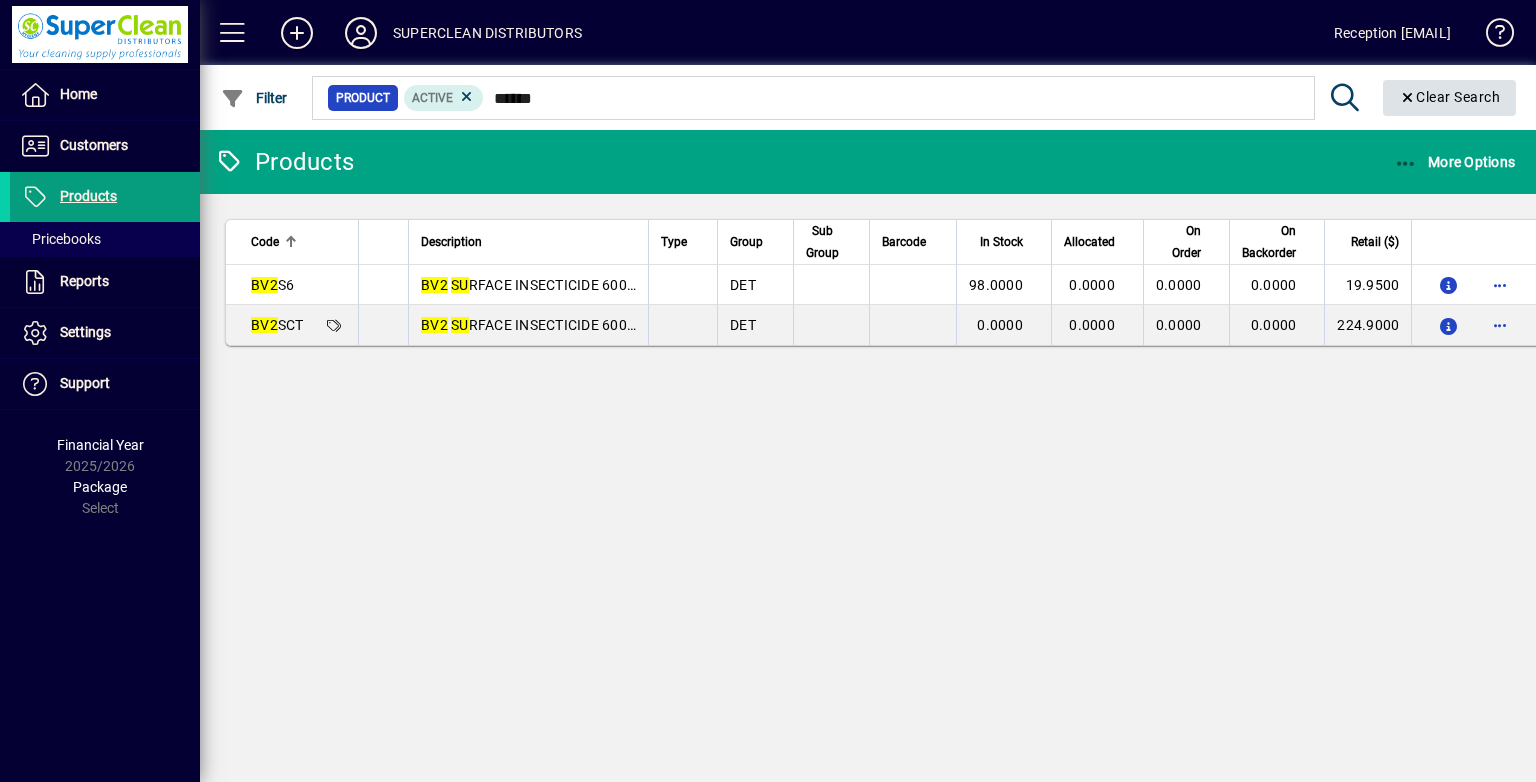 click on "Clear Search" 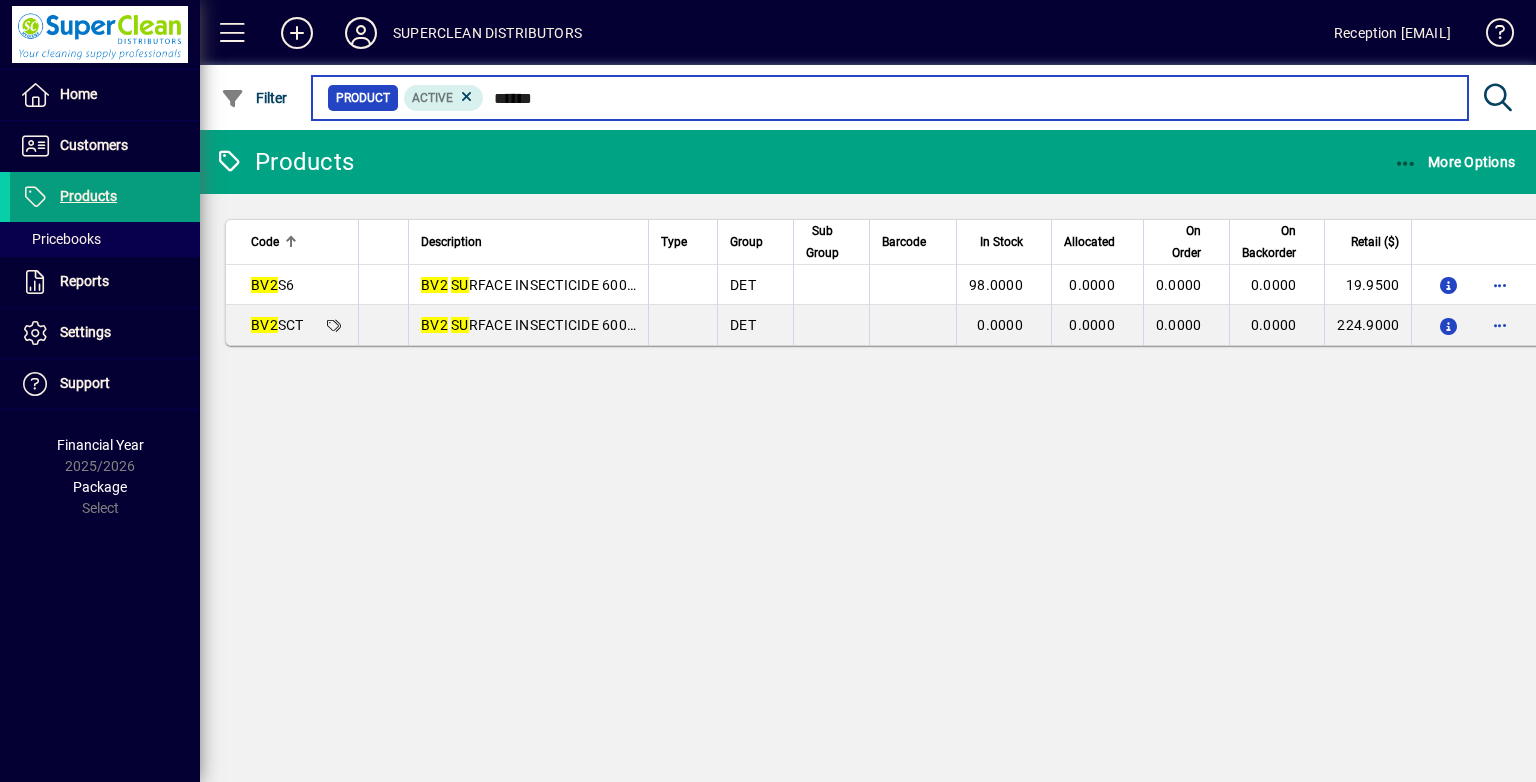 type 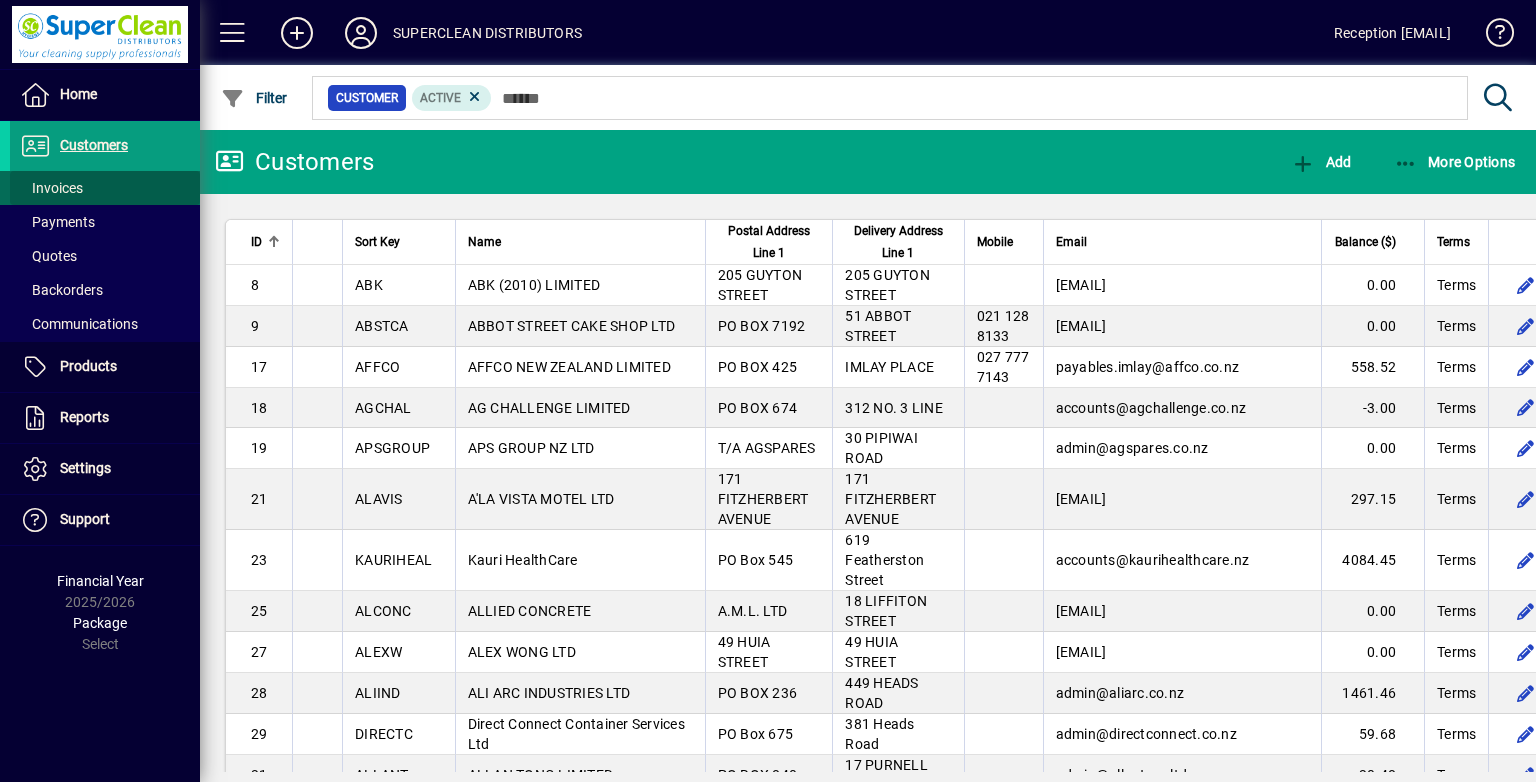click on "Invoices" at bounding box center (51, 188) 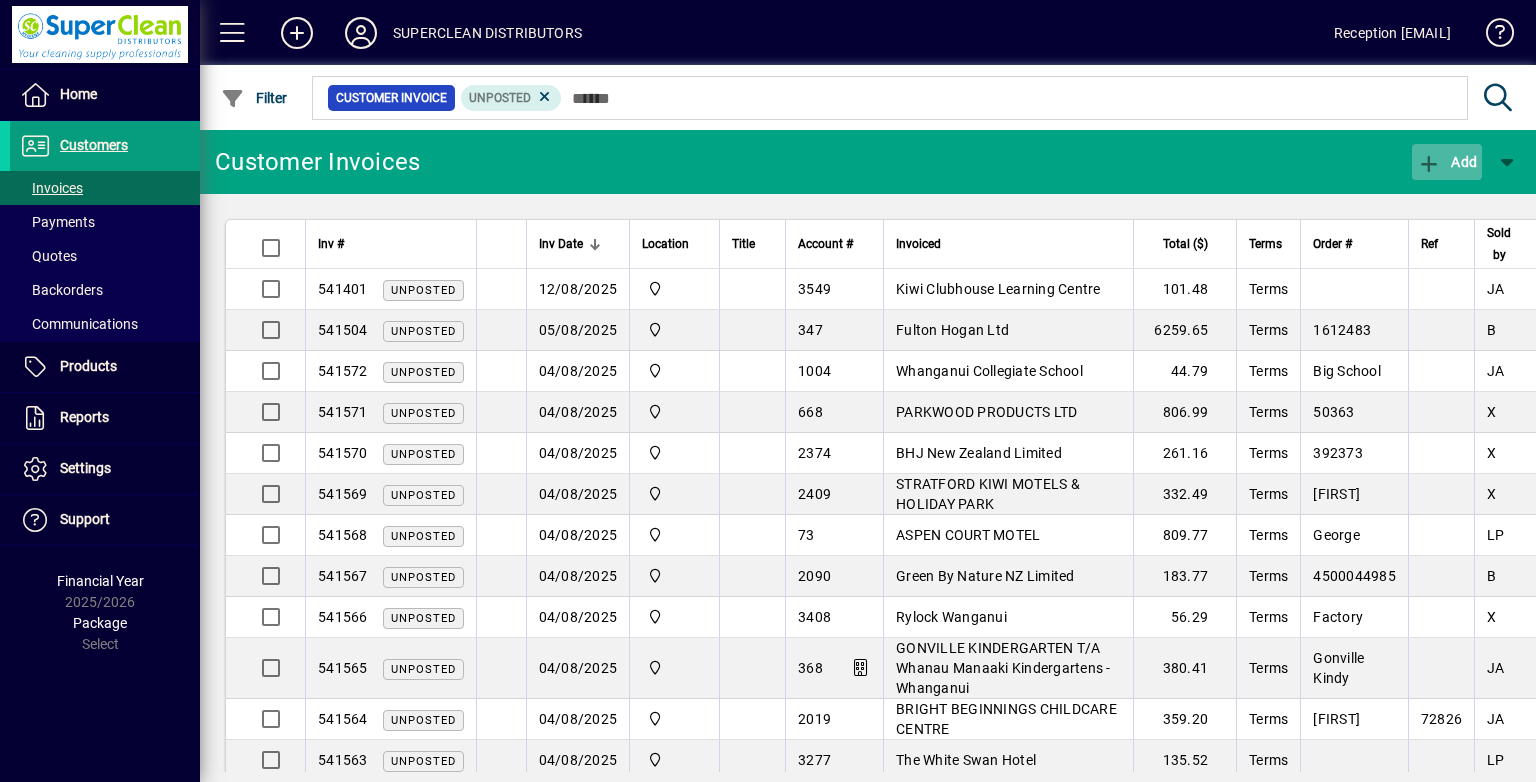 click on "Add" 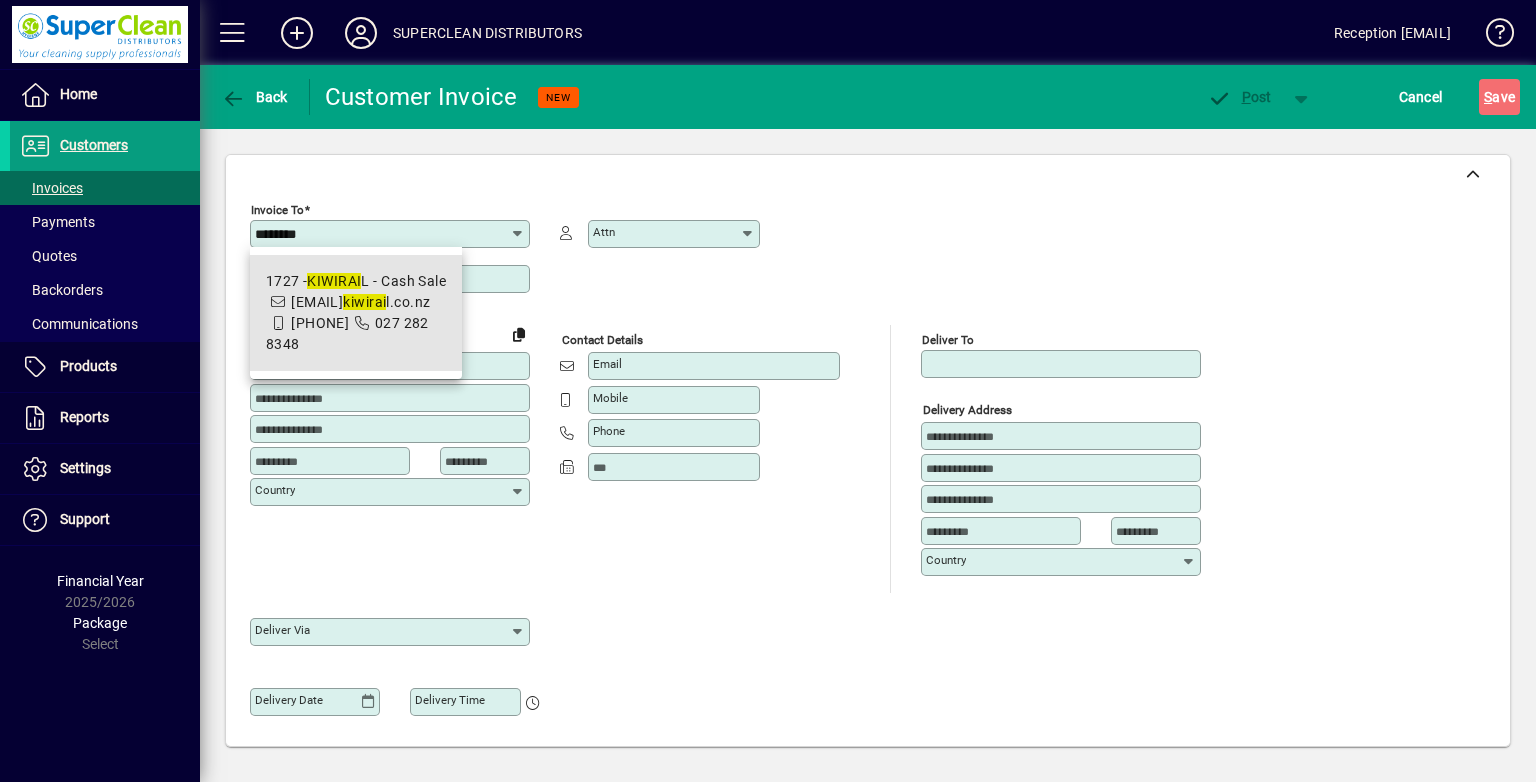 drag, startPoint x: 417, startPoint y: 314, endPoint x: 433, endPoint y: 320, distance: 17.088007 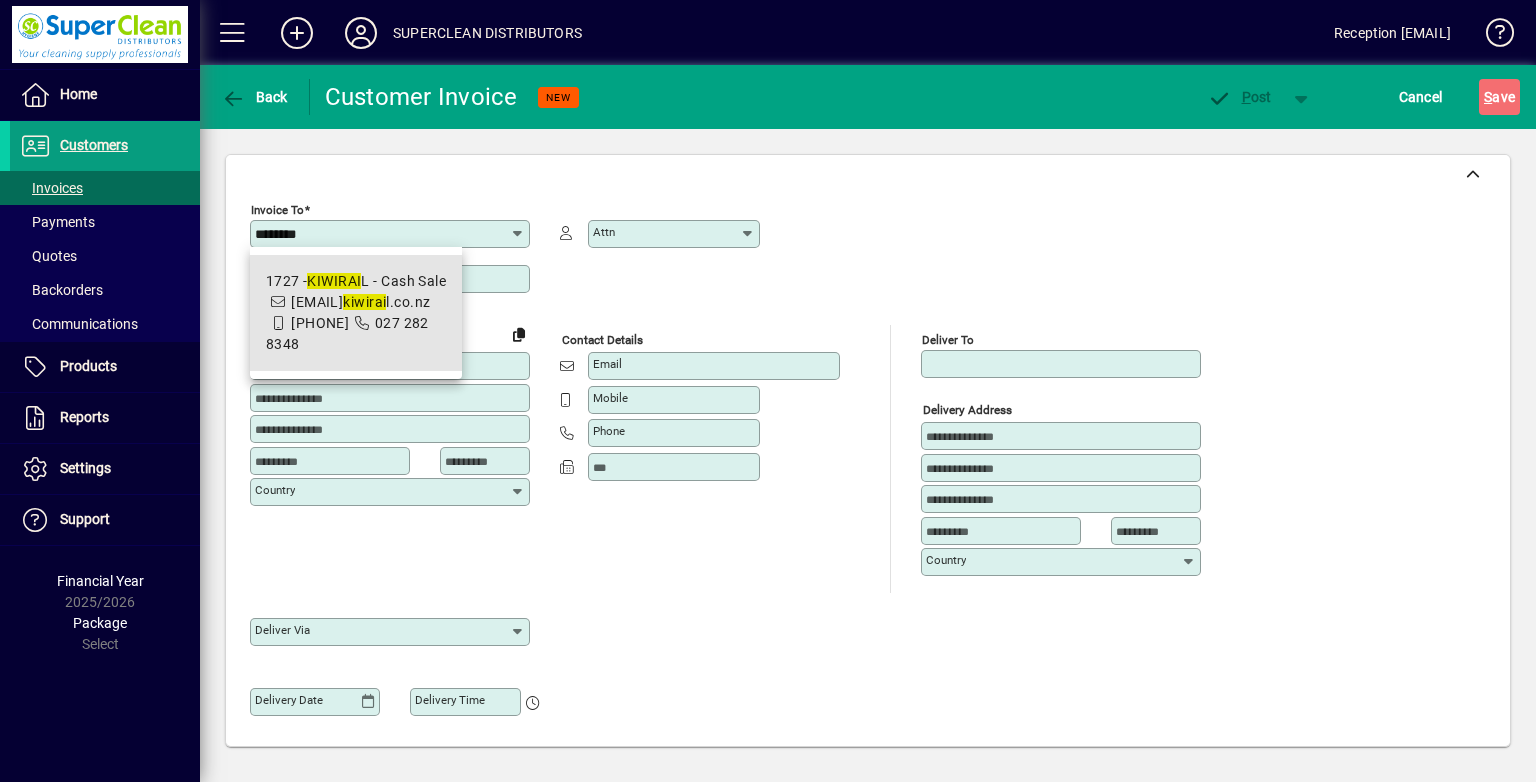 click on "1727 -  KIWI RAI L - Cash Sale kathy.preston@ kiwi rai l.co.nz 021 411 963 027 282 8348" at bounding box center [356, 313] 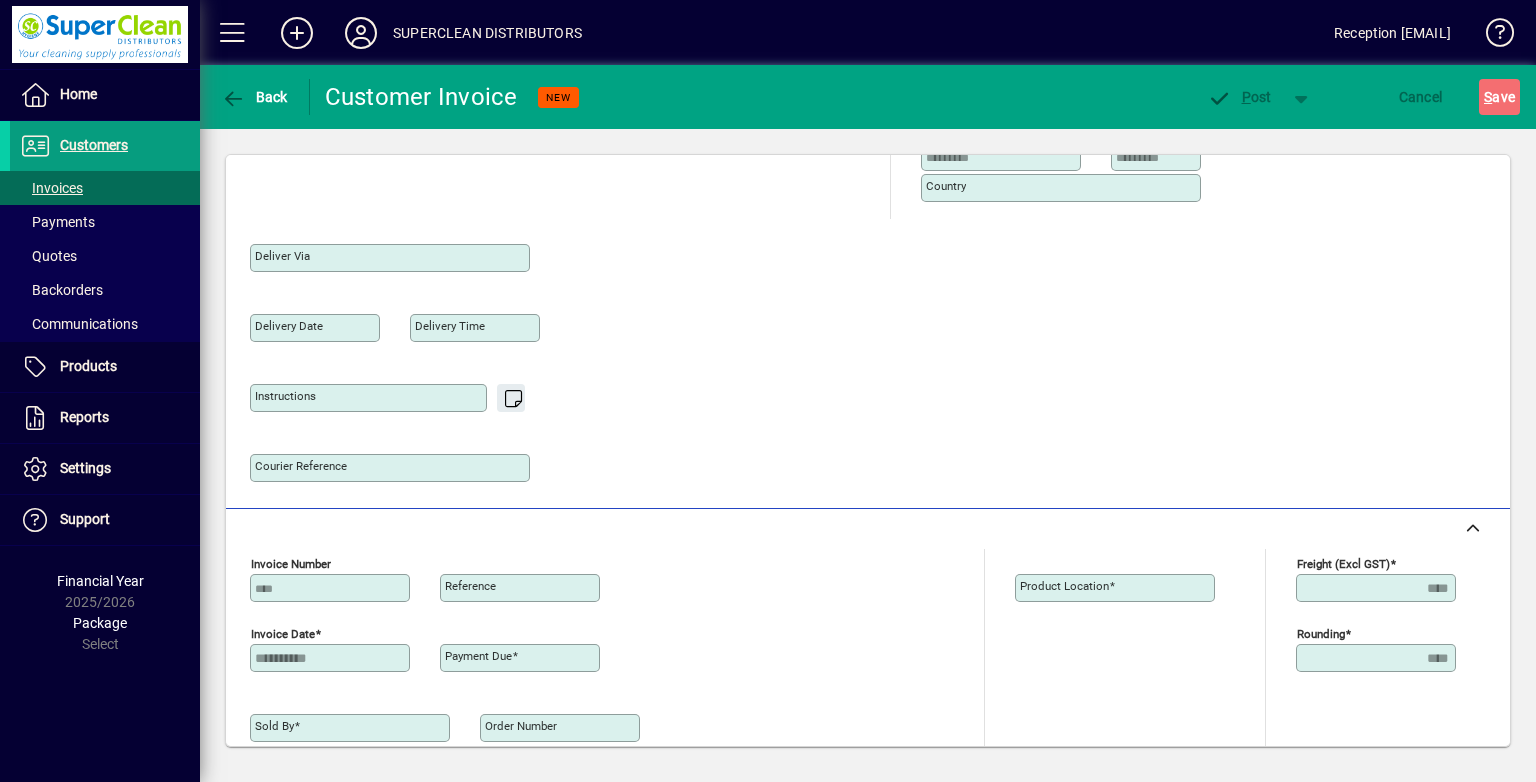 type on "**********" 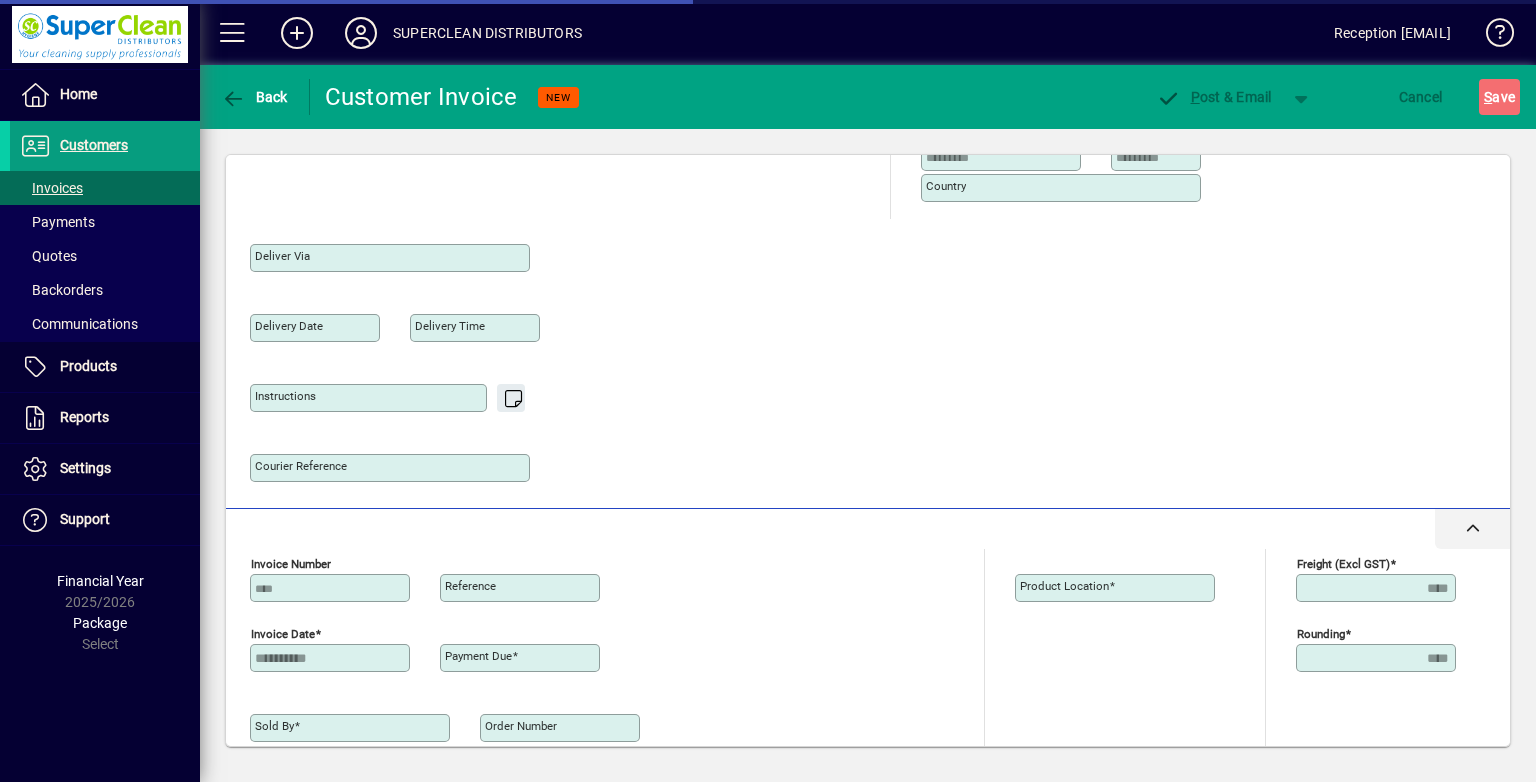 scroll, scrollTop: 600, scrollLeft: 0, axis: vertical 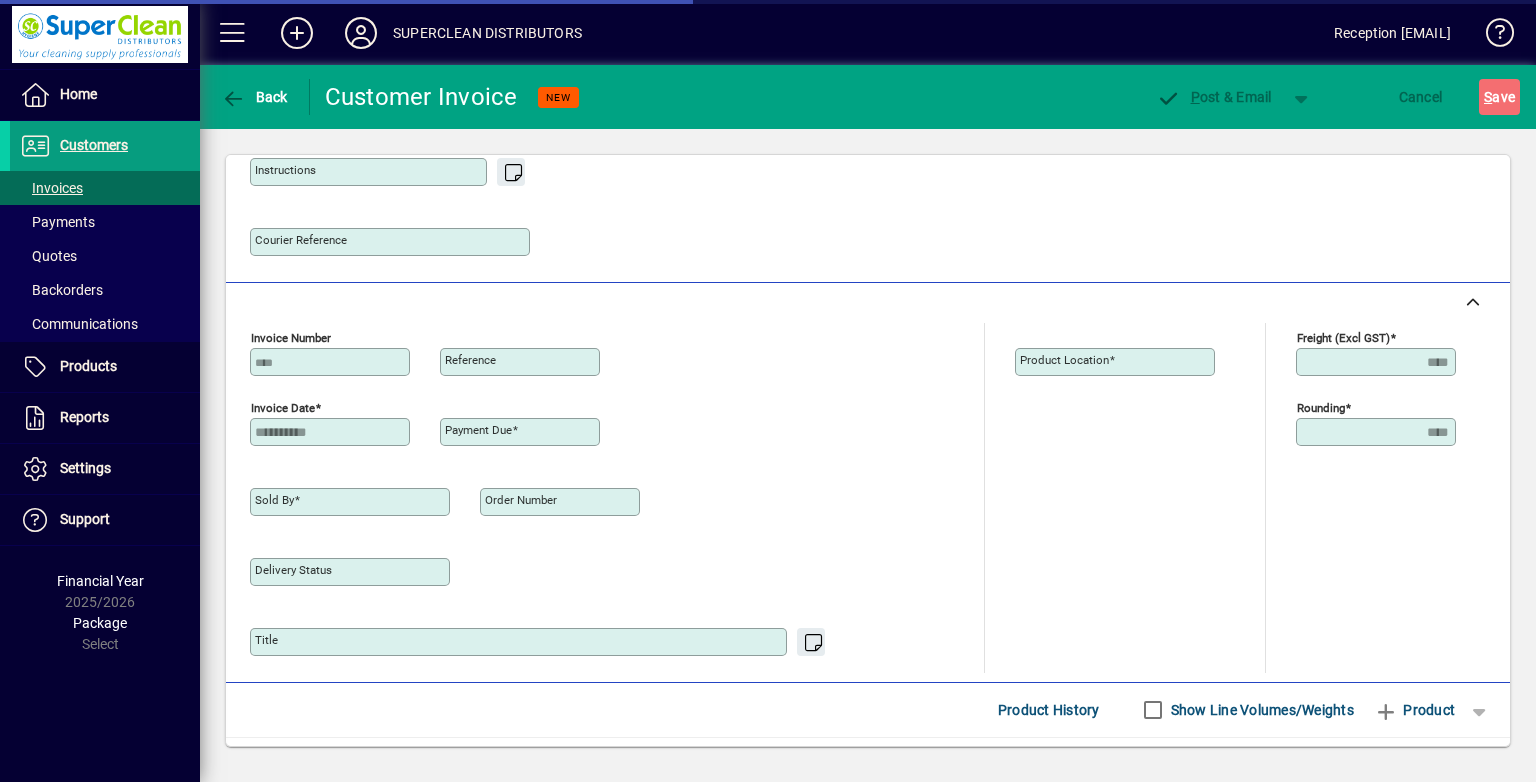 type on "******" 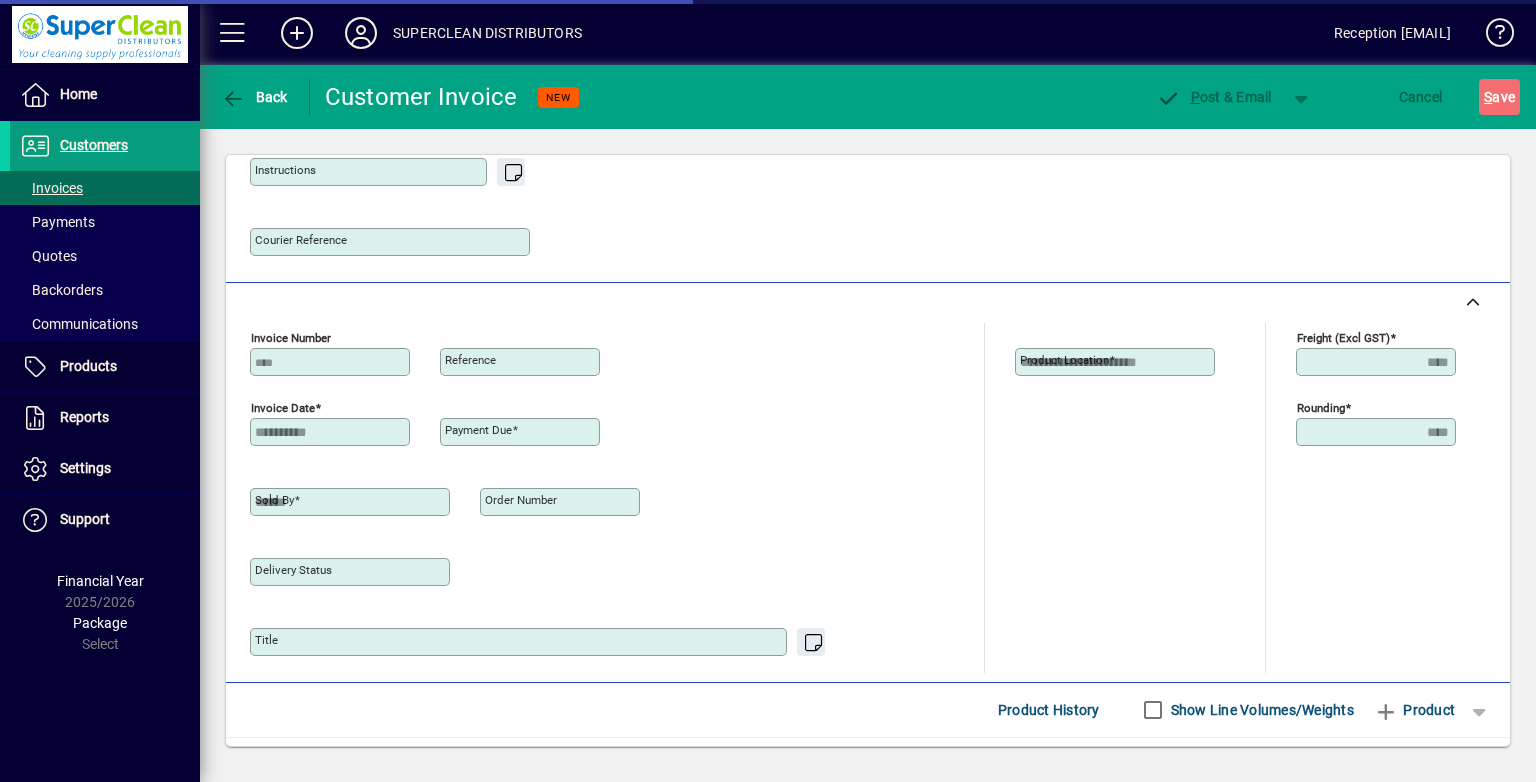 type on "**********" 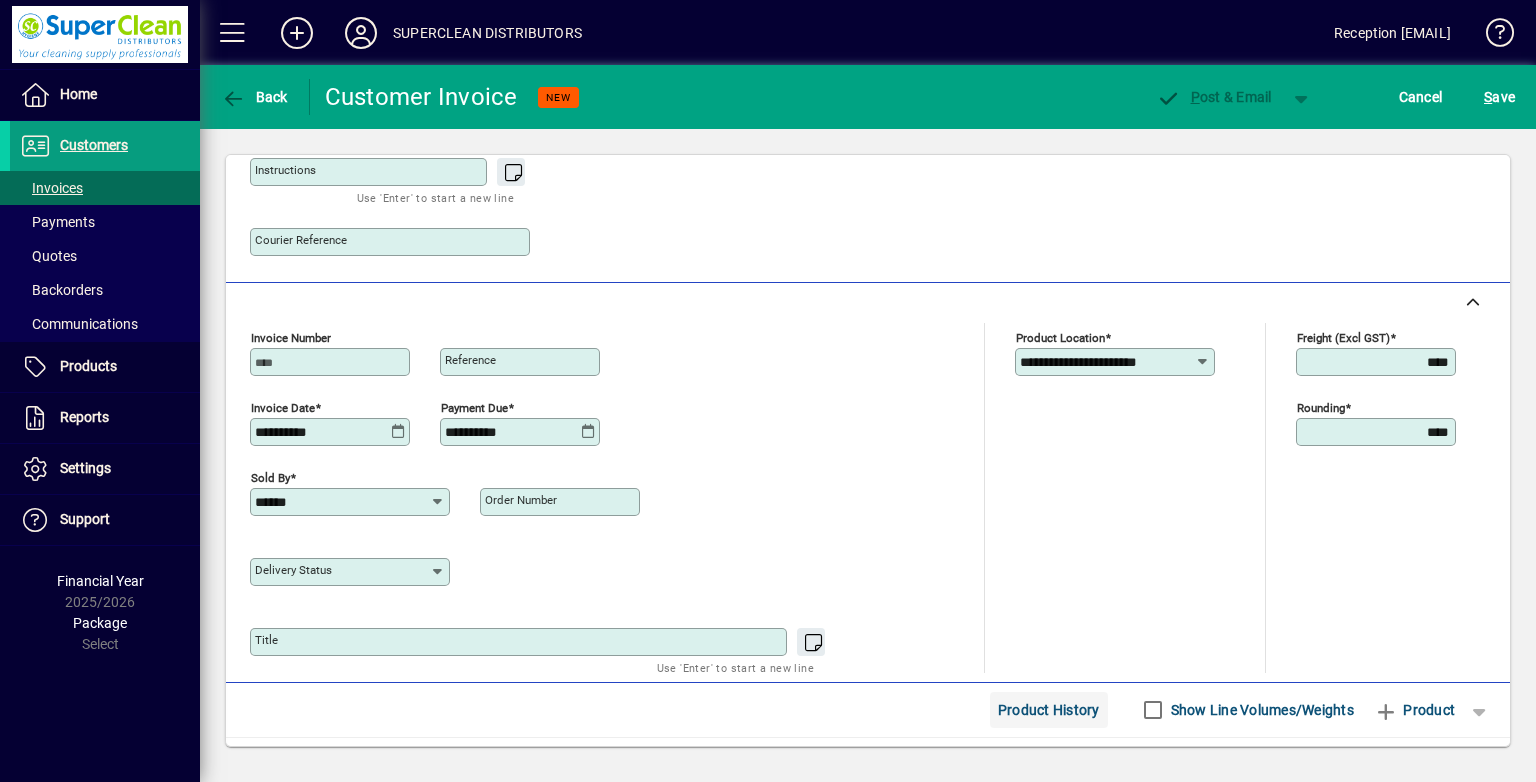 click on "Product History" 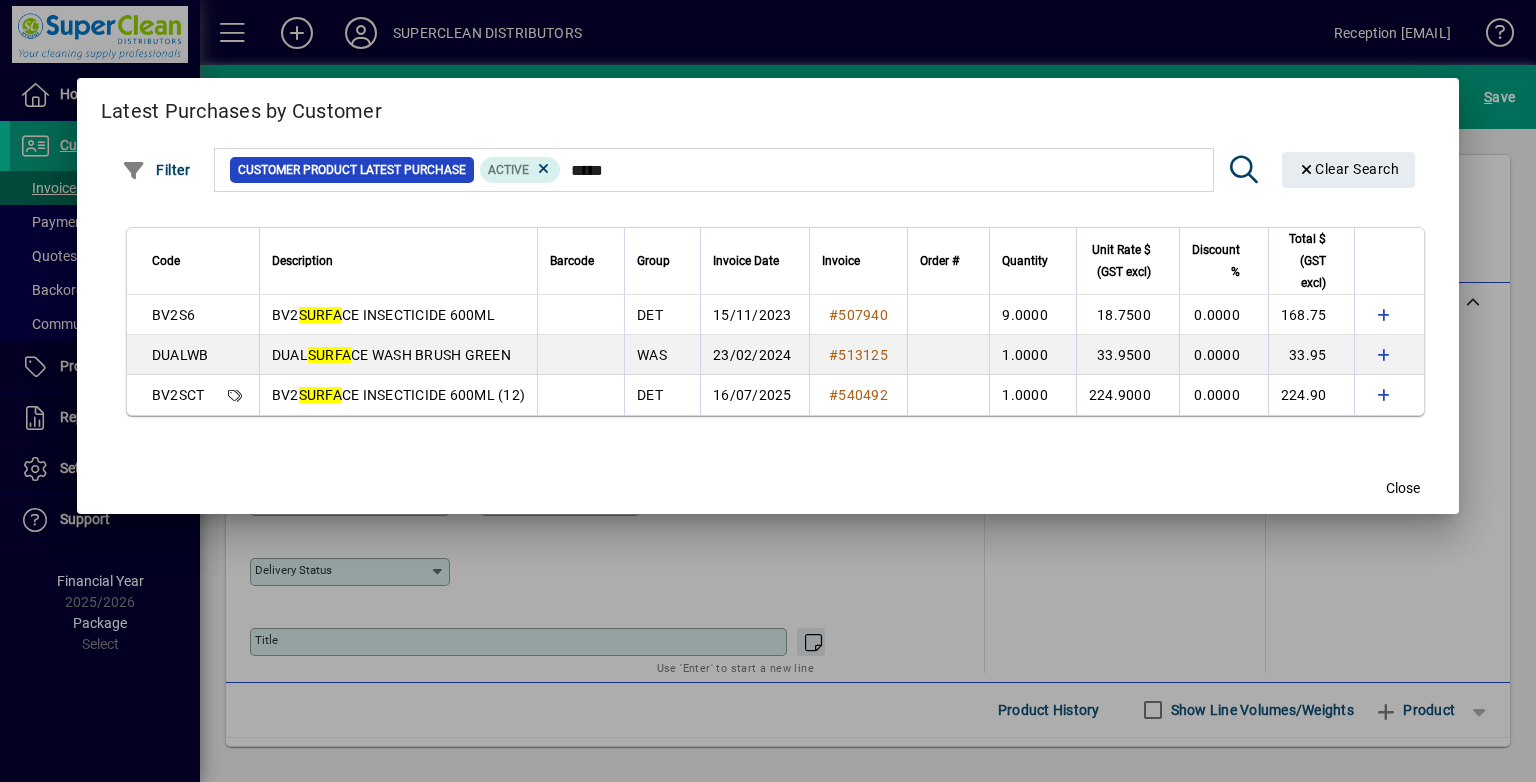 type on "*****" 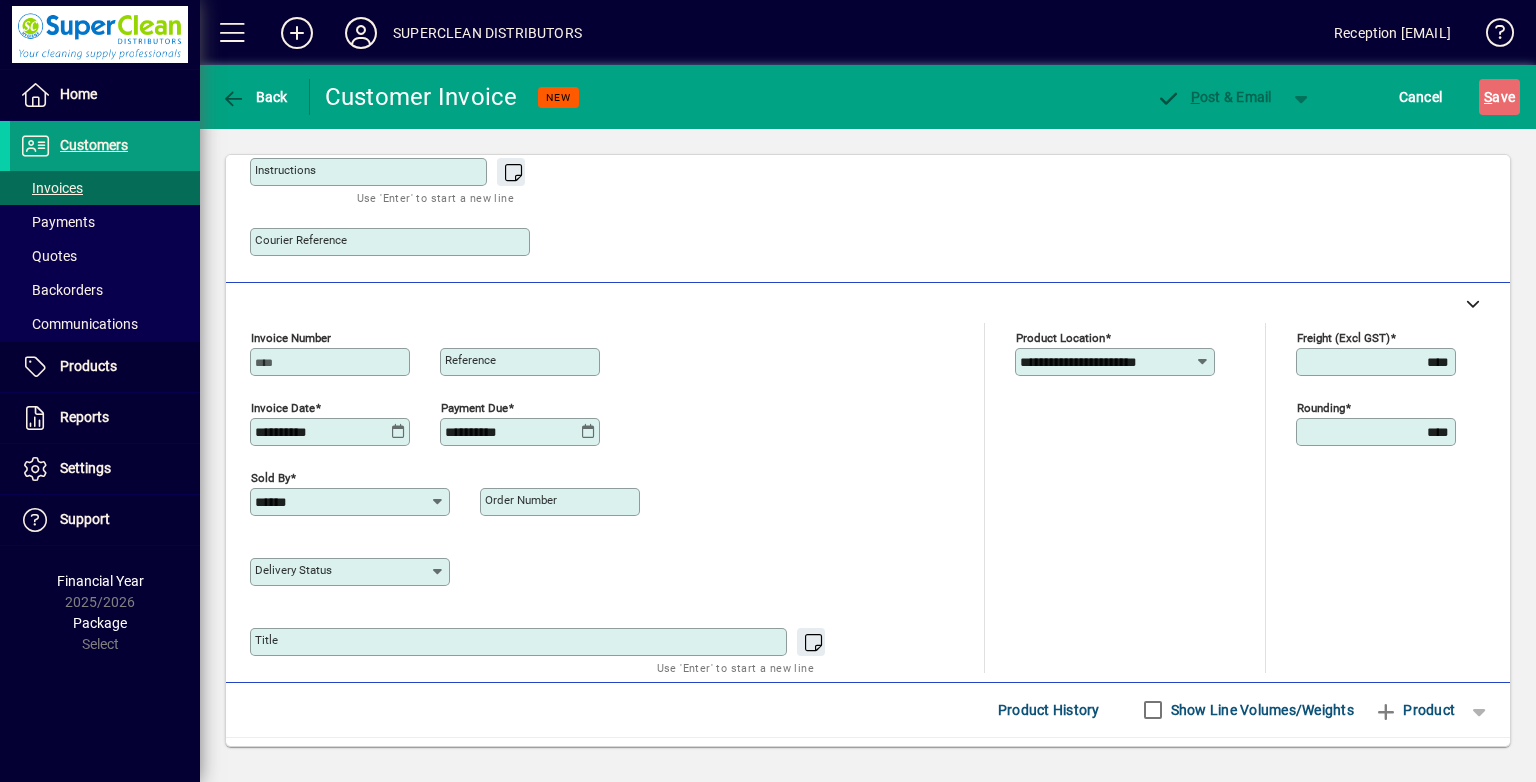 type on "**********" 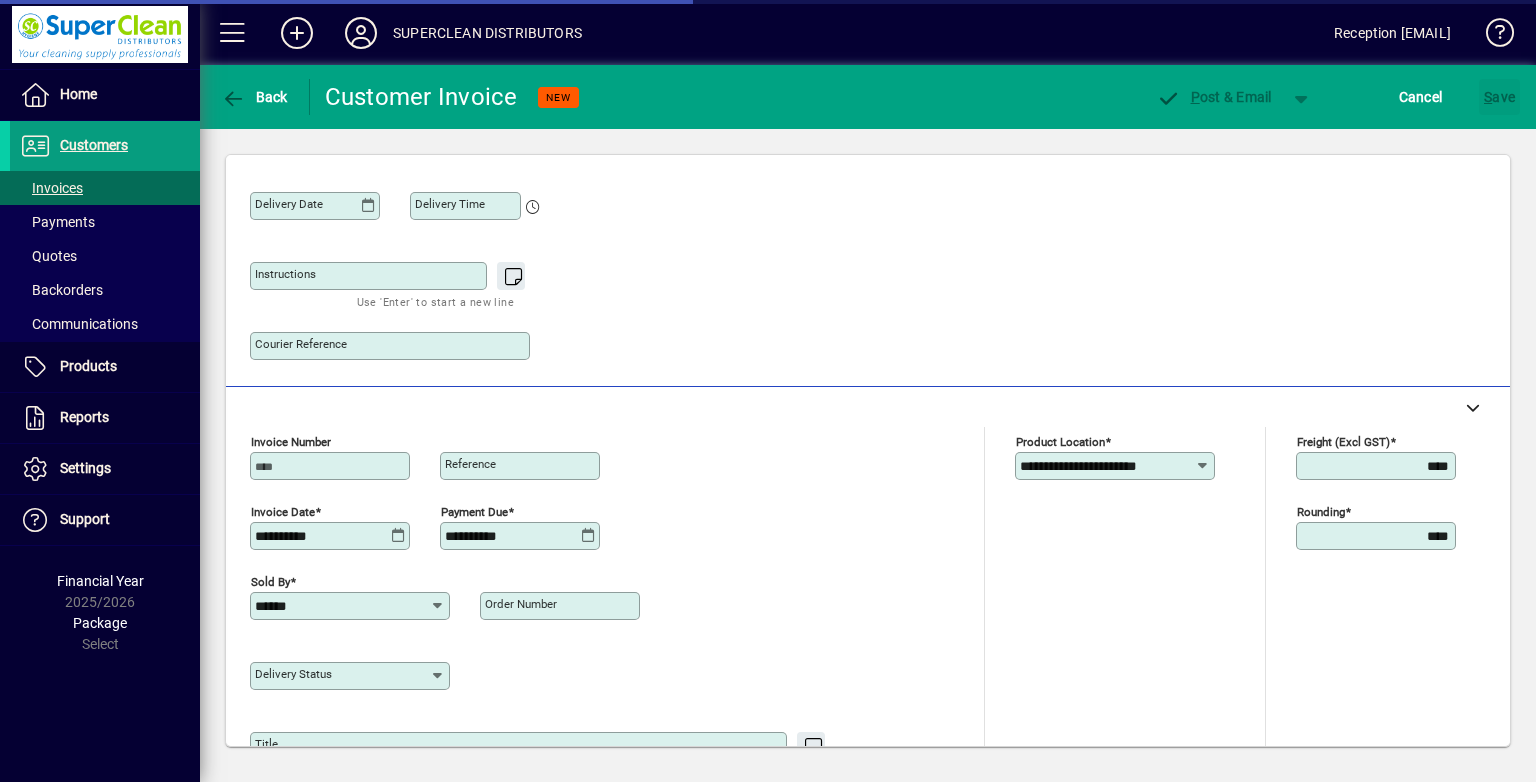 type on "********" 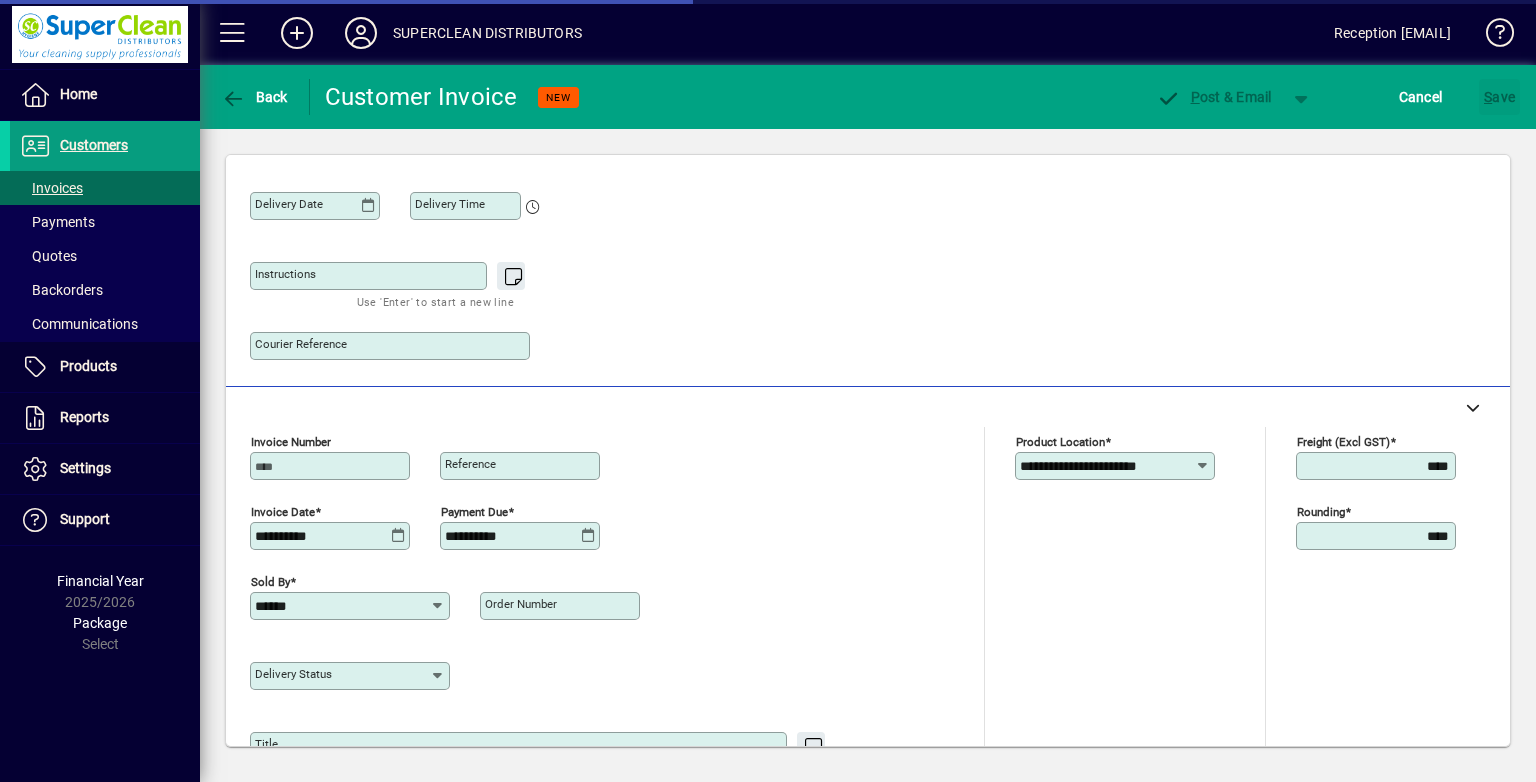 type on "******" 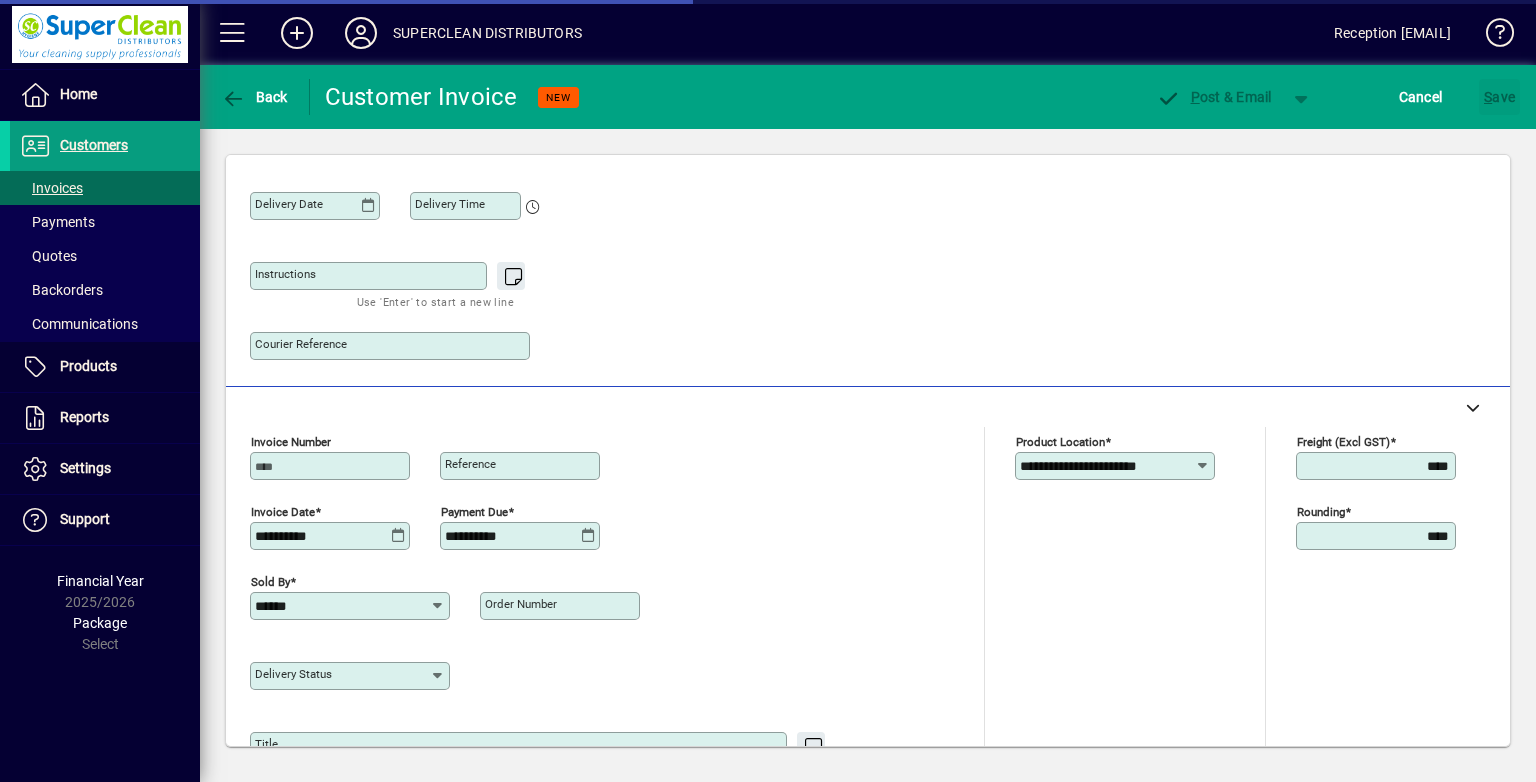 scroll, scrollTop: 44, scrollLeft: 0, axis: vertical 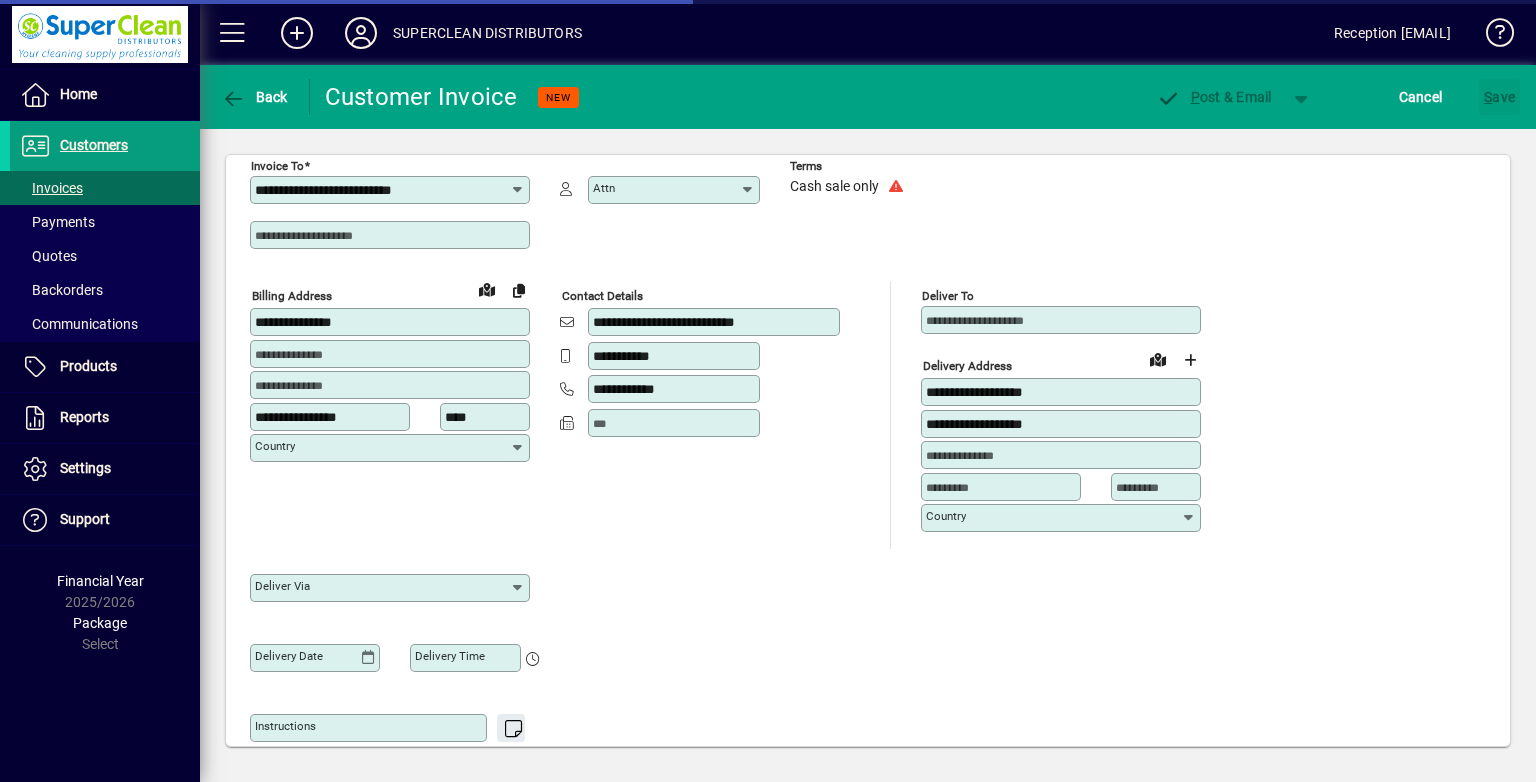 type on "******" 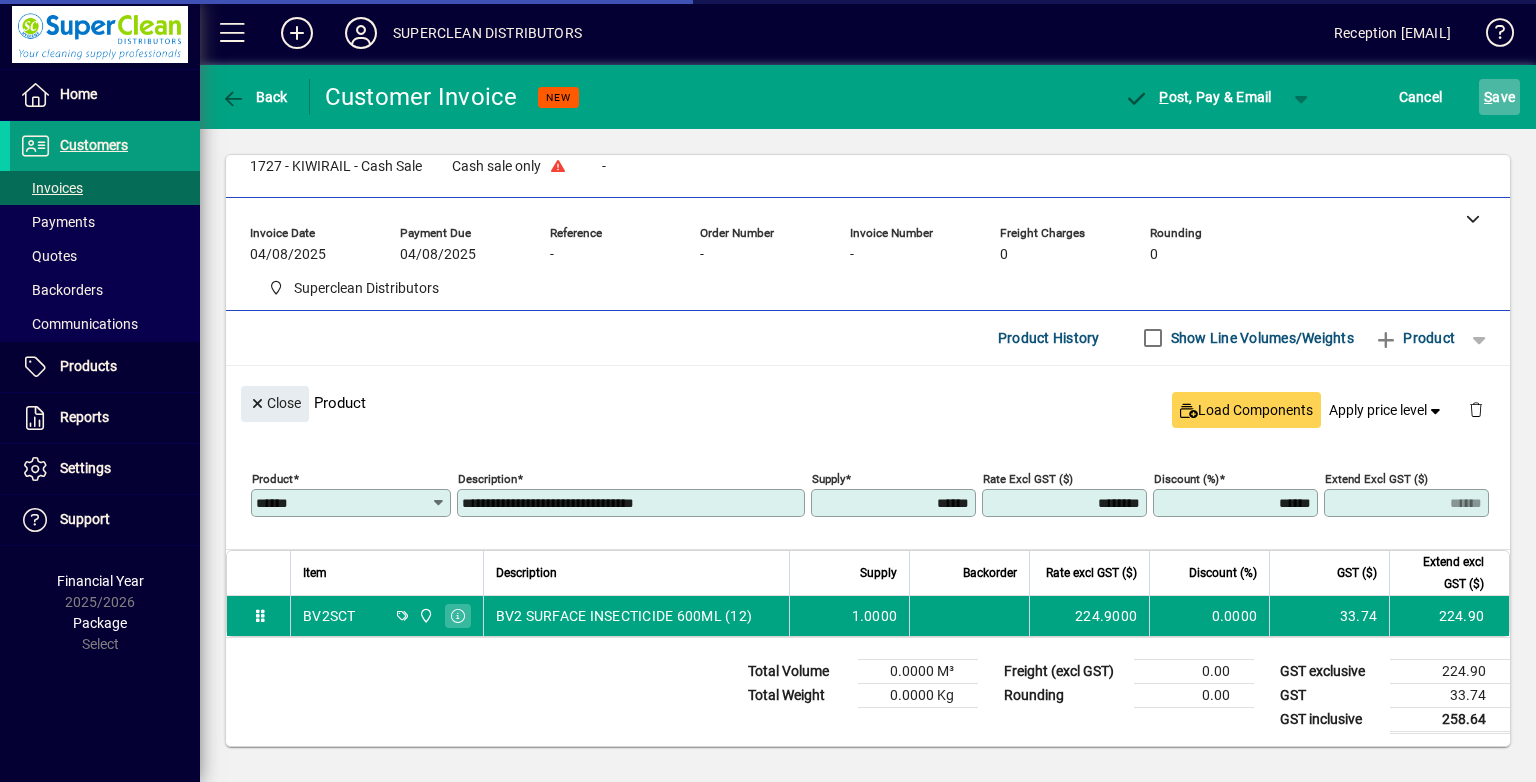 click on "S ave" 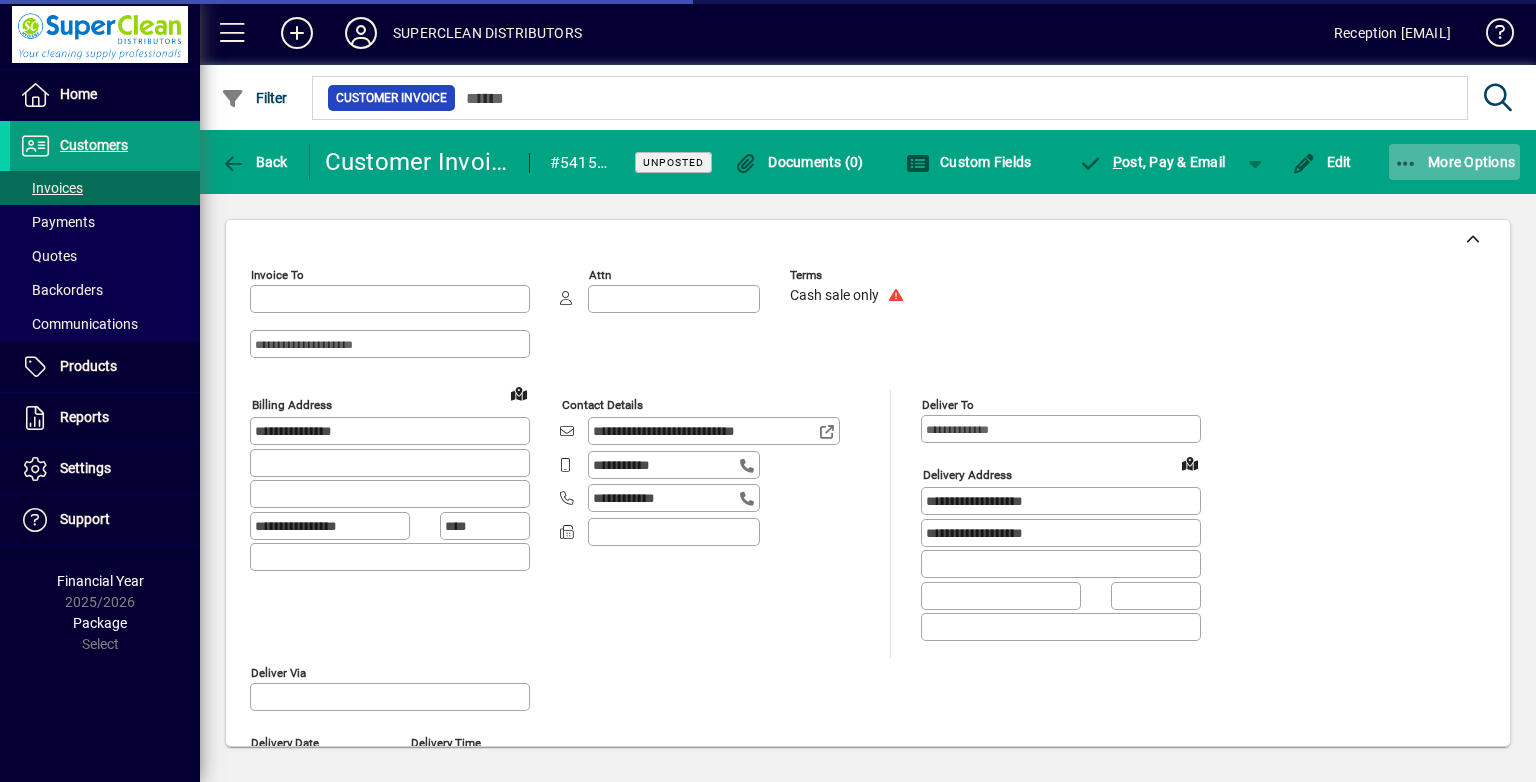 click on "More Options" 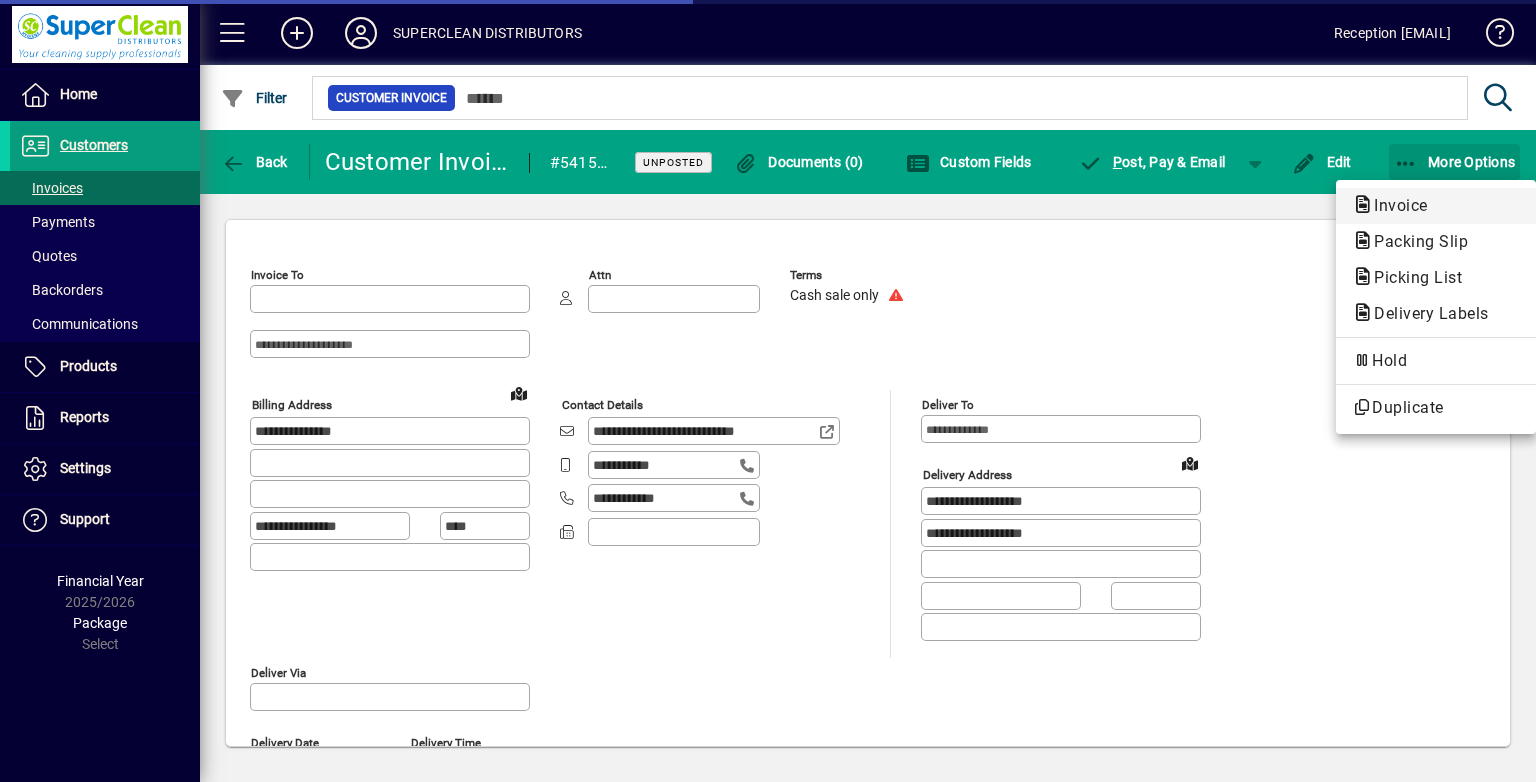 type on "**********" 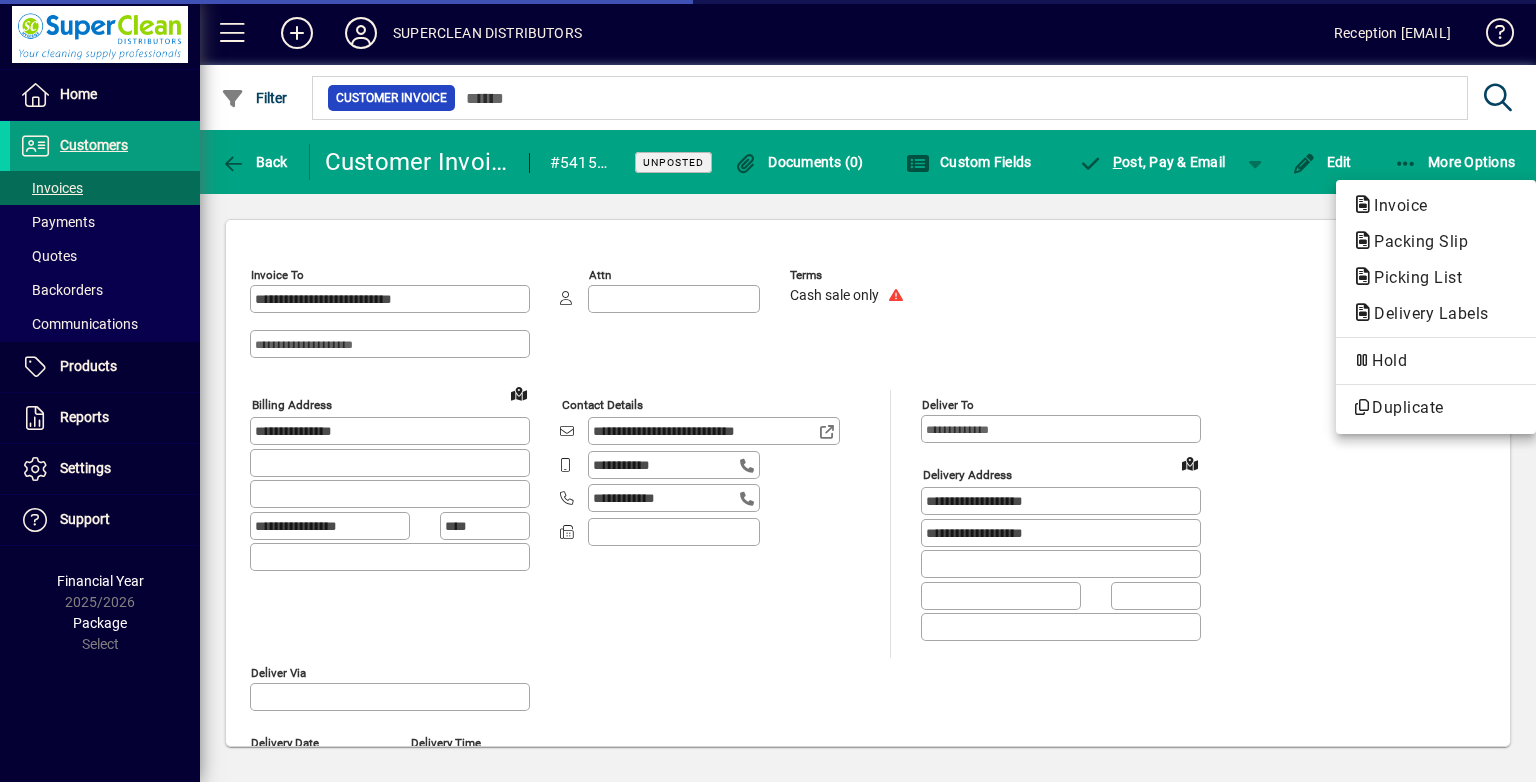 click on "Invoice" at bounding box center (1415, 241) 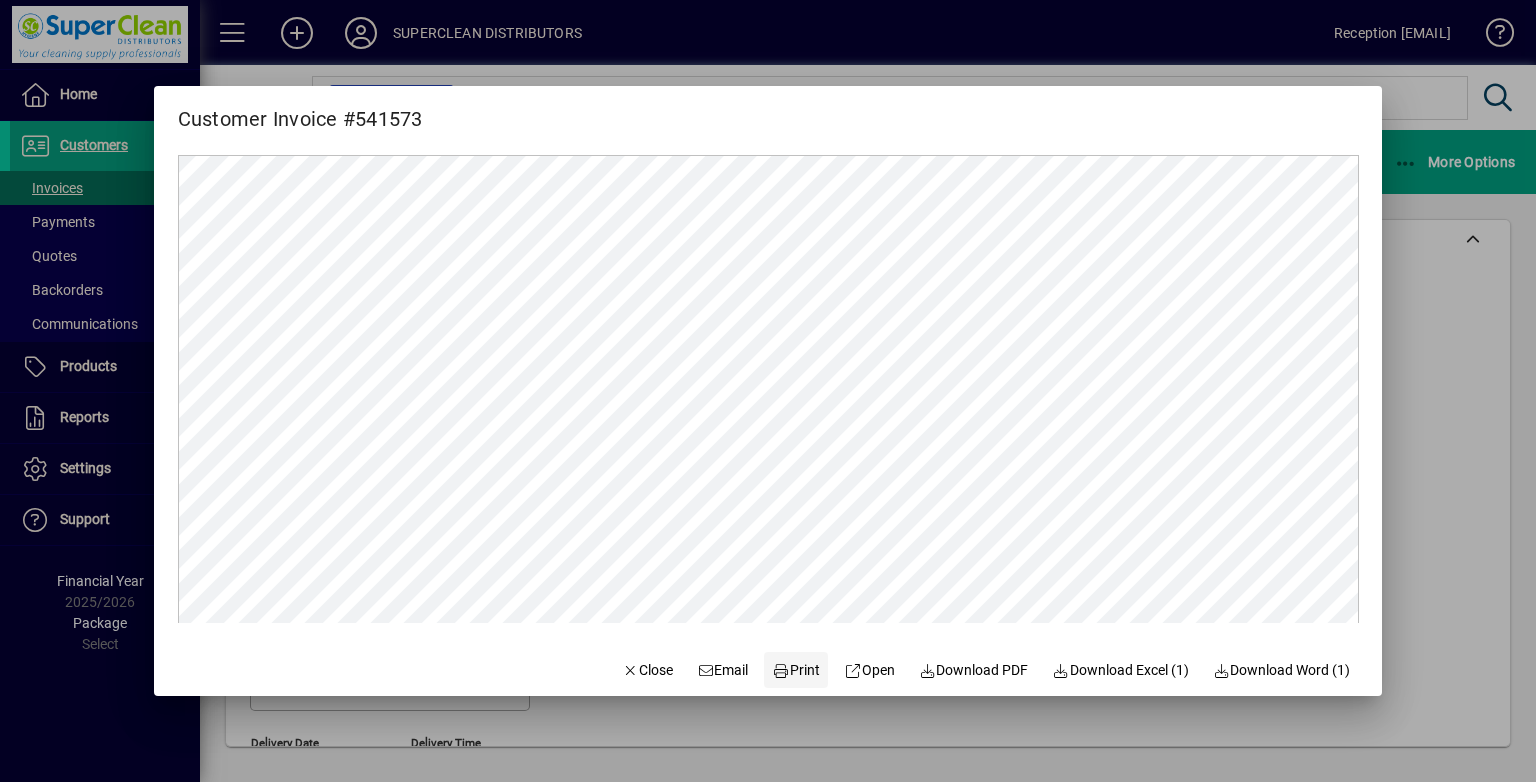scroll, scrollTop: 0, scrollLeft: 0, axis: both 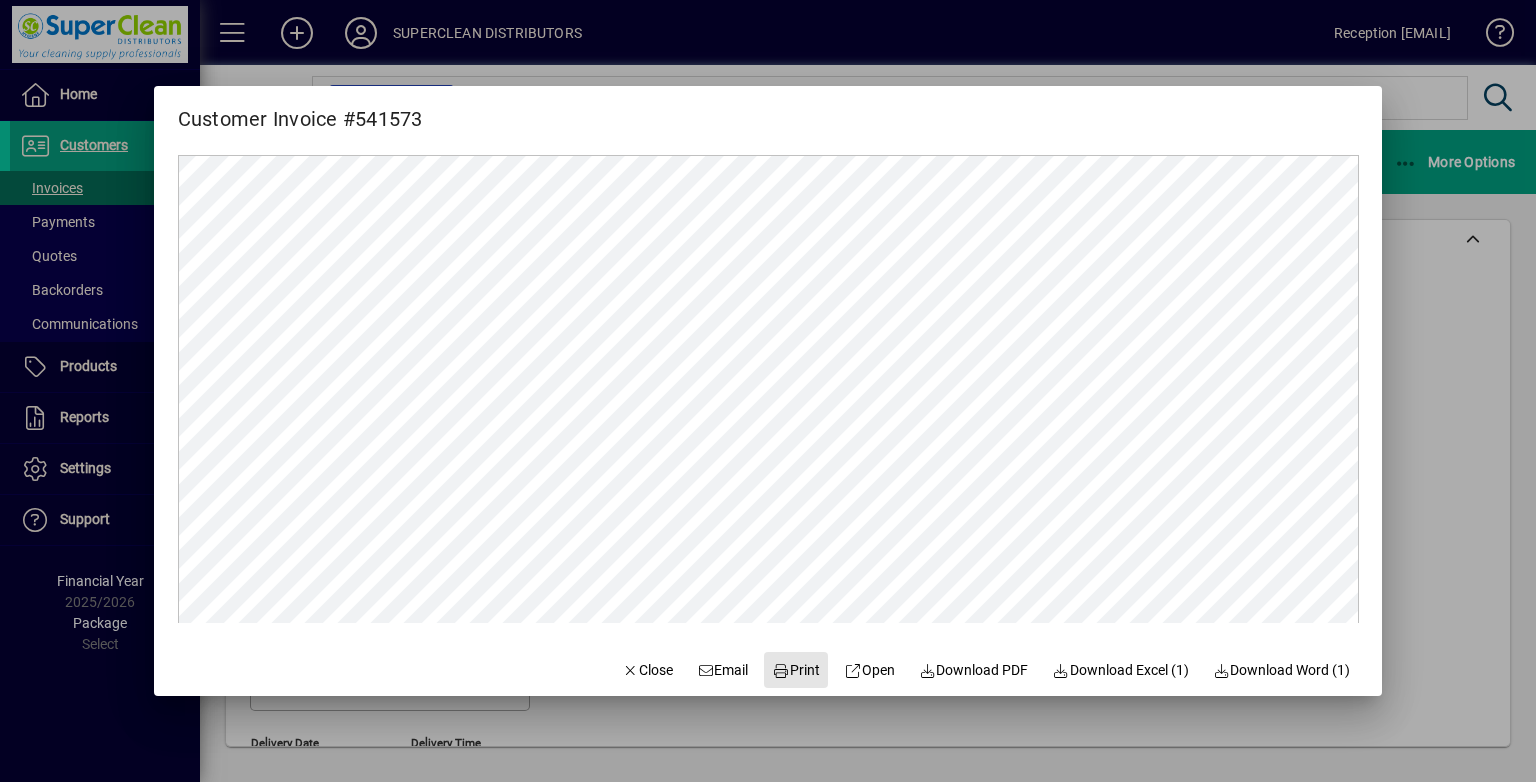 drag, startPoint x: 788, startPoint y: 673, endPoint x: 392, endPoint y: 131, distance: 671.25256 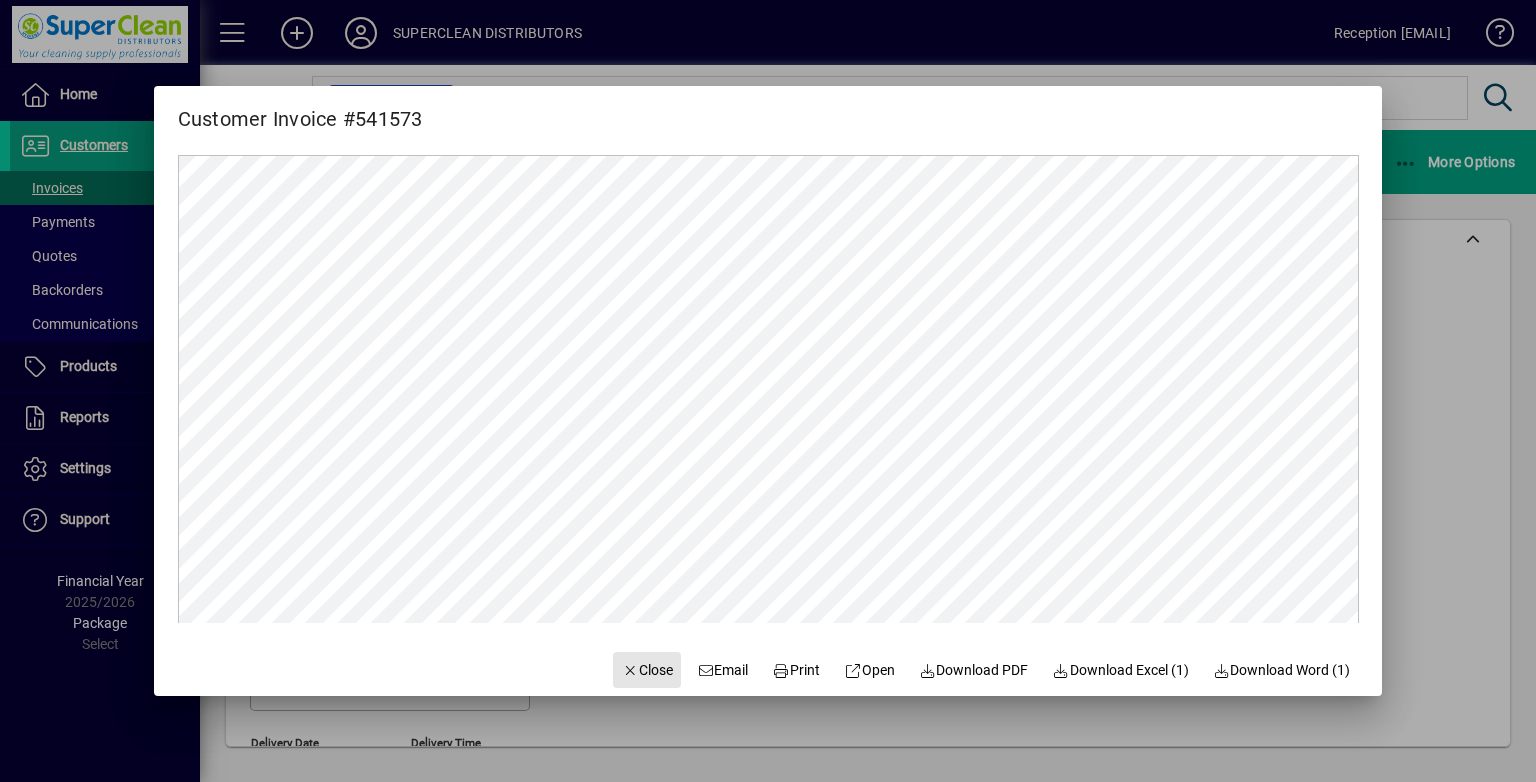 drag, startPoint x: 638, startPoint y: 659, endPoint x: 335, endPoint y: 280, distance: 485.2319 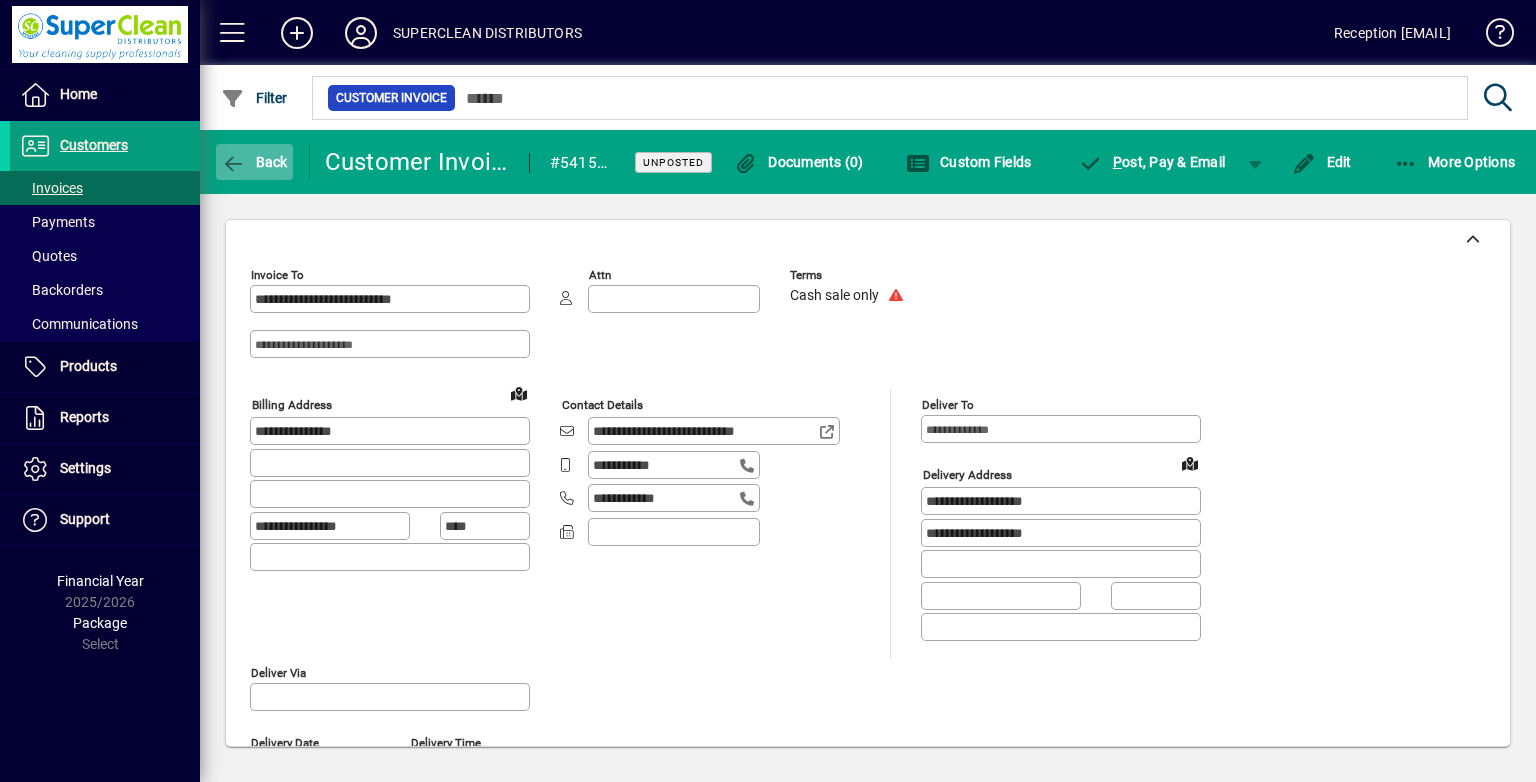 click 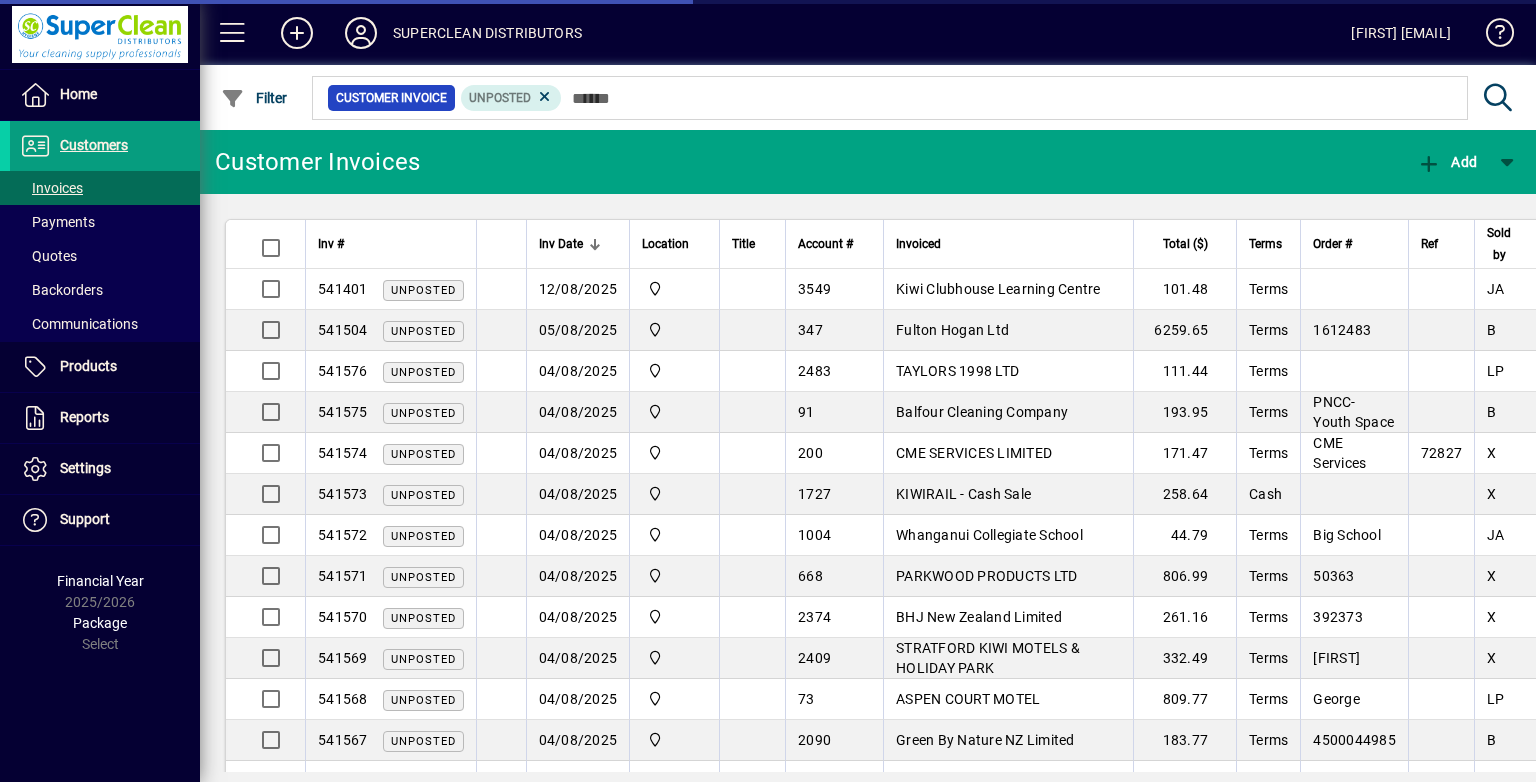 scroll, scrollTop: 0, scrollLeft: 0, axis: both 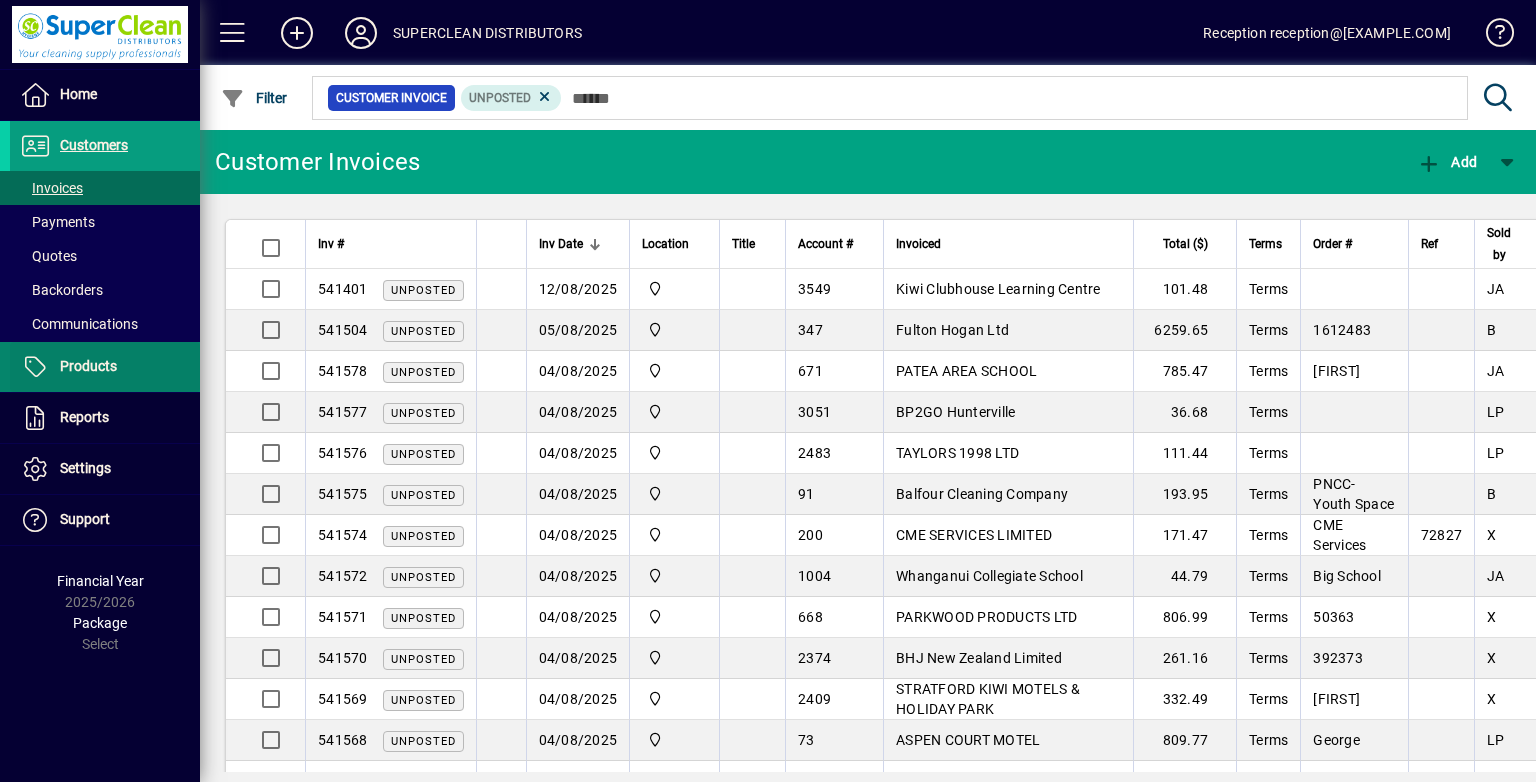 click on "Products" at bounding box center (88, 366) 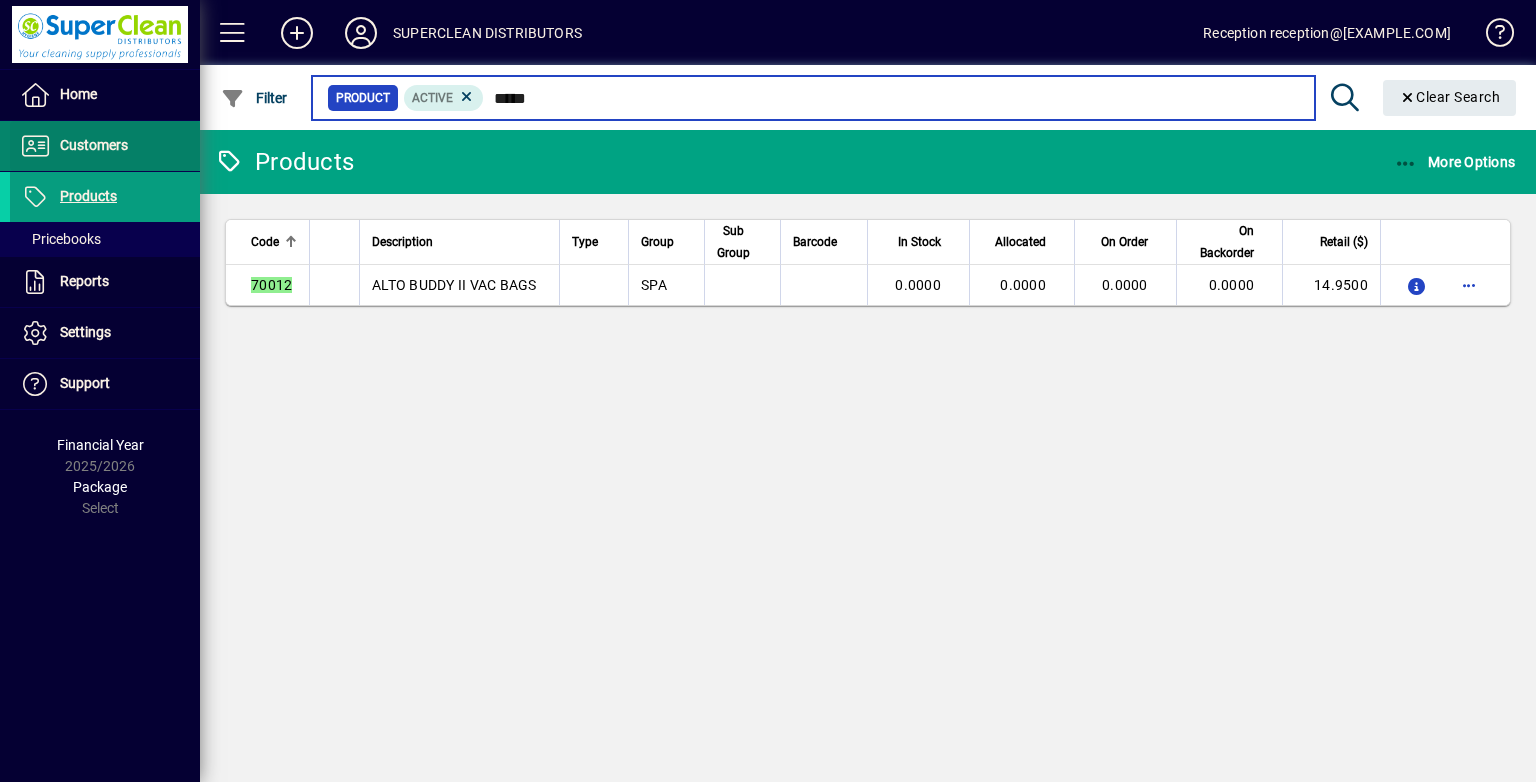 type on "*****" 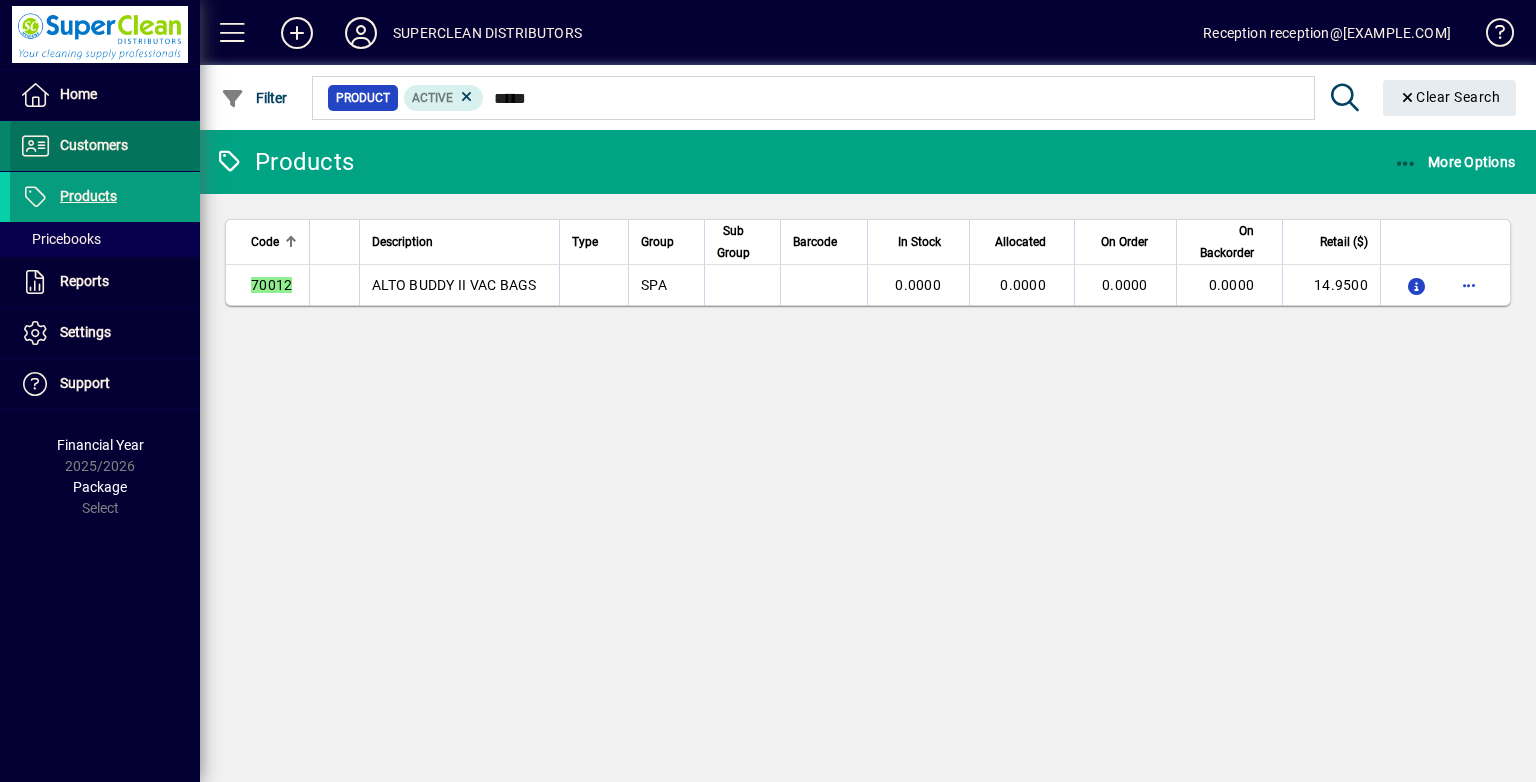 click at bounding box center [105, 146] 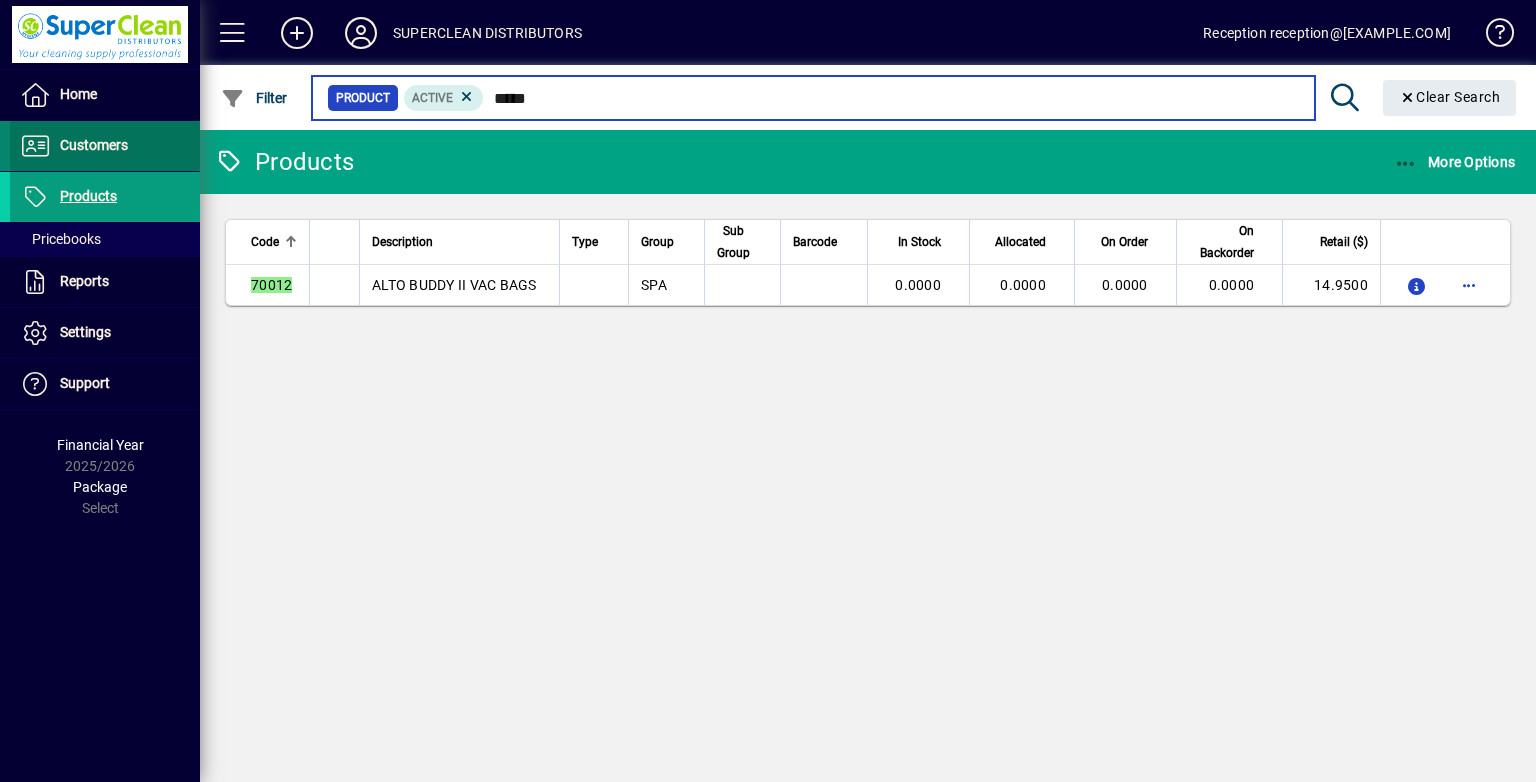 type 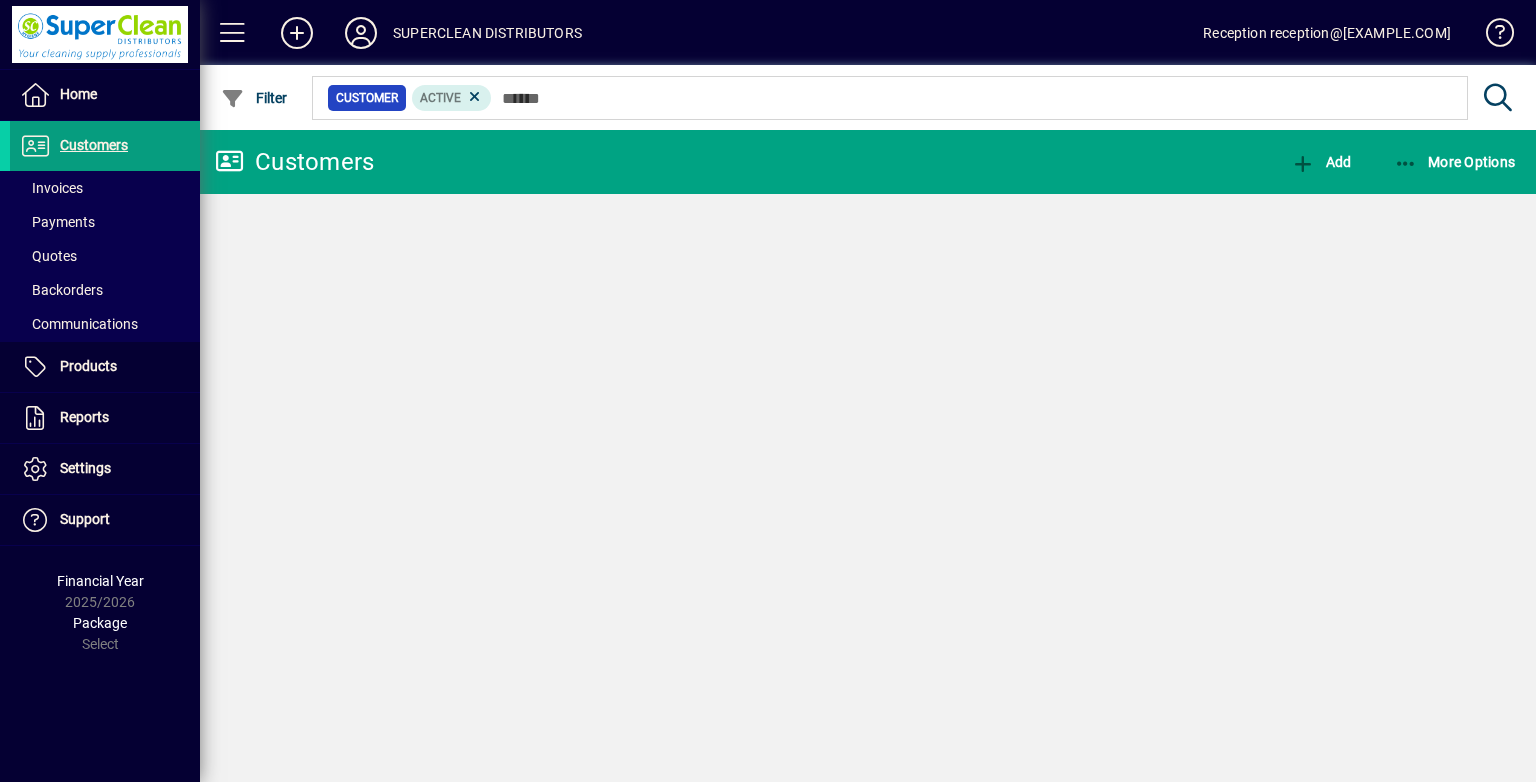 click at bounding box center (105, 188) 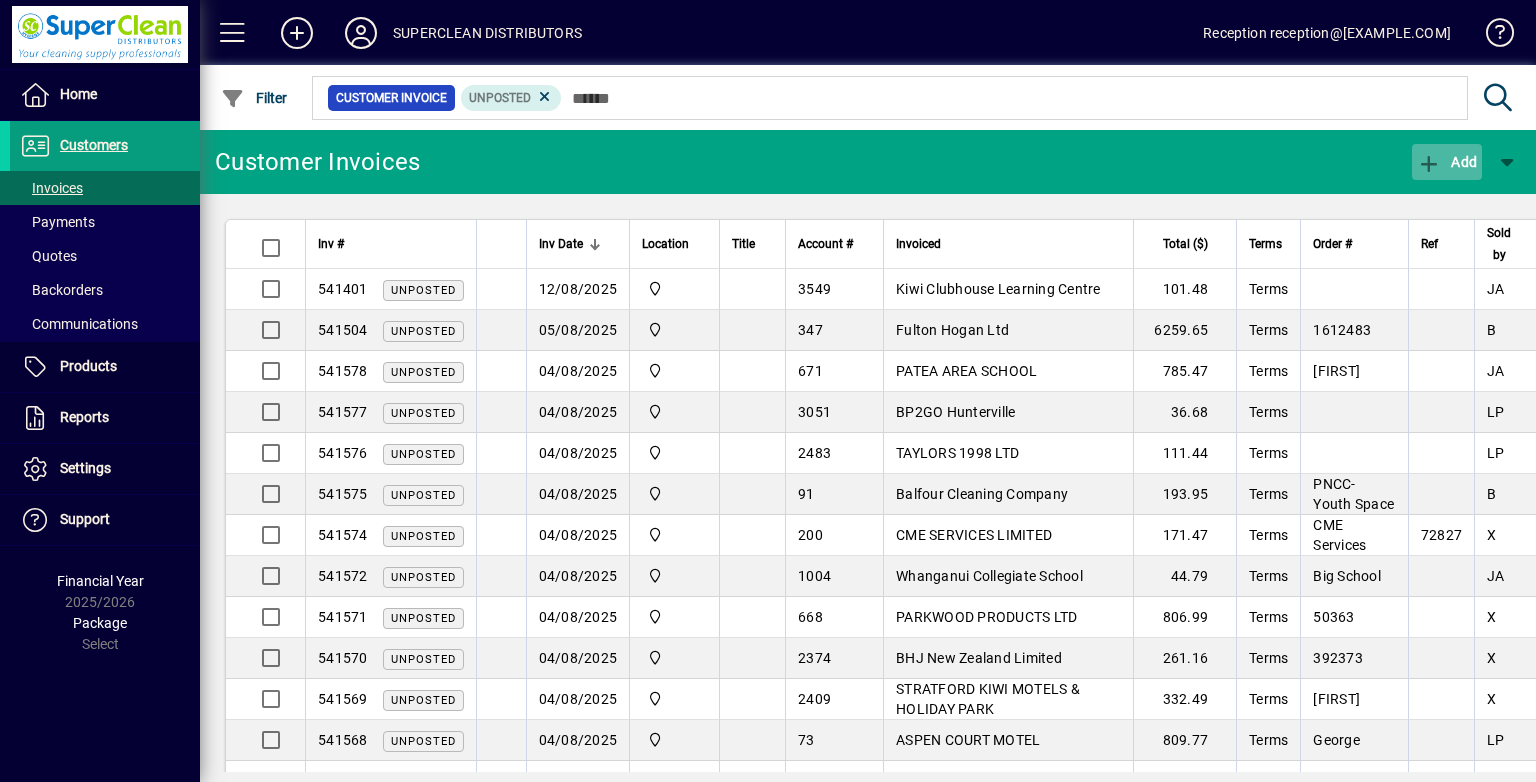 click 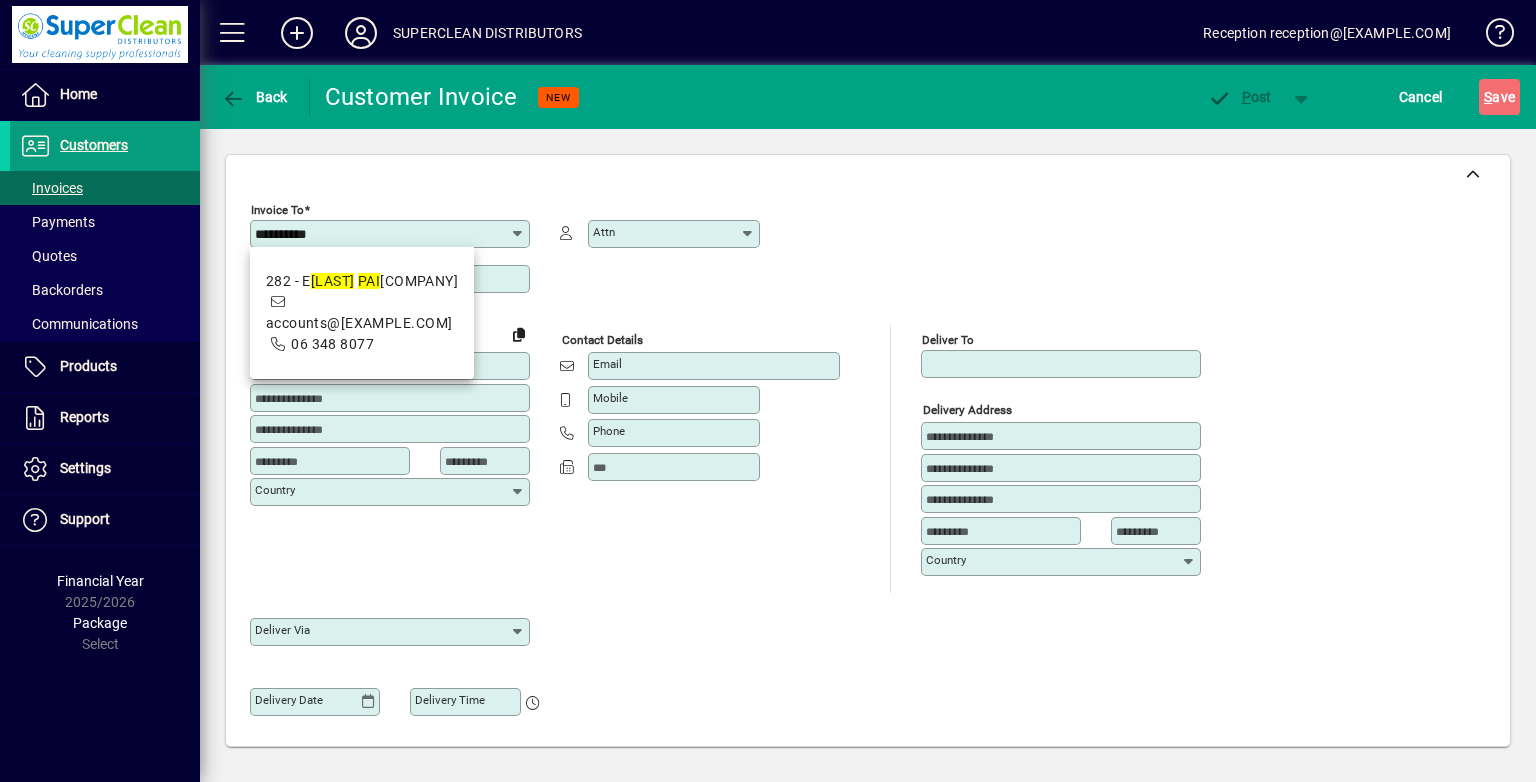 click on "accounts@edcom.co.nz" at bounding box center (359, 323) 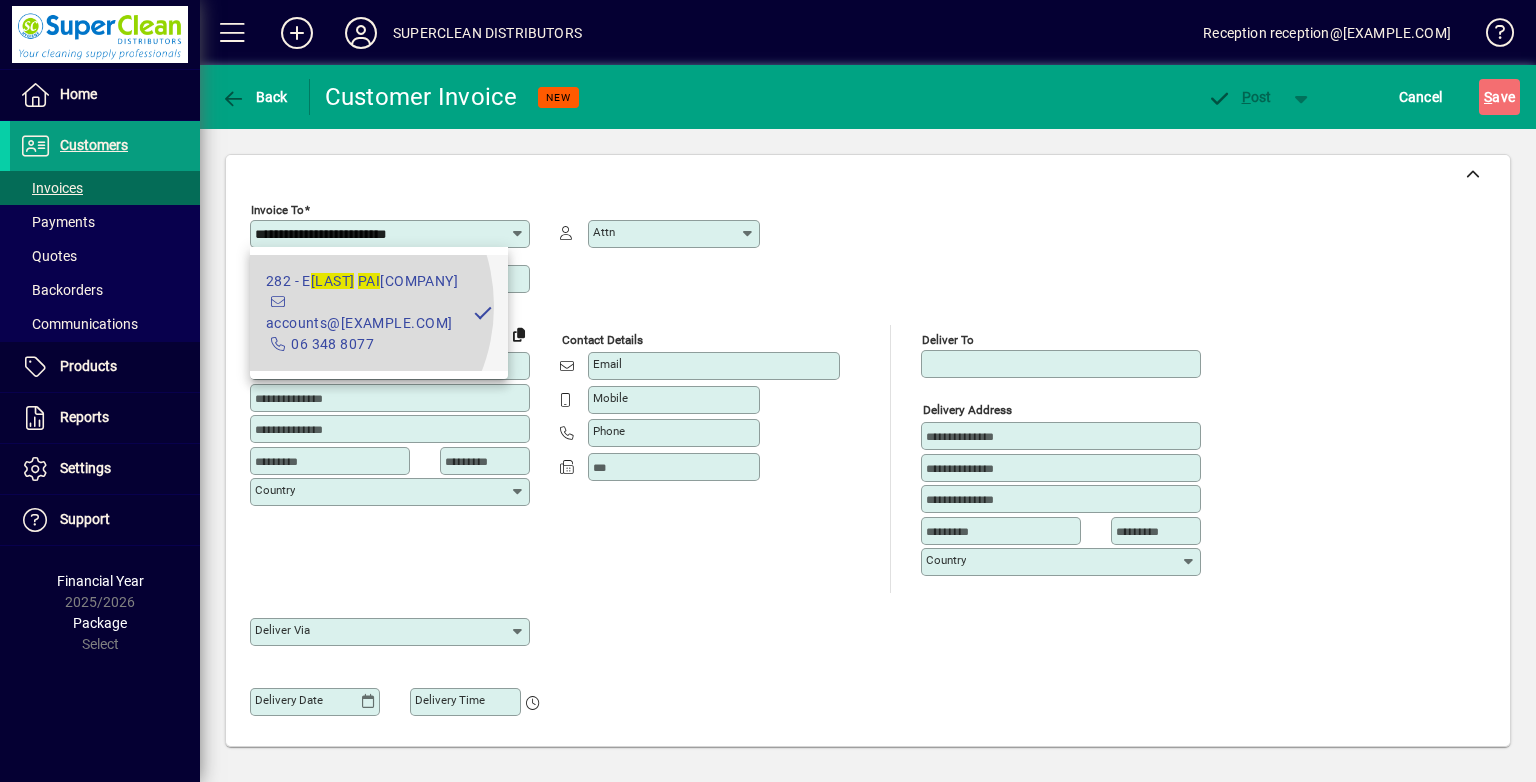 type on "**********" 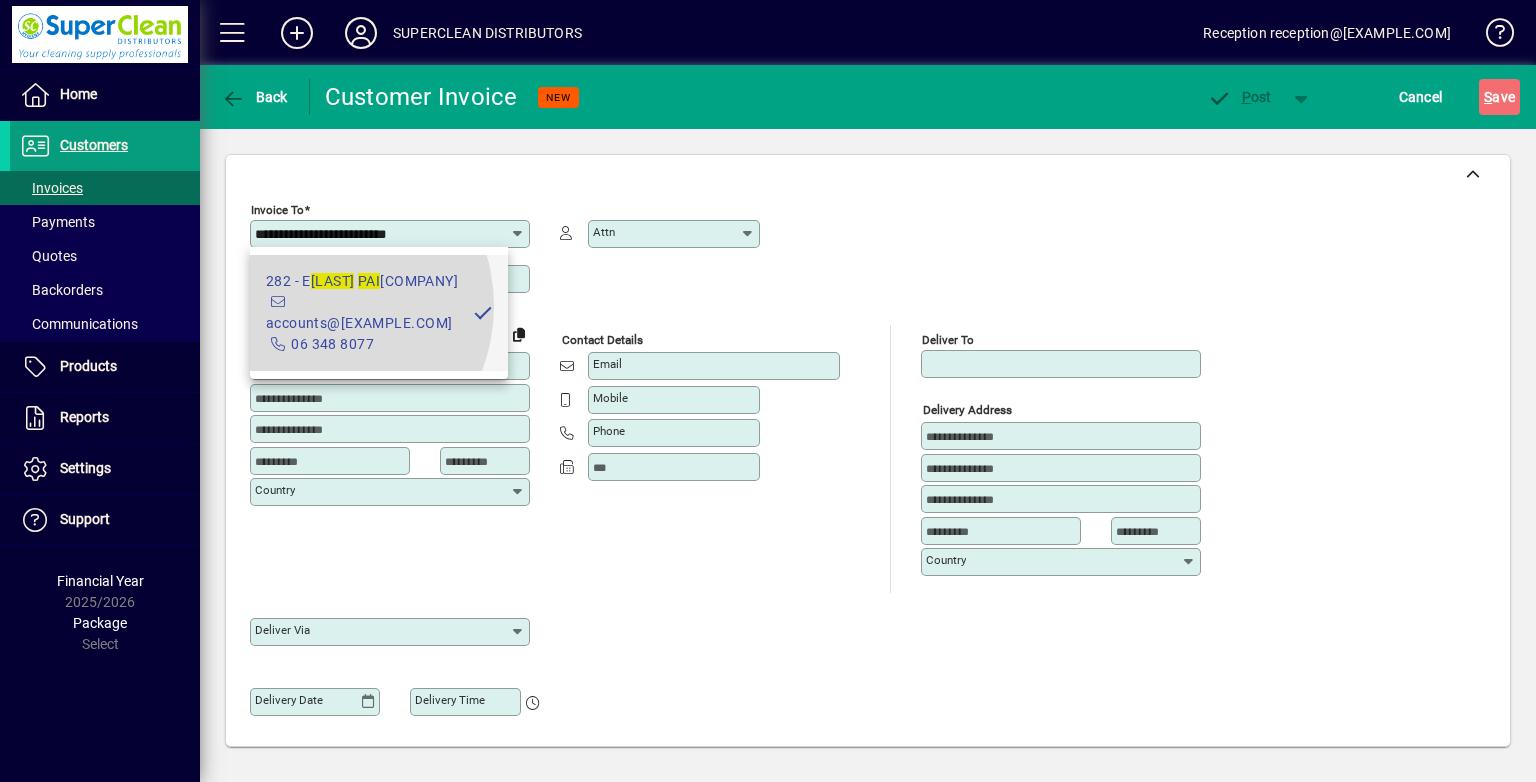 type on "********" 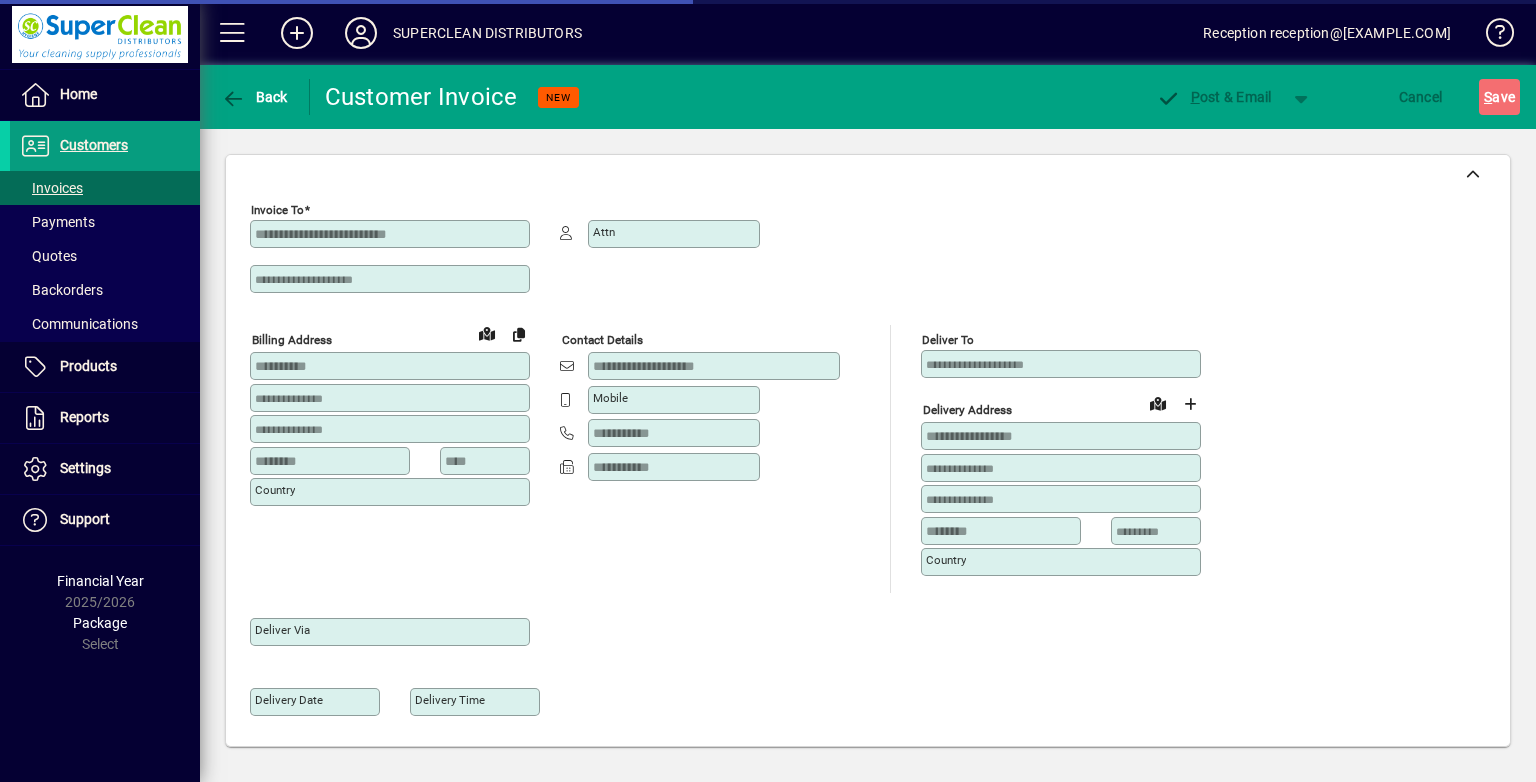 scroll, scrollTop: 400, scrollLeft: 0, axis: vertical 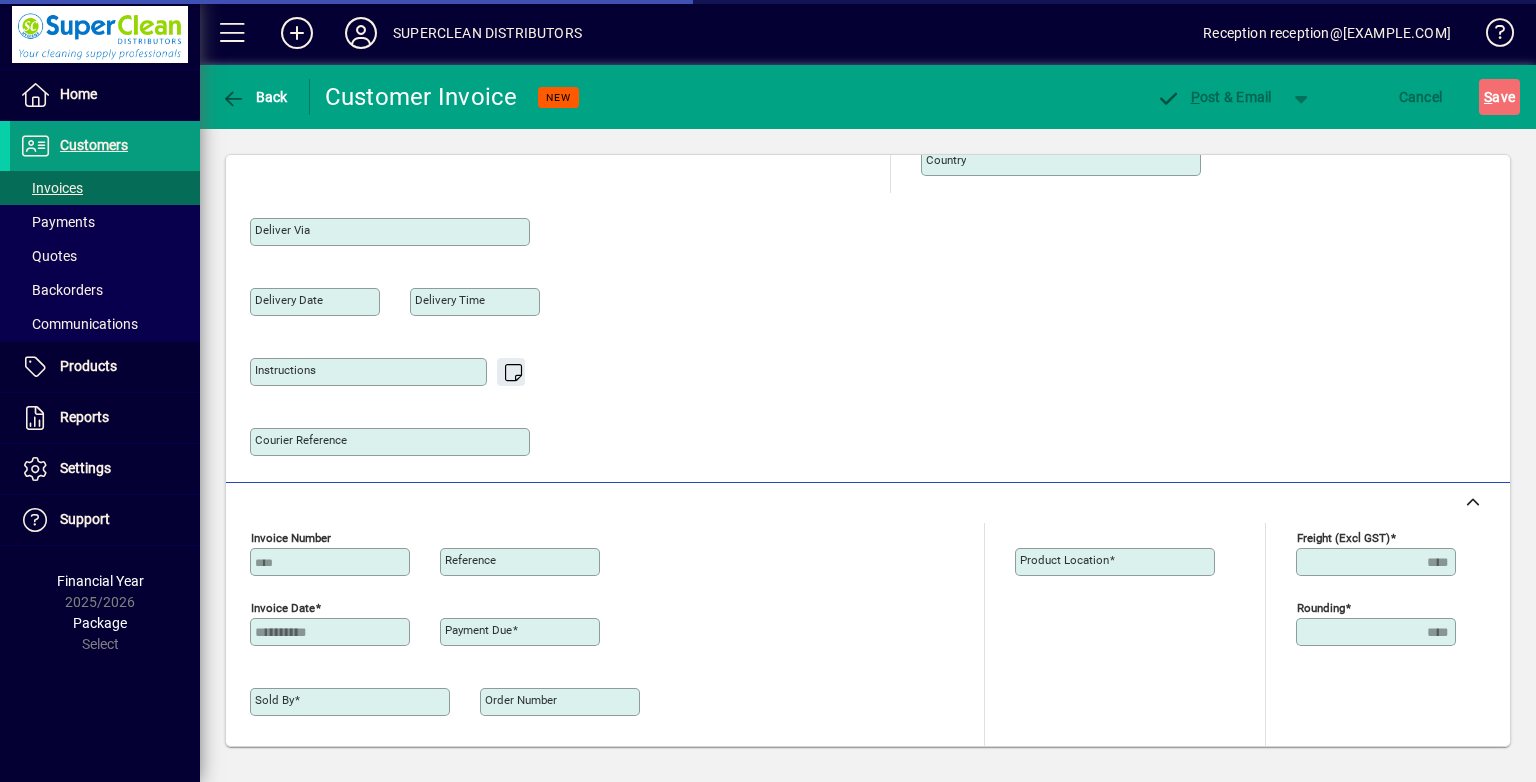 type on "**********" 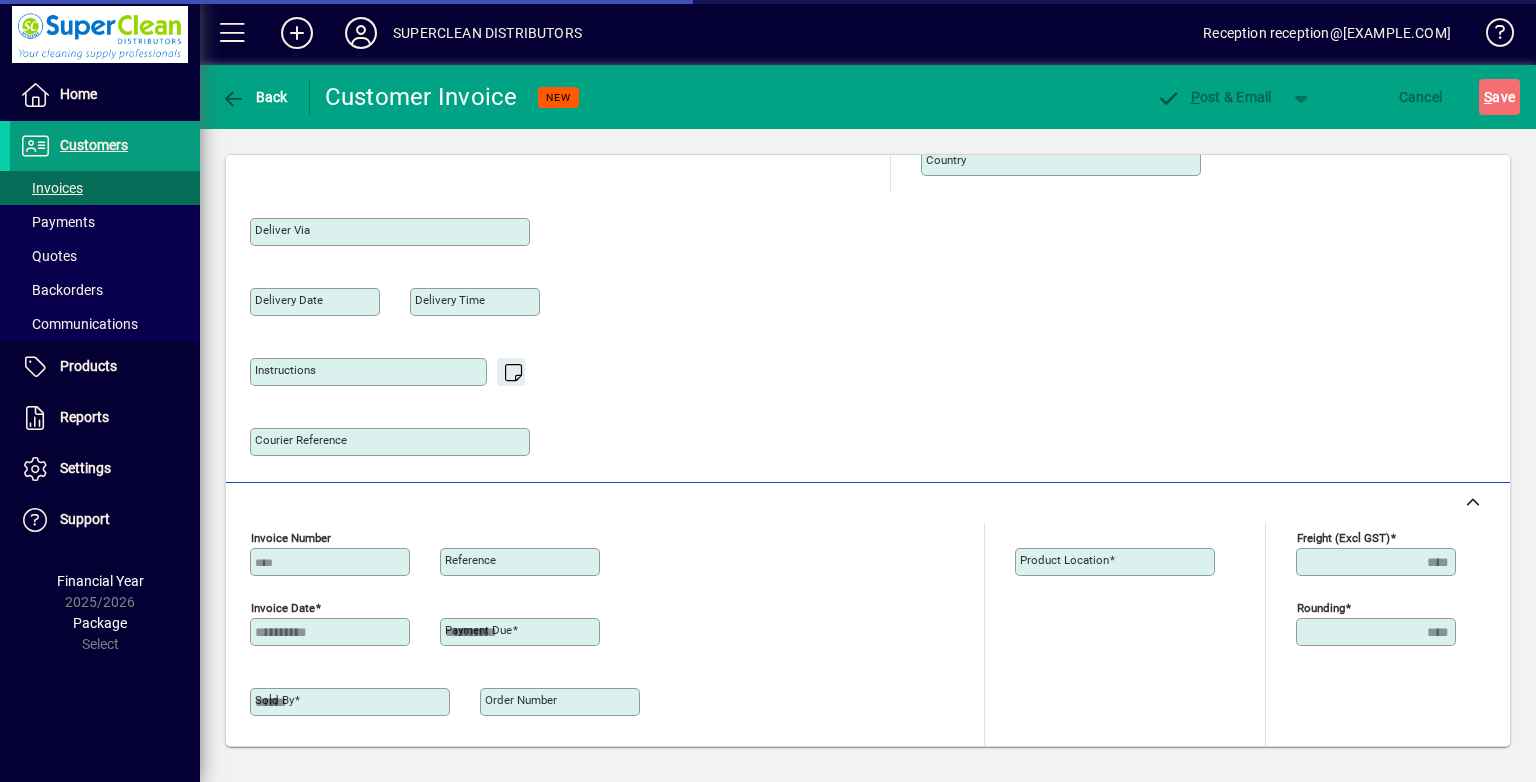type on "**********" 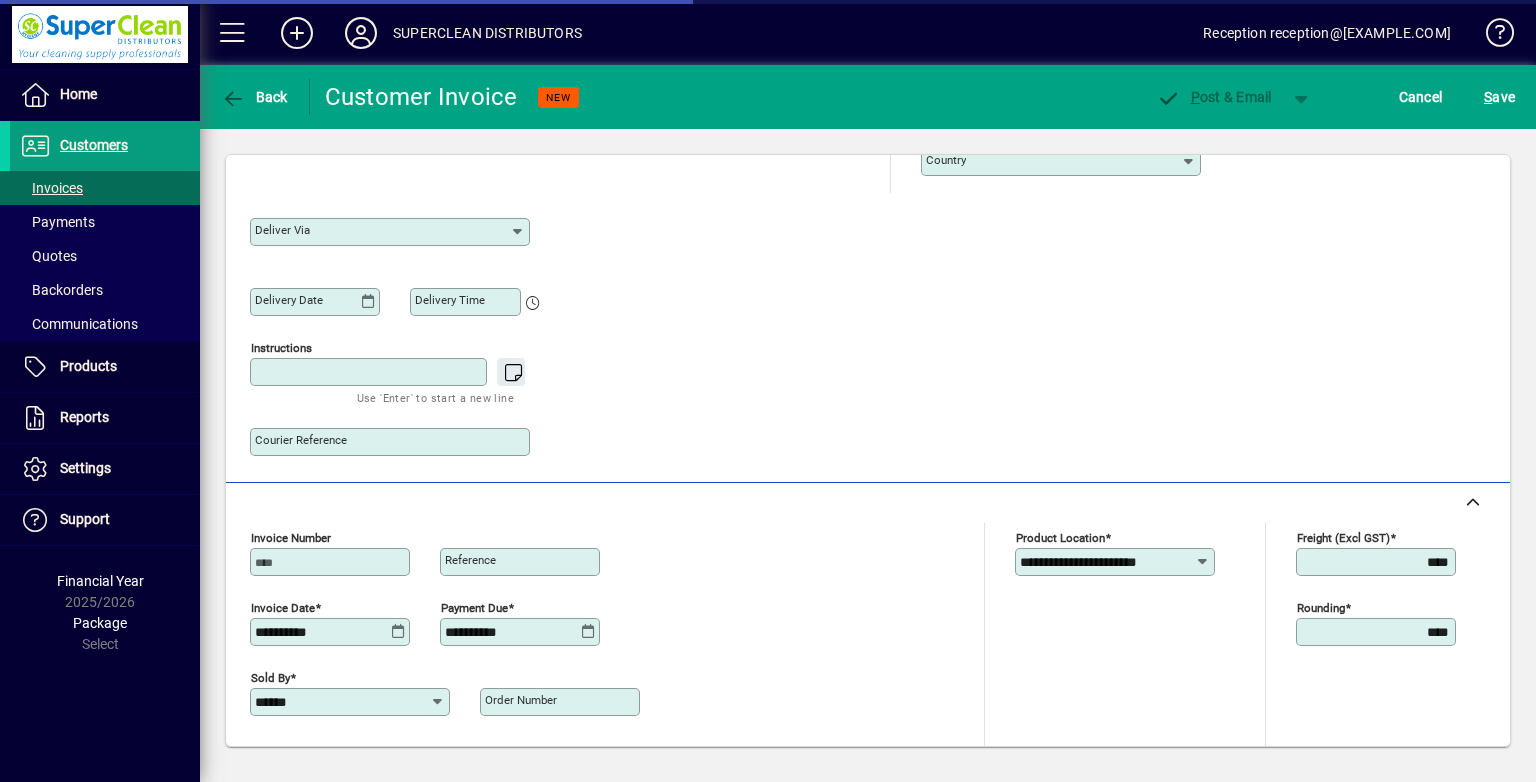 click on "Instructions" at bounding box center (370, 372) 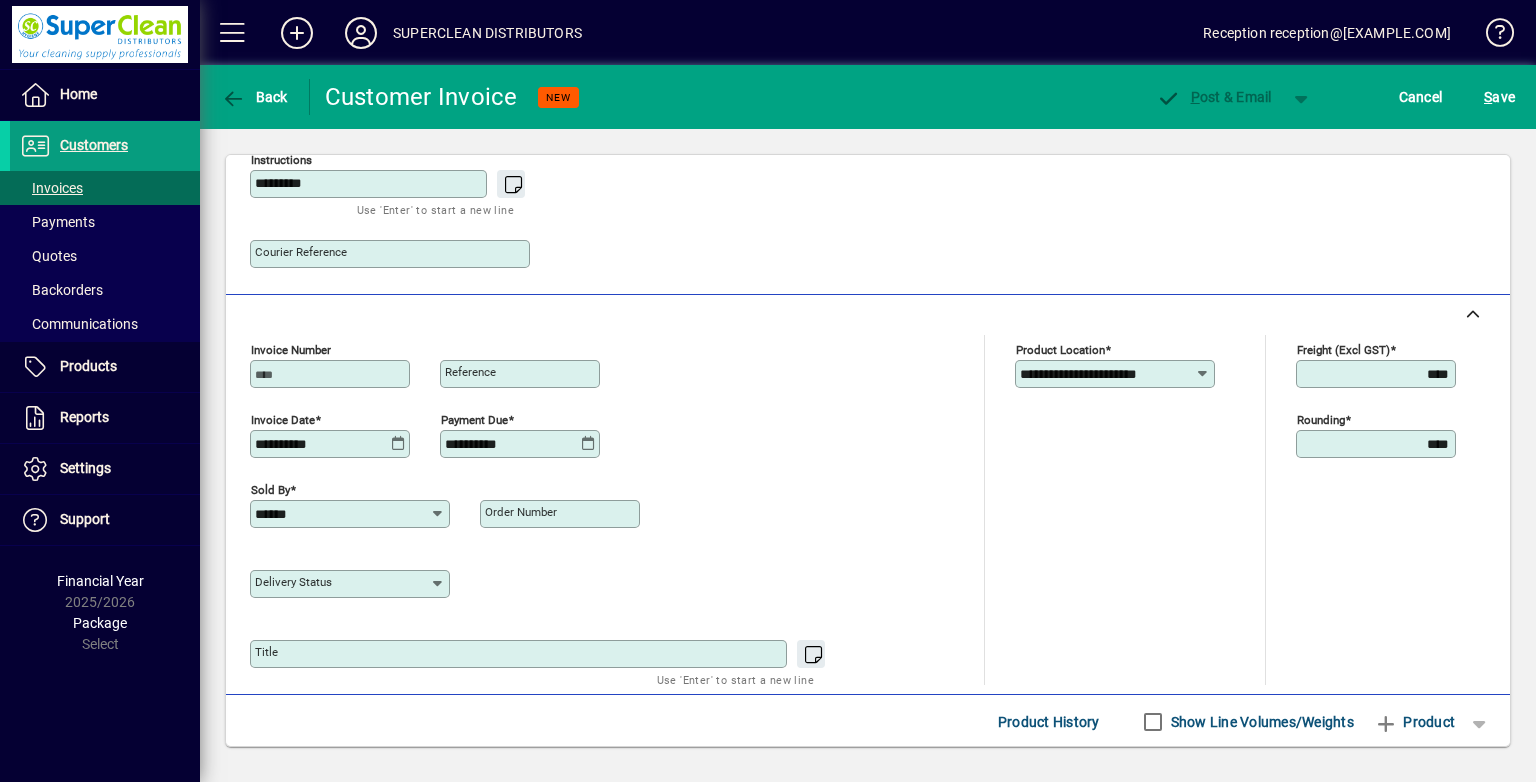 scroll, scrollTop: 760, scrollLeft: 0, axis: vertical 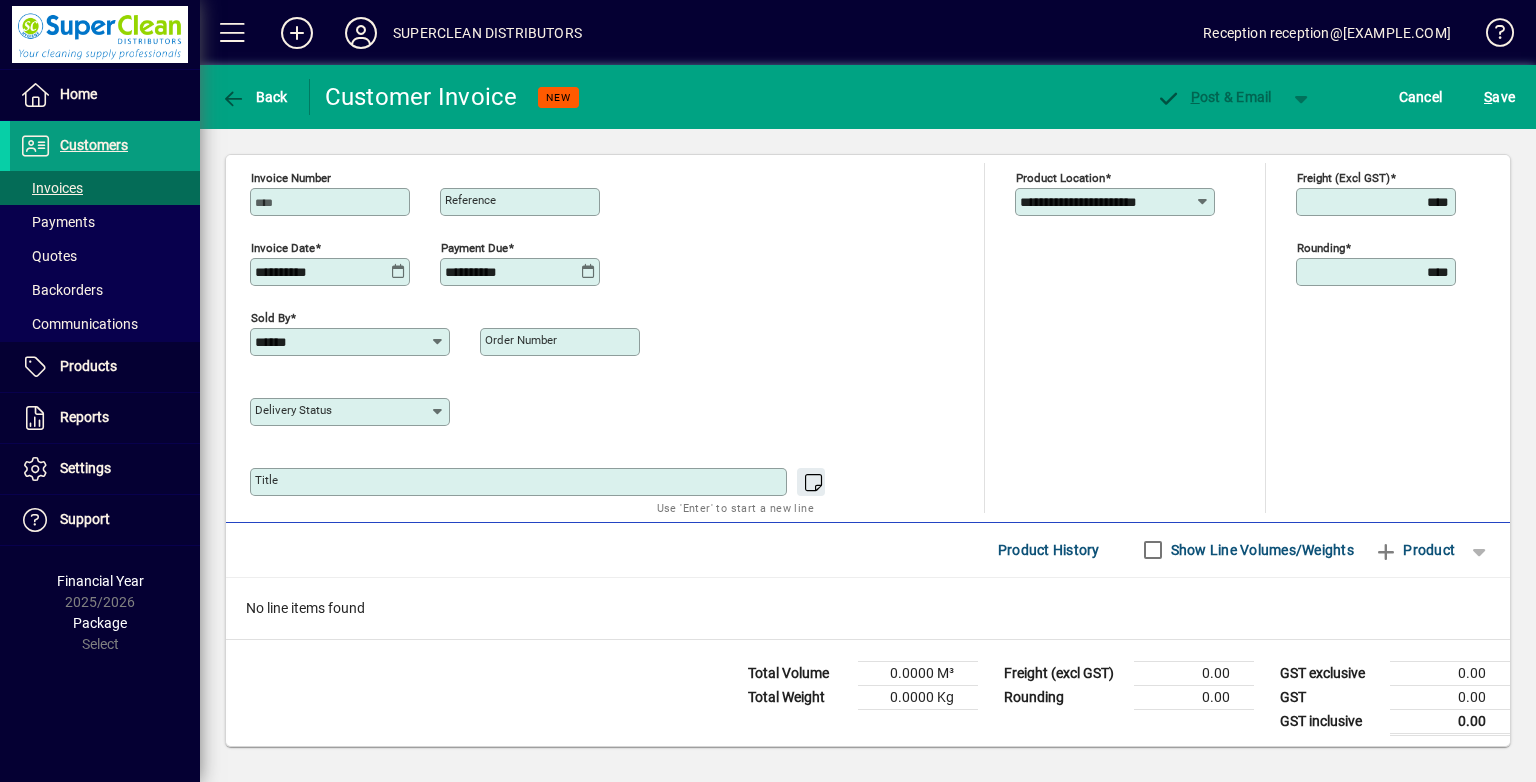 type on "*********" 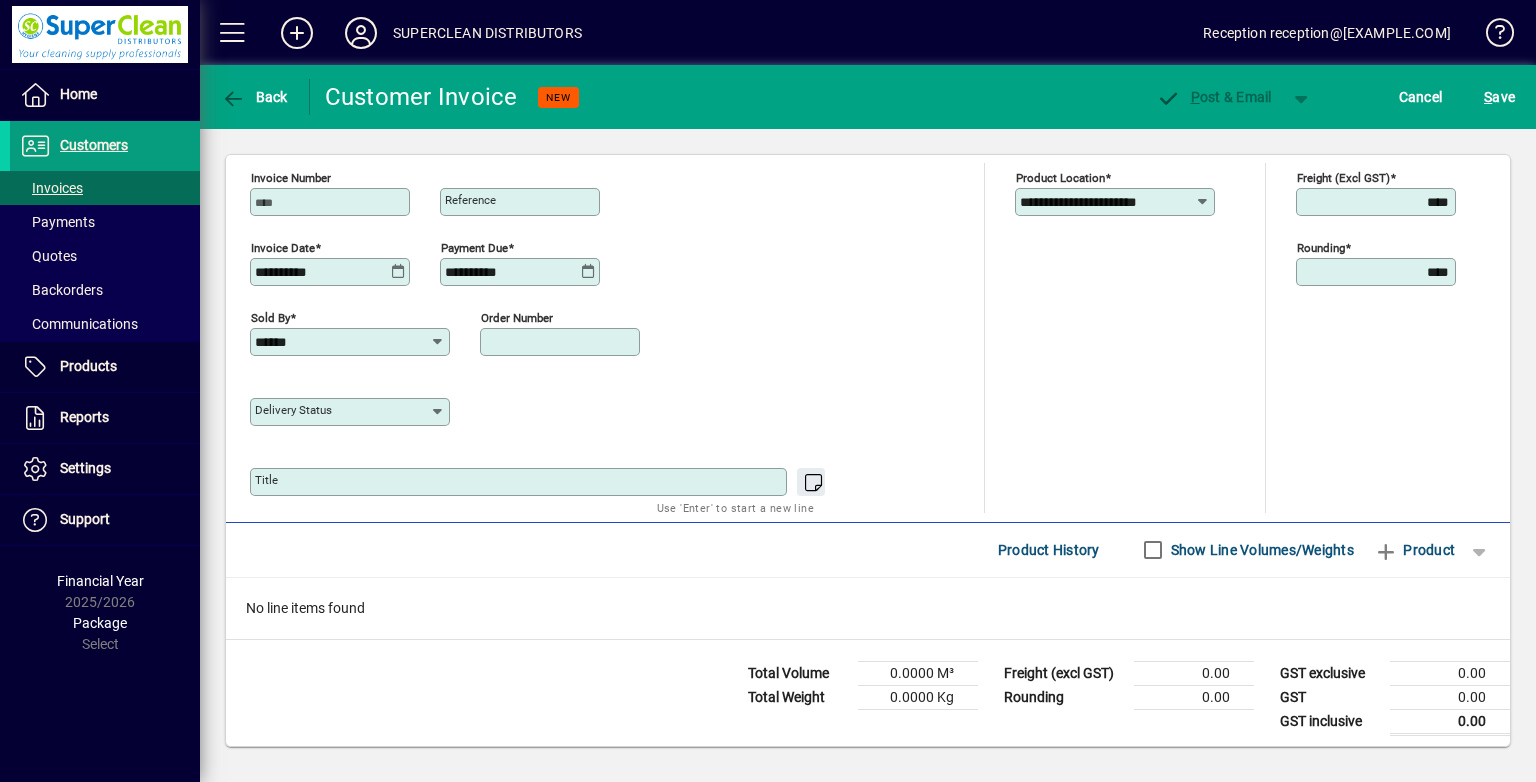 click on "Order number" at bounding box center [562, 342] 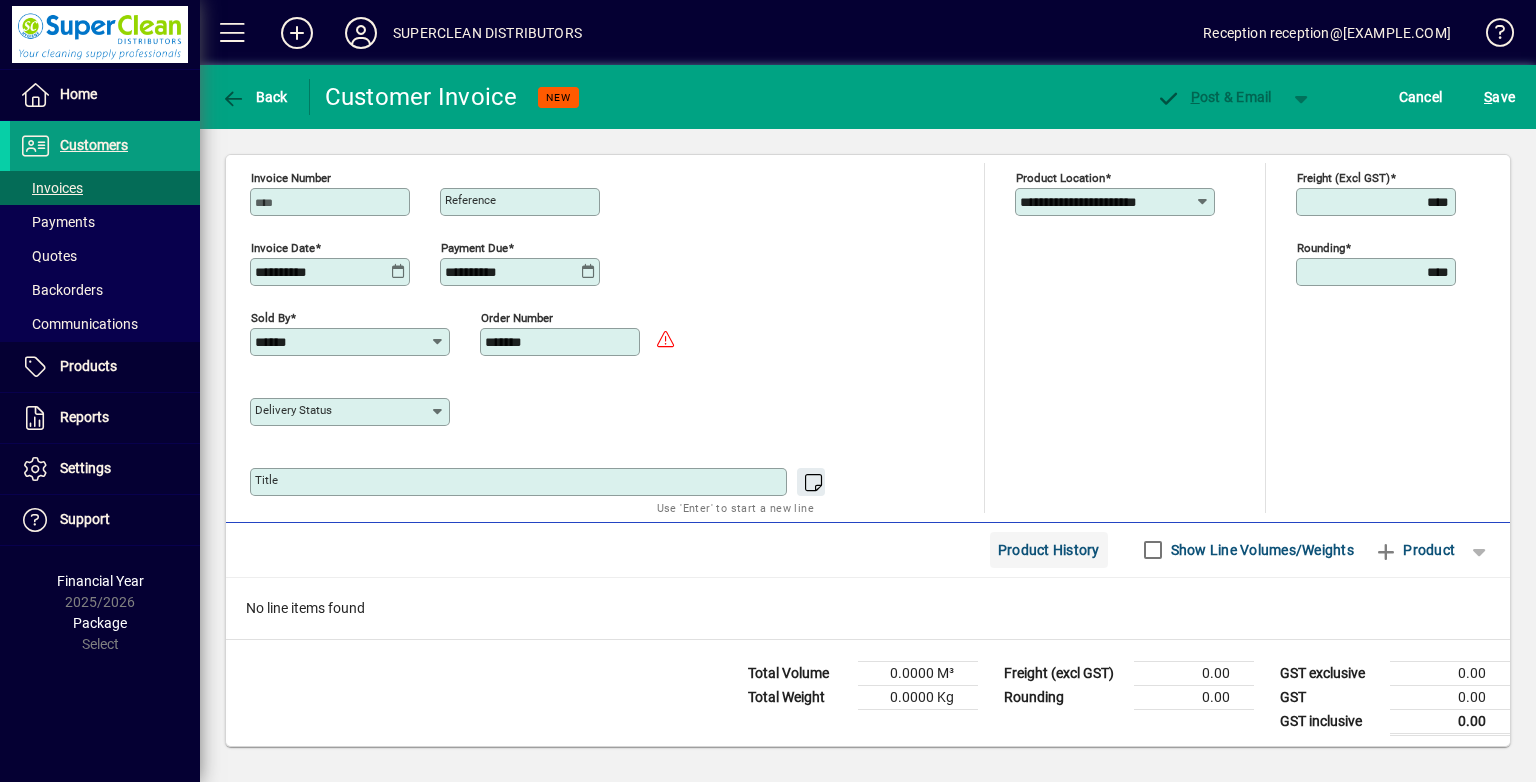 type on "*******" 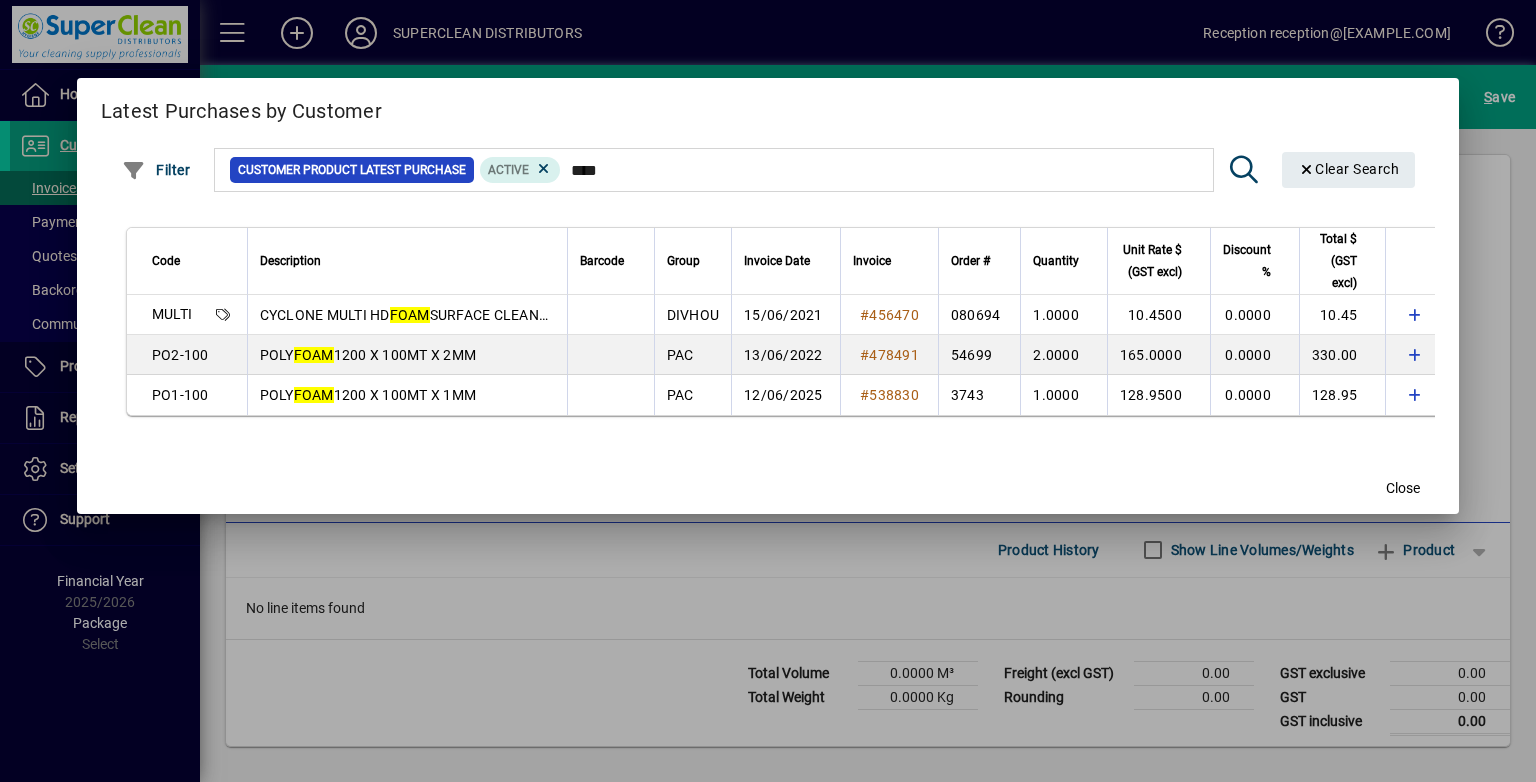 type on "****" 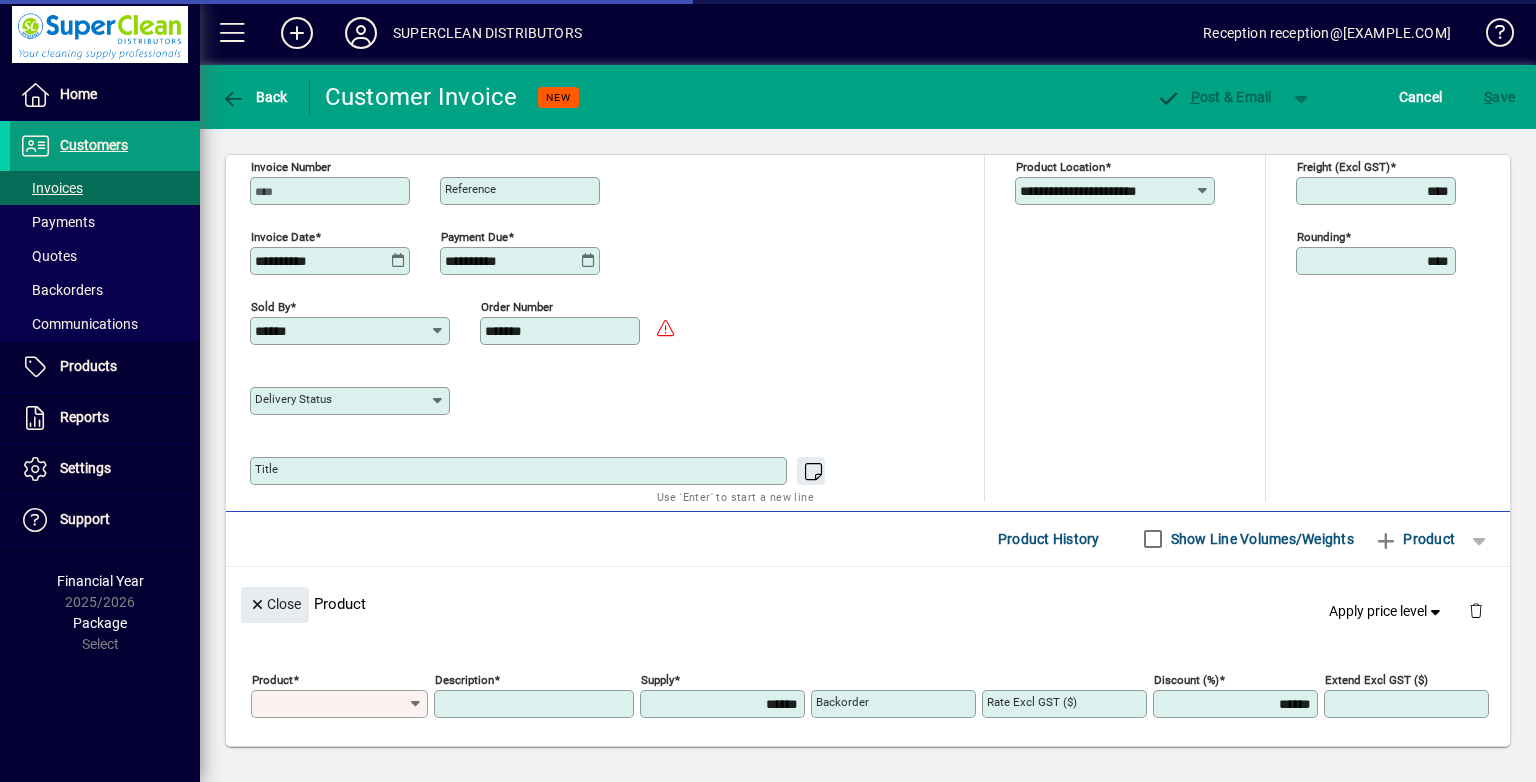 type on "**********" 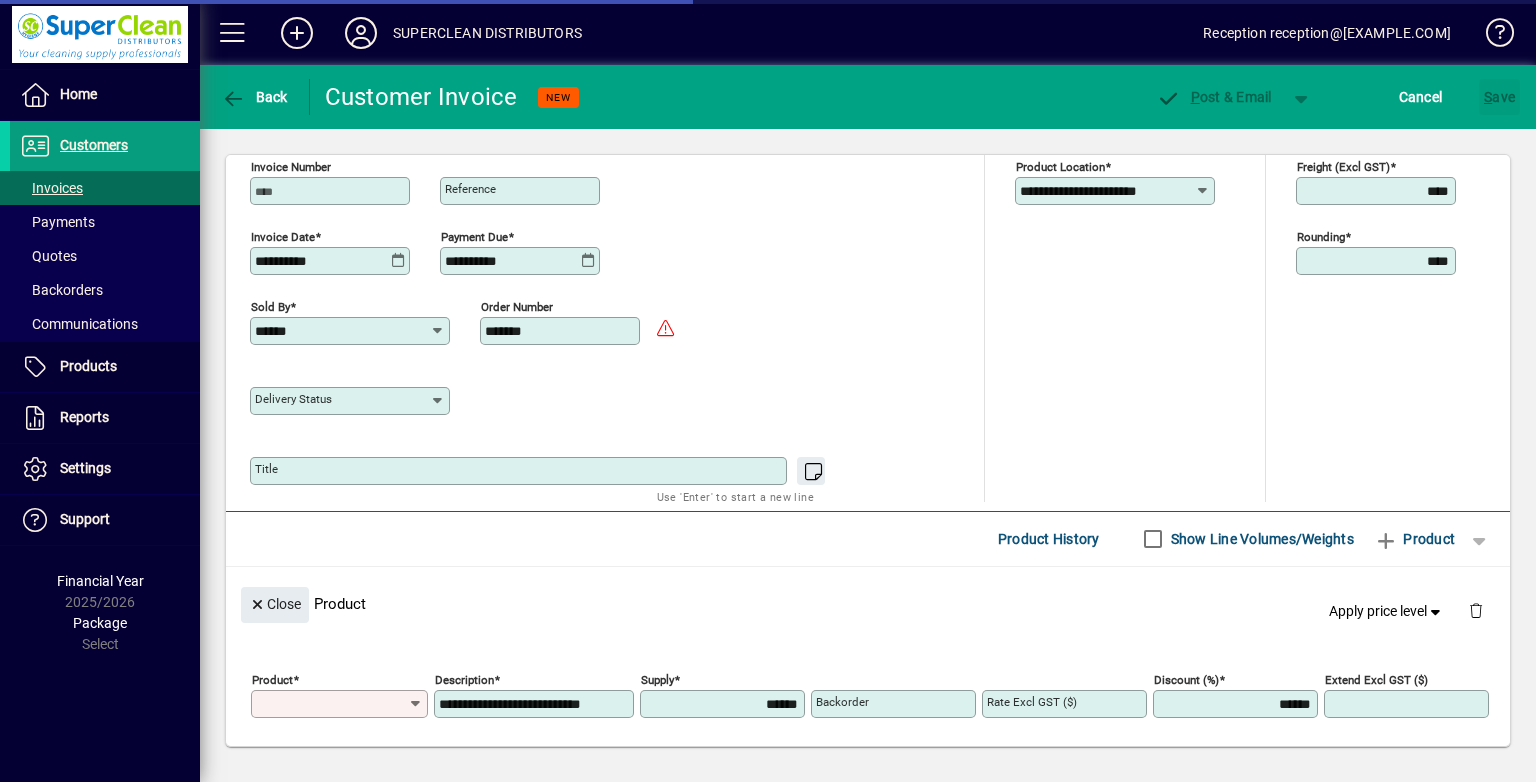 scroll, scrollTop: 44, scrollLeft: 0, axis: vertical 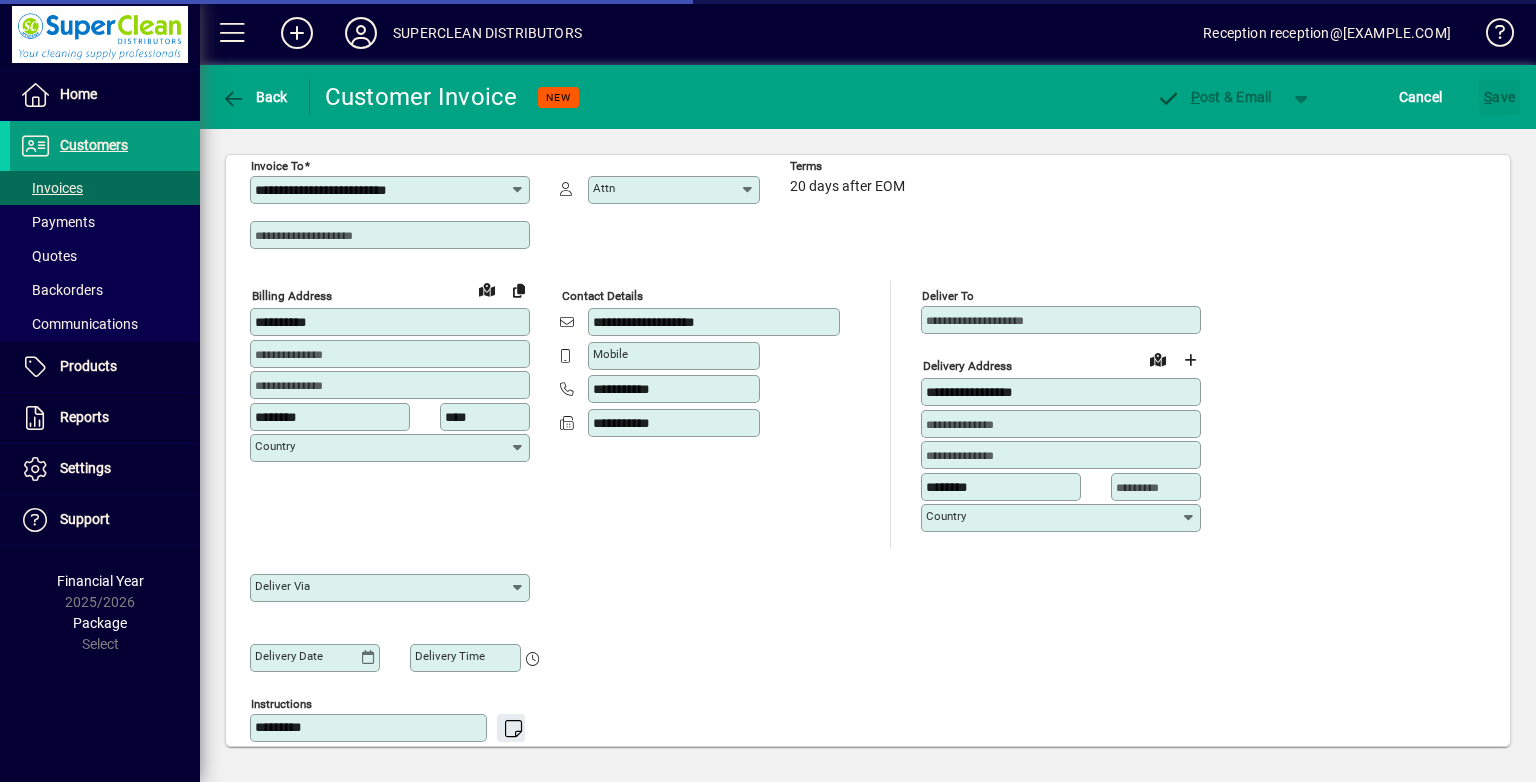type on "********" 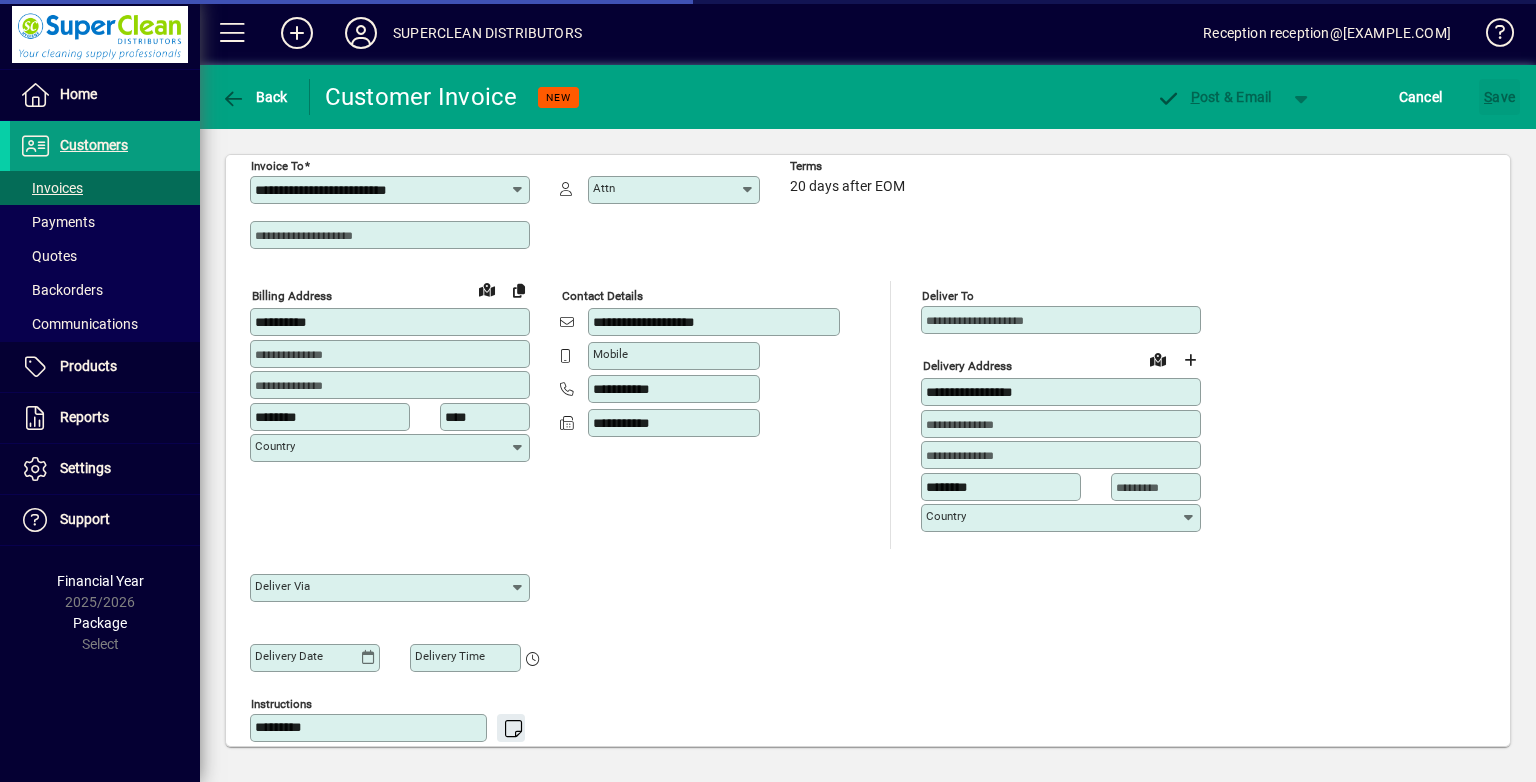 type on "******" 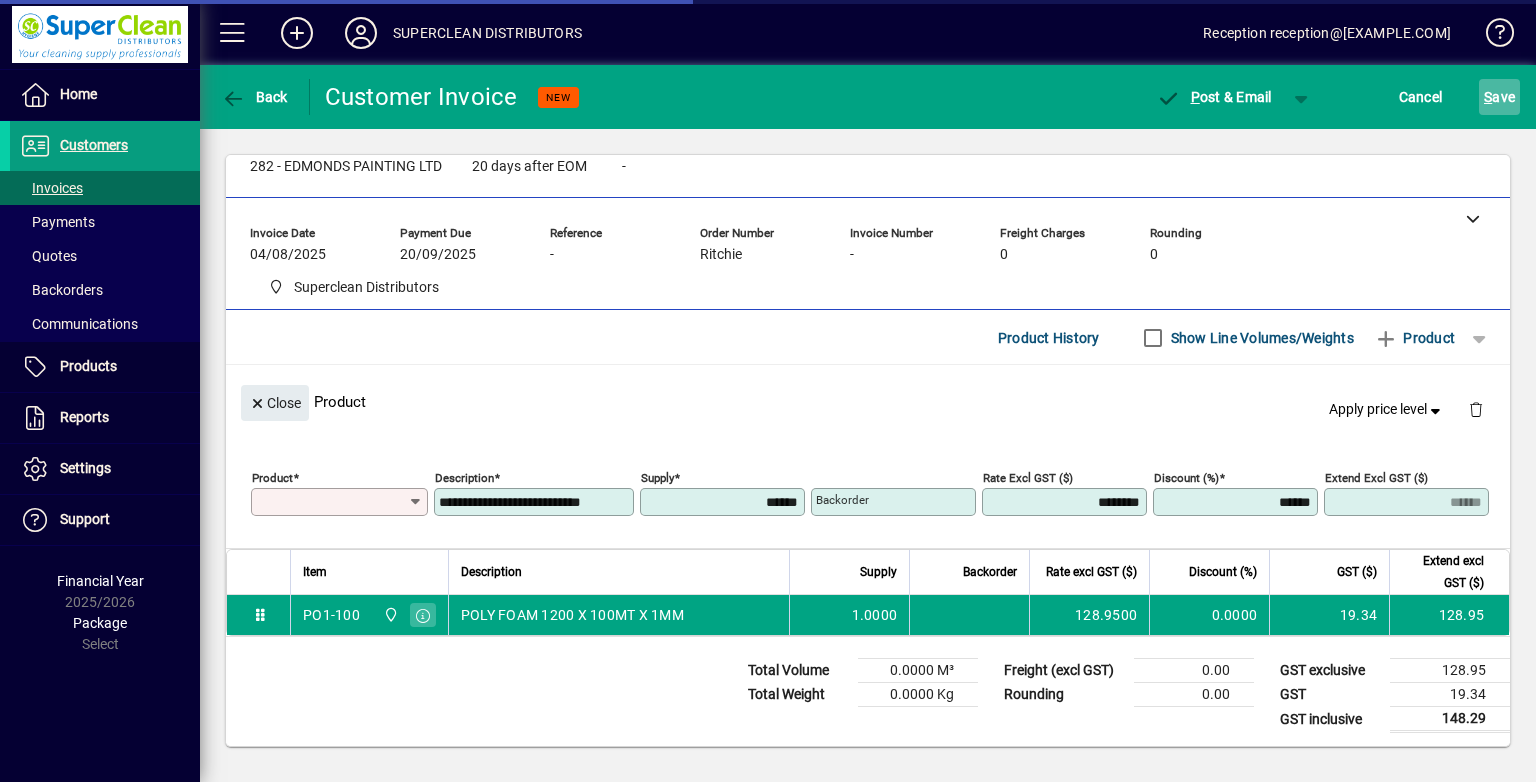 type on "*******" 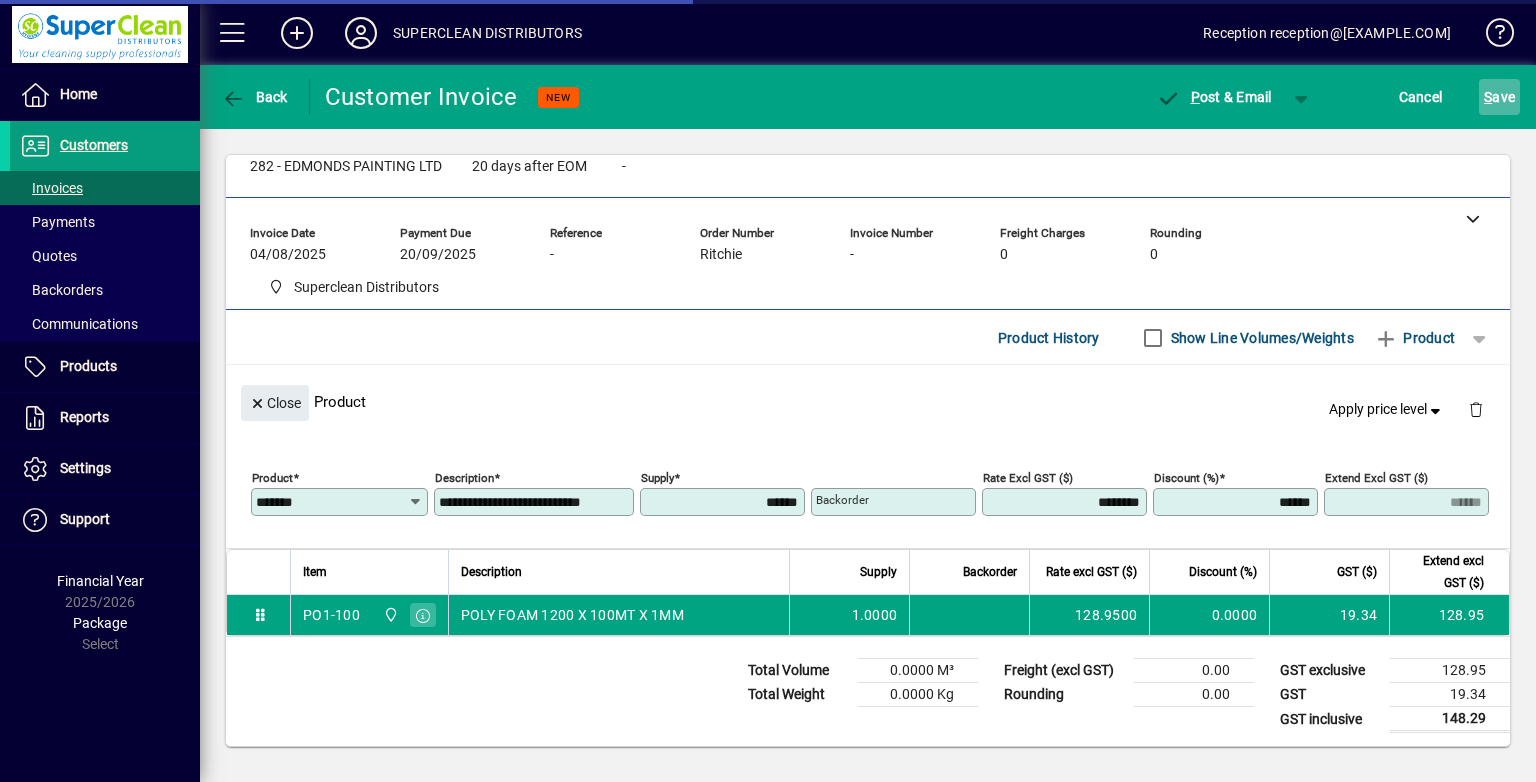 click on "S ave" 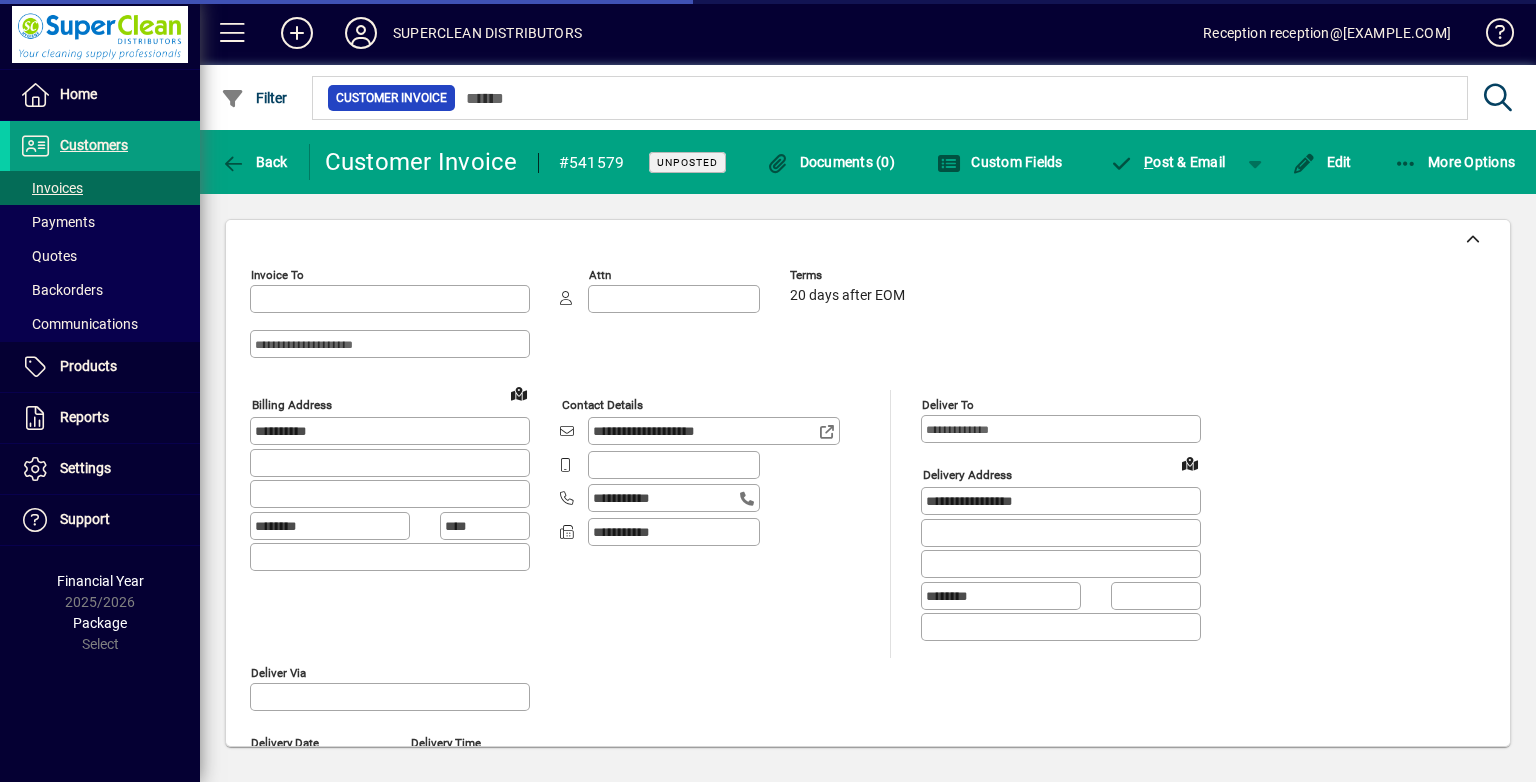 type on "**********" 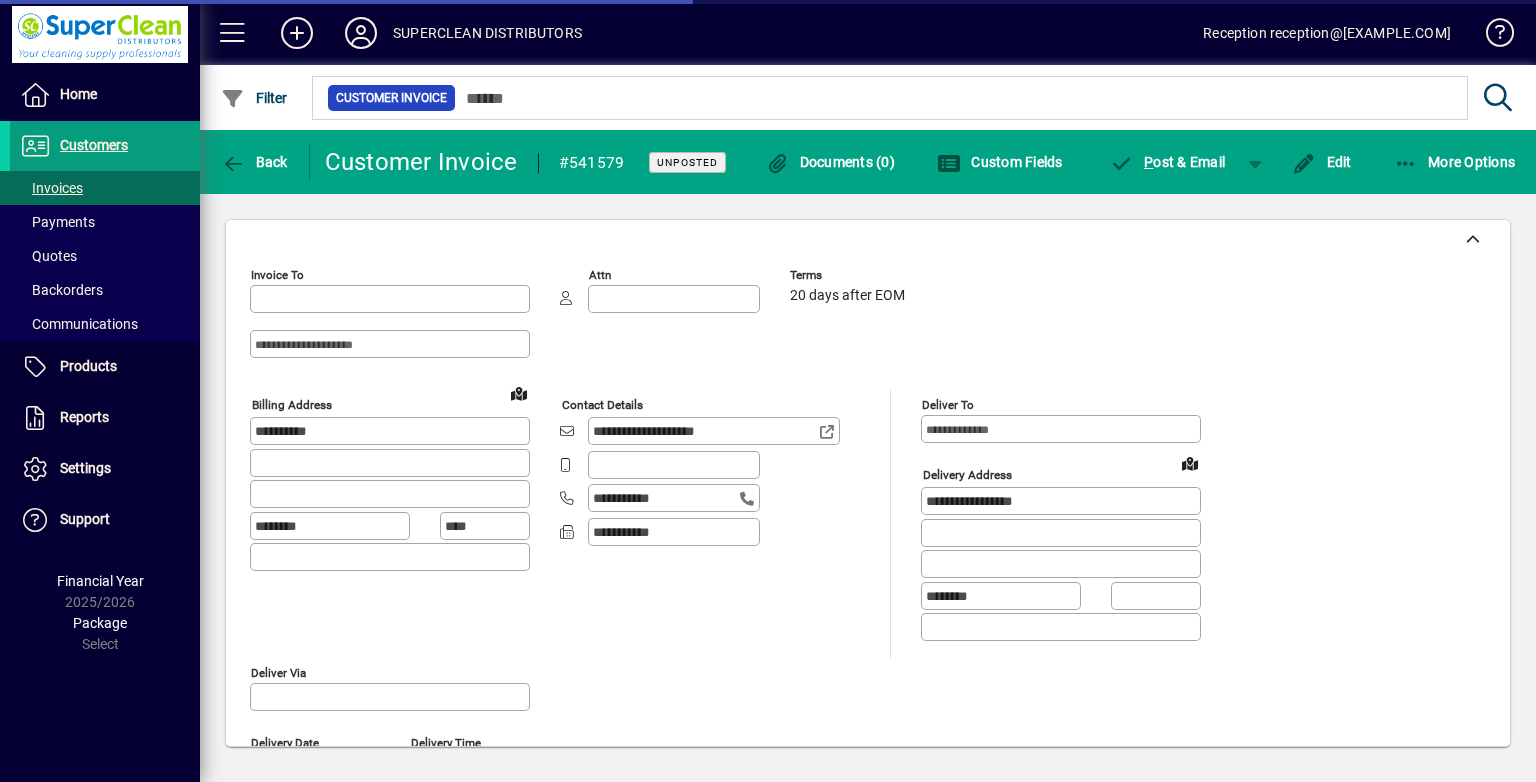 type on "******" 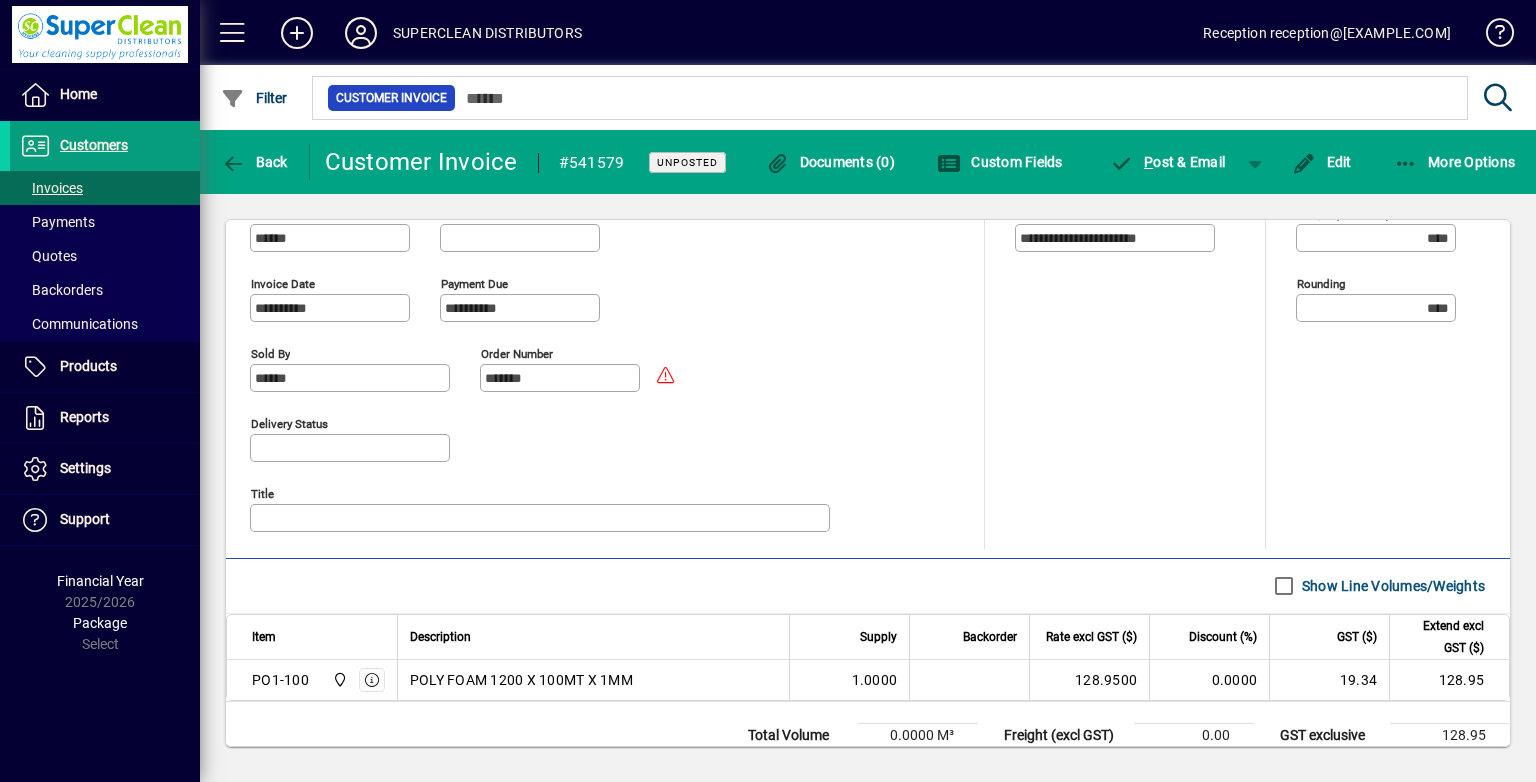 scroll, scrollTop: 851, scrollLeft: 0, axis: vertical 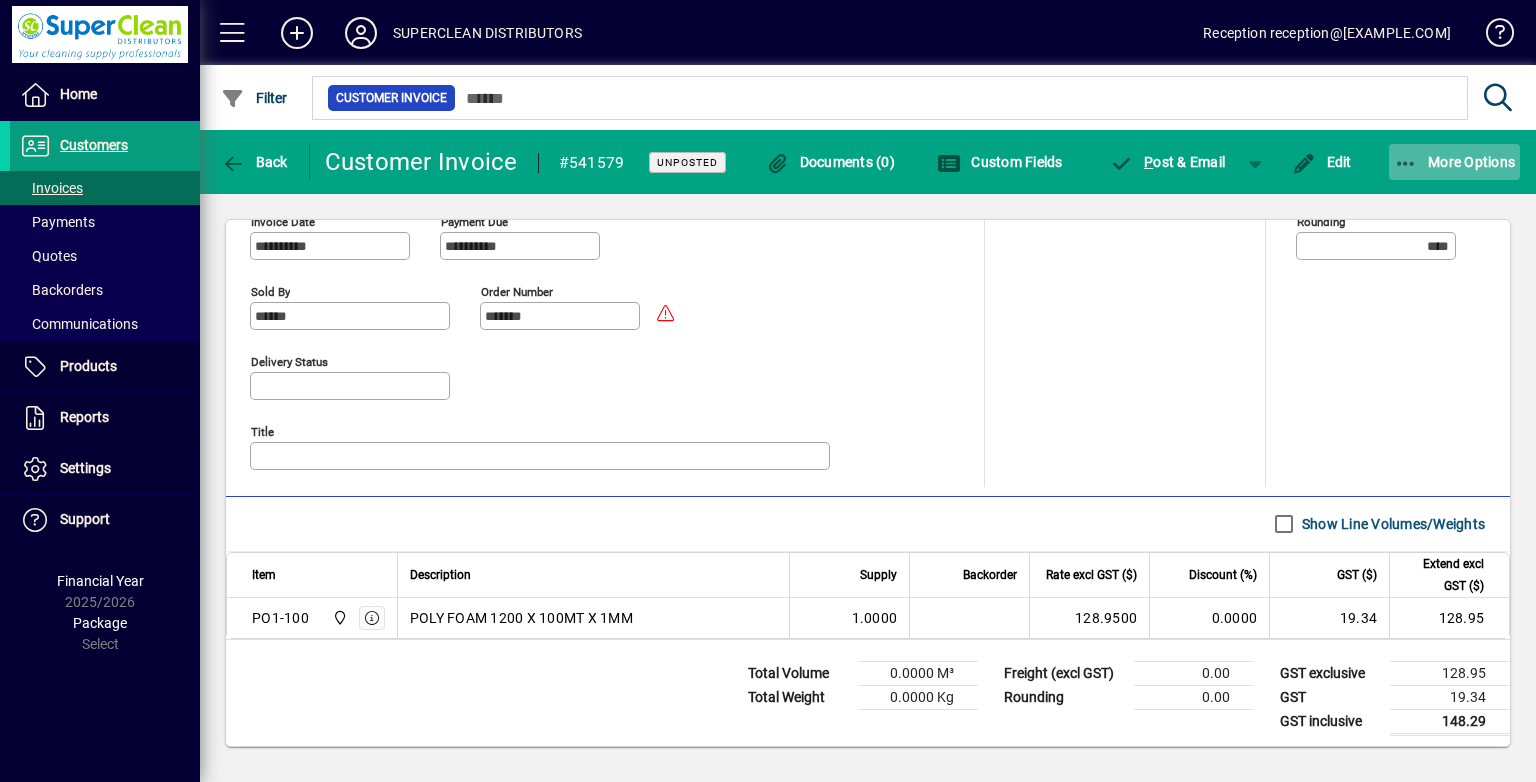 click 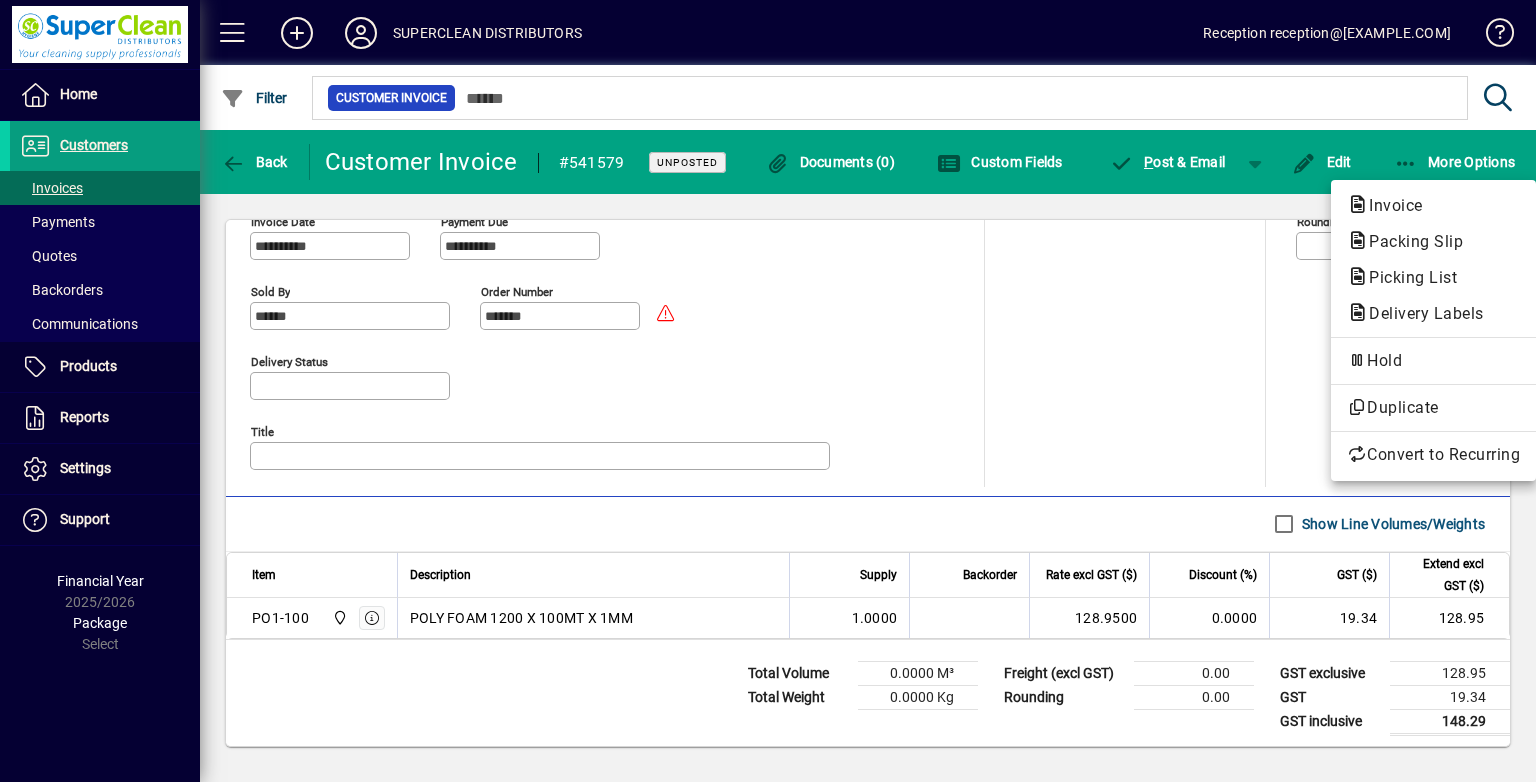 click on "Packing Slip" at bounding box center (1407, 277) 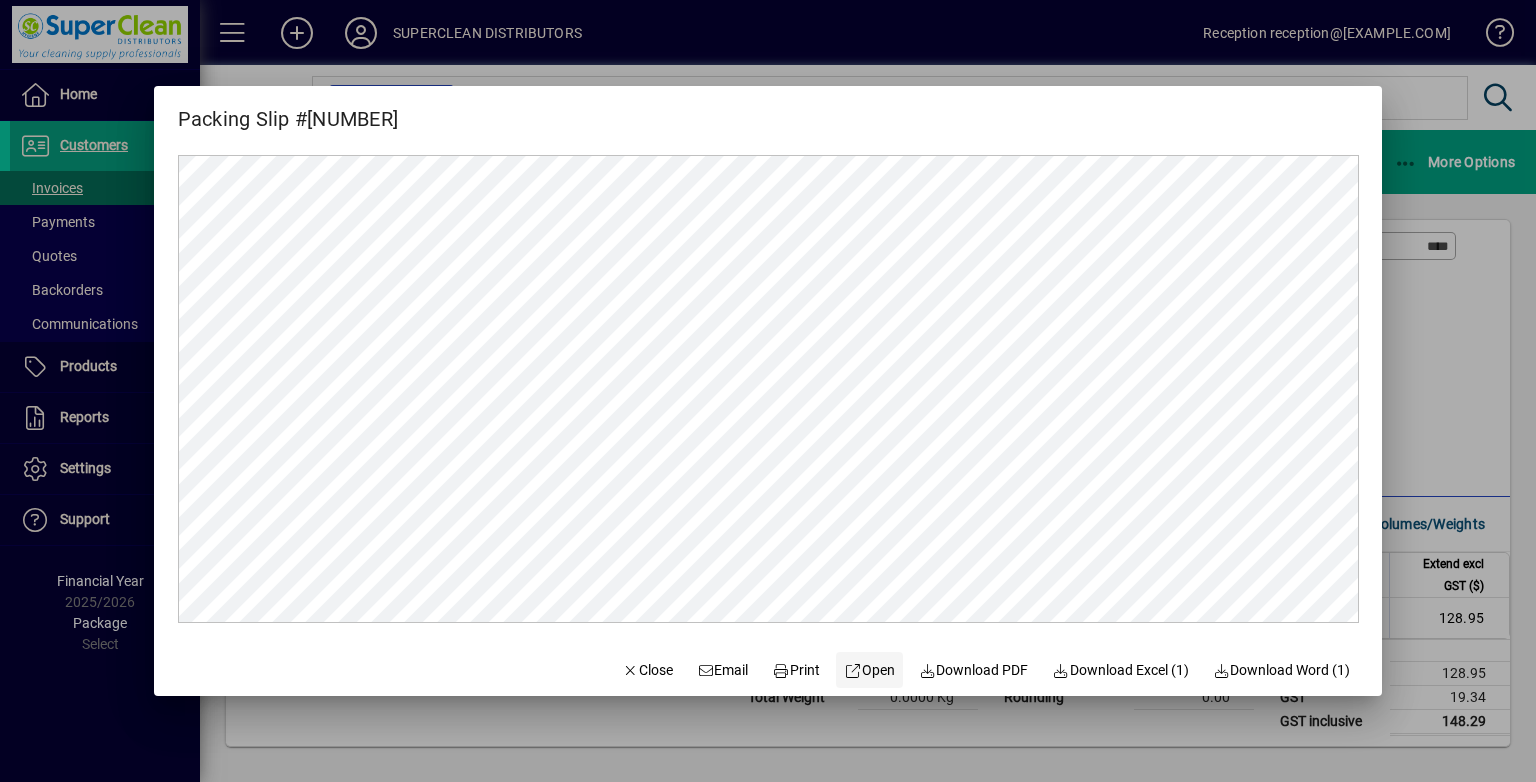 scroll, scrollTop: 0, scrollLeft: 0, axis: both 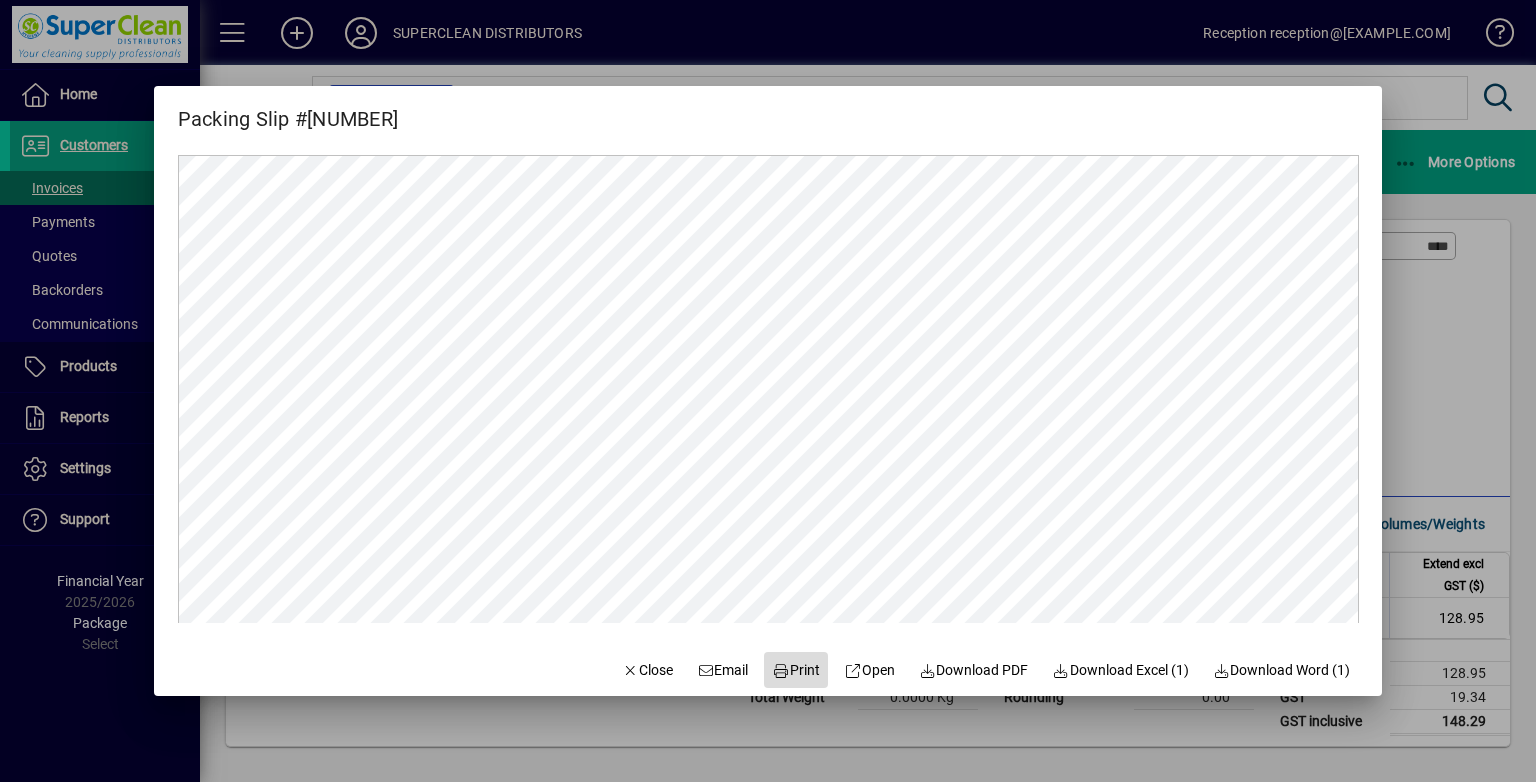 click 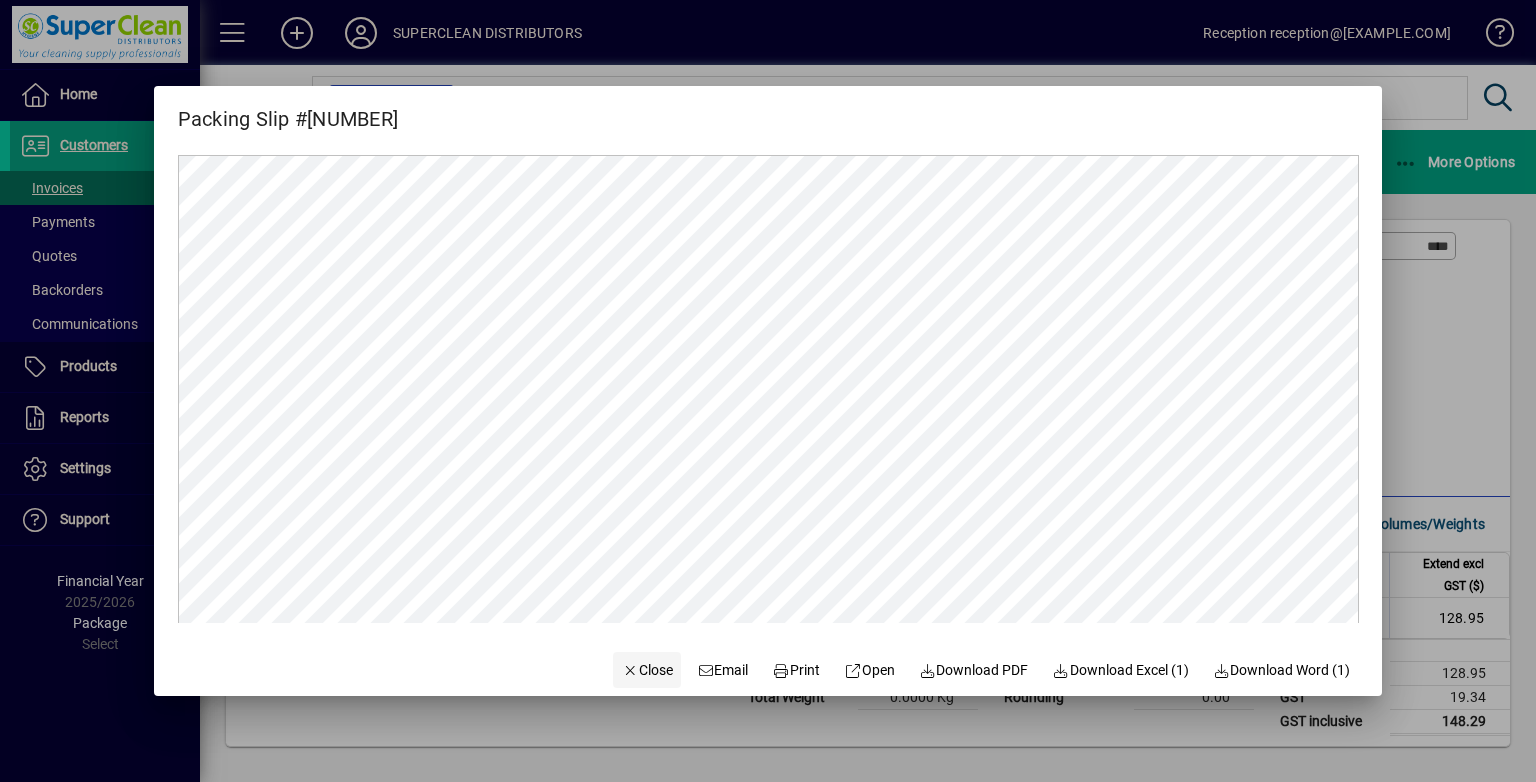 drag, startPoint x: 606, startPoint y: 674, endPoint x: 600, endPoint y: 659, distance: 16.155495 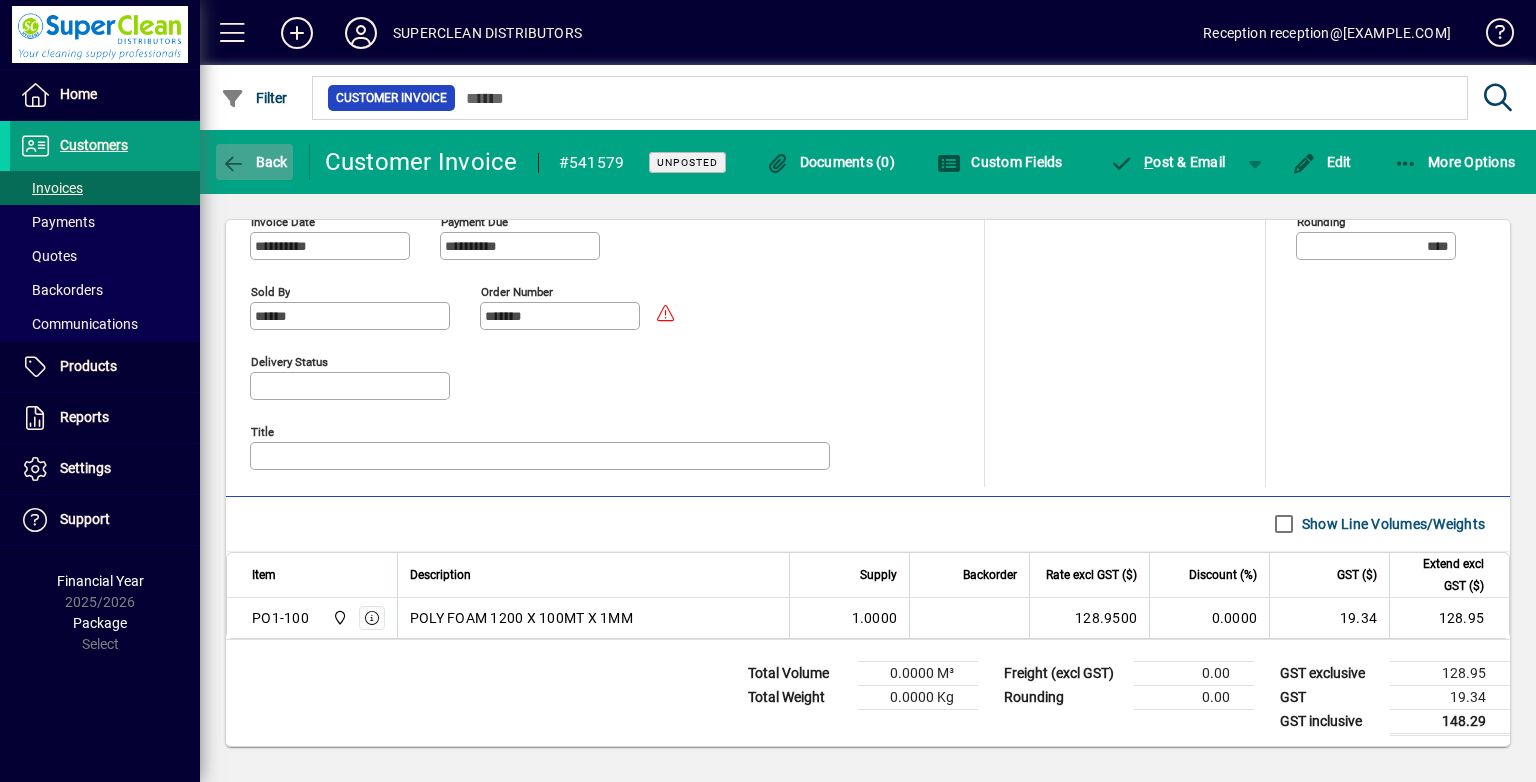 click on "Back" 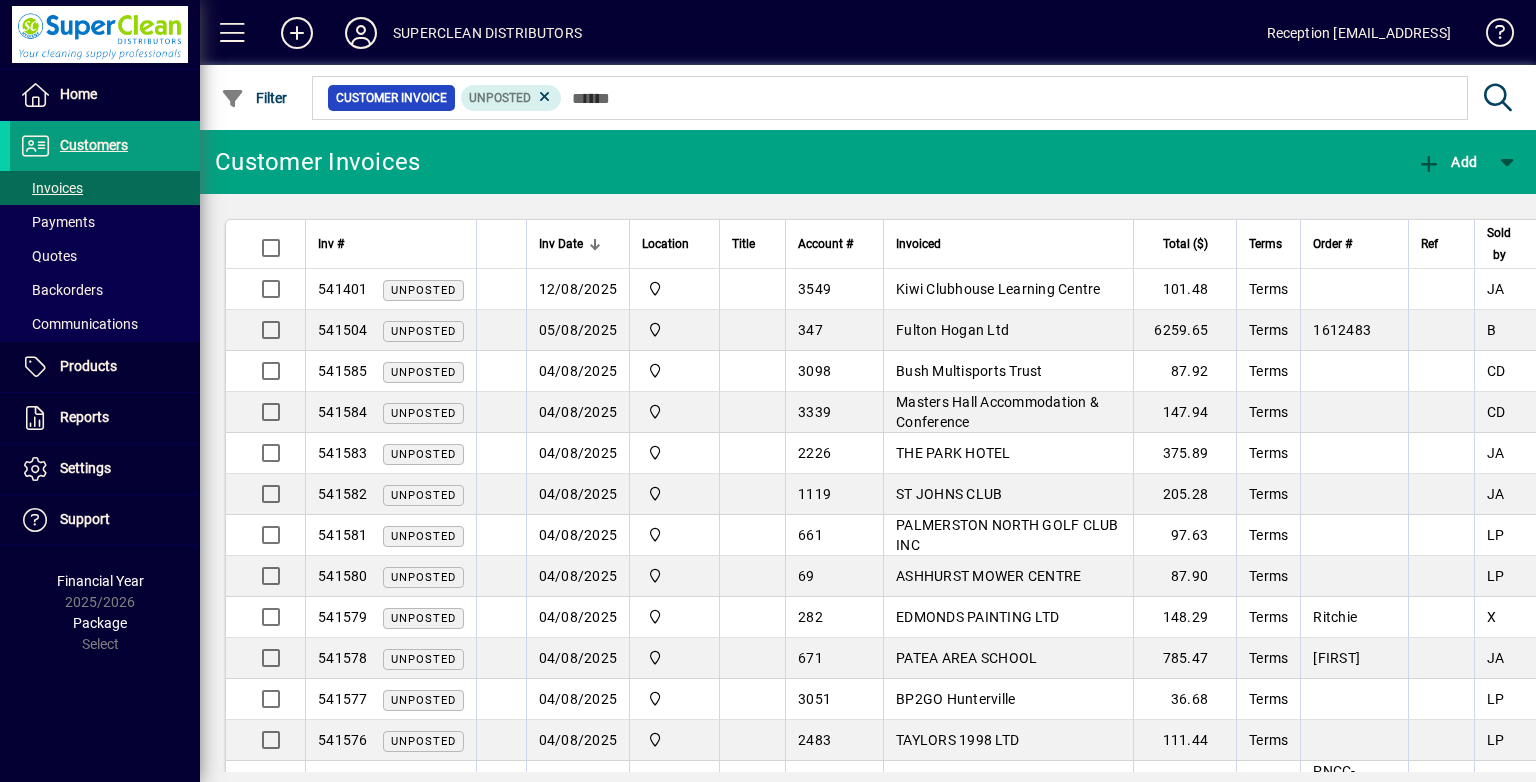 scroll, scrollTop: 0, scrollLeft: 0, axis: both 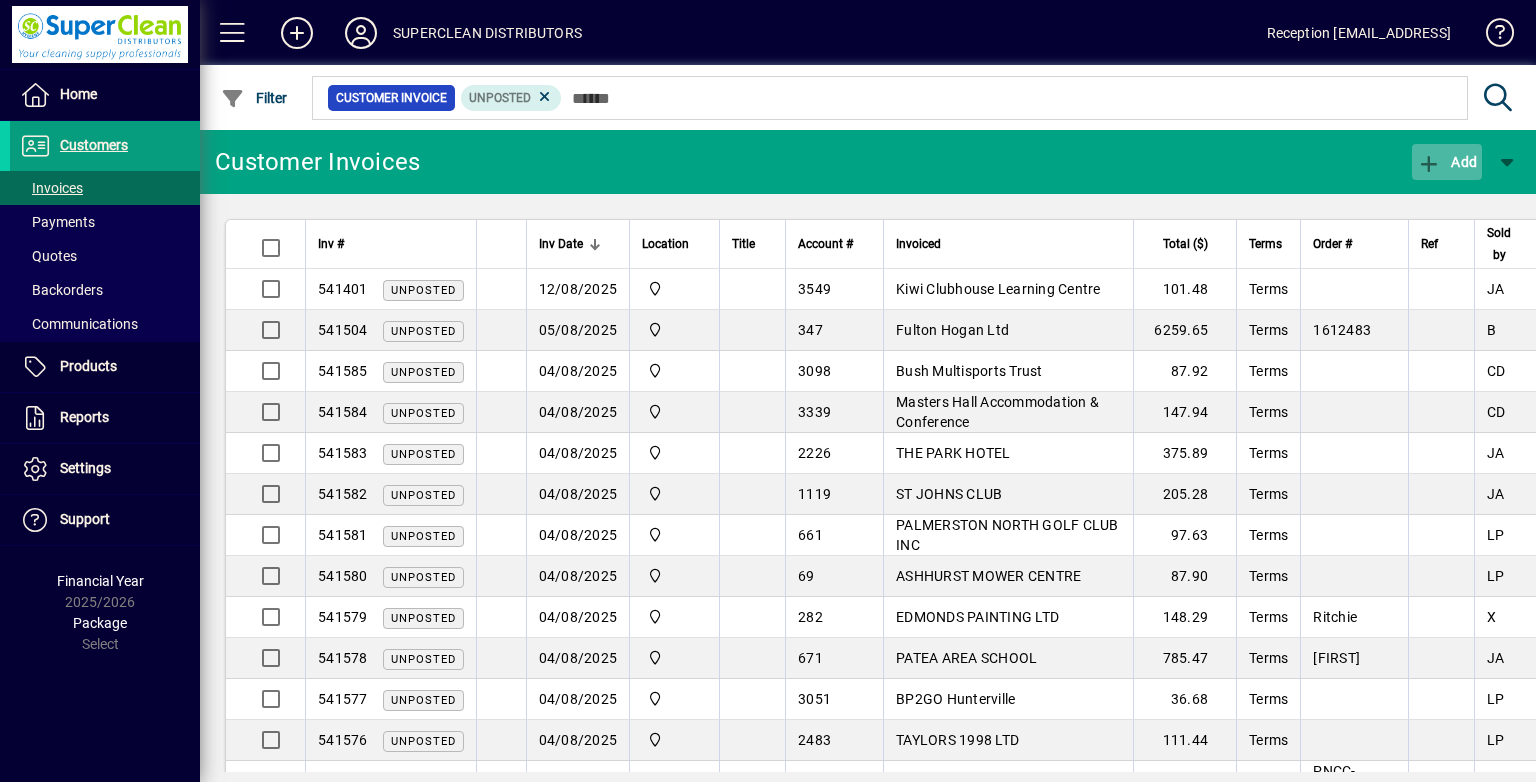 click 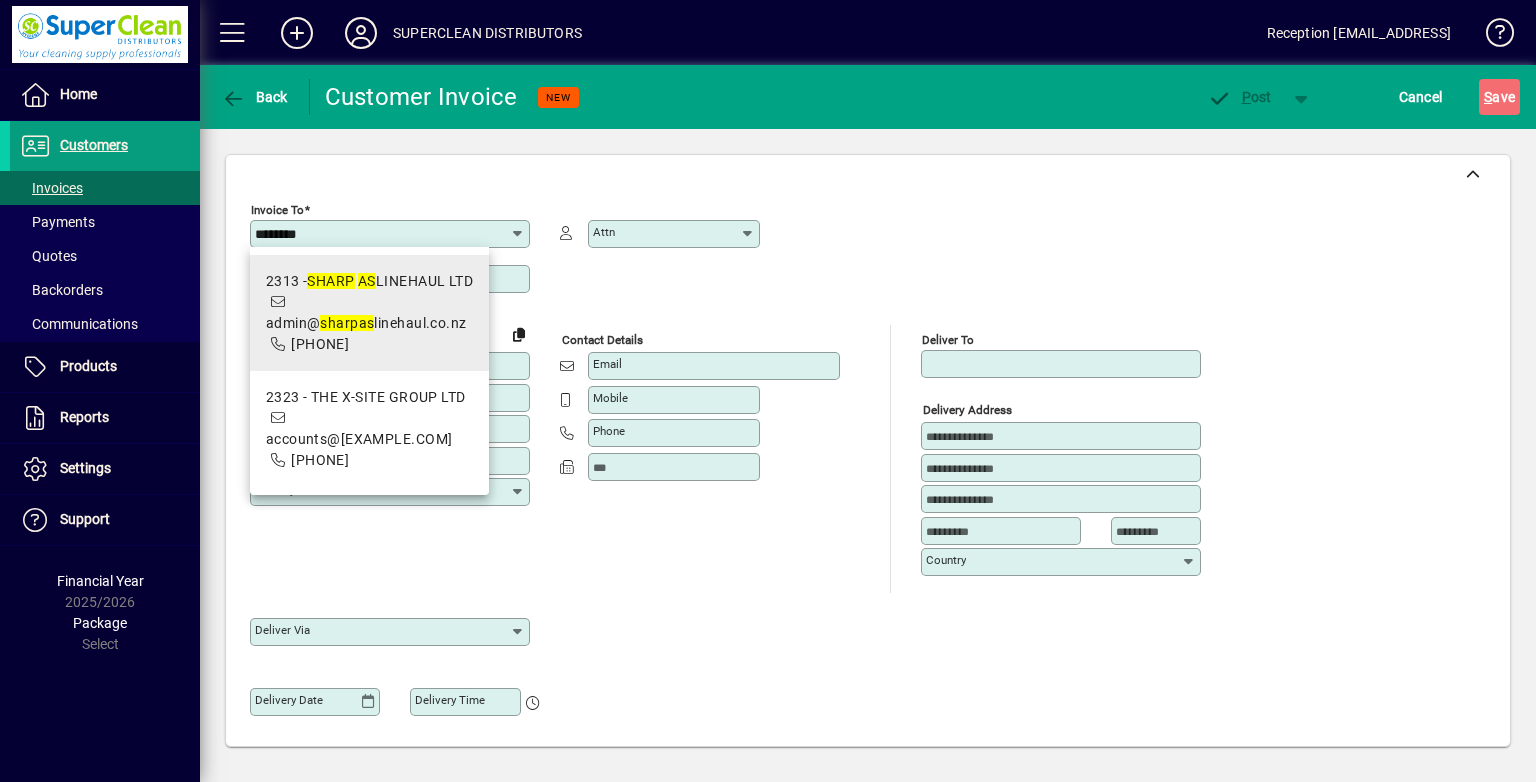 click on "[EMAIL]" at bounding box center [366, 323] 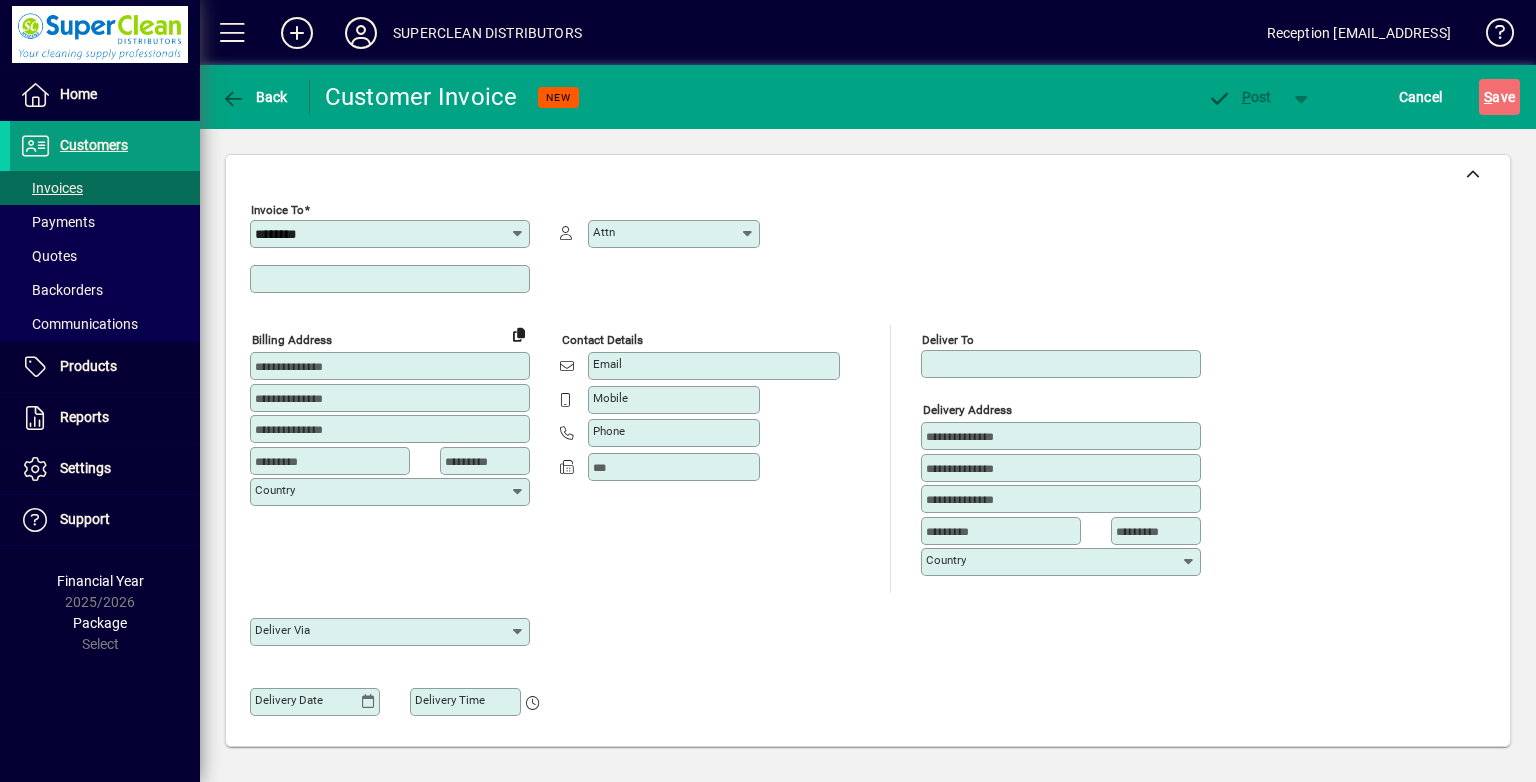 type on "**********" 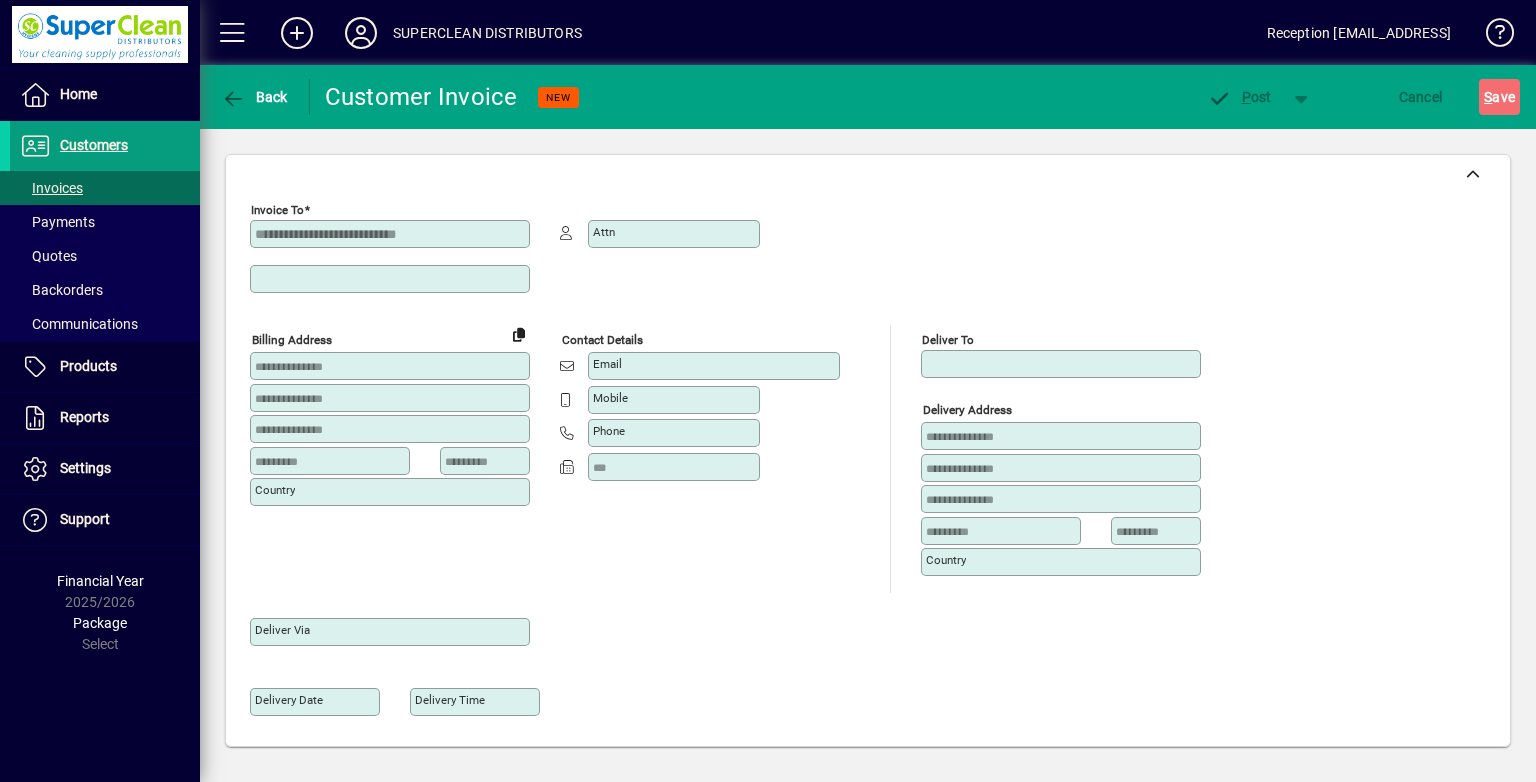 type on "**********" 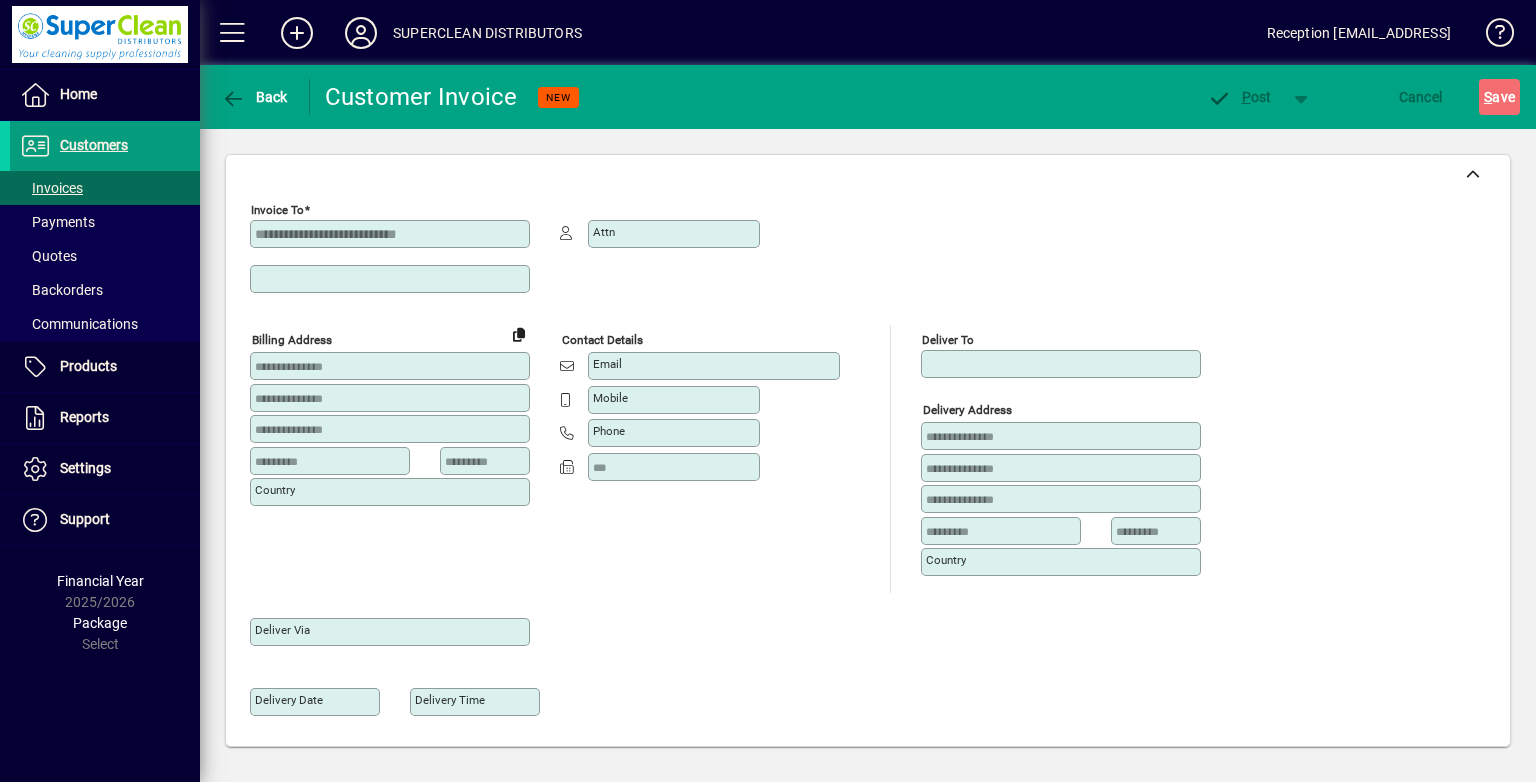 type on "********" 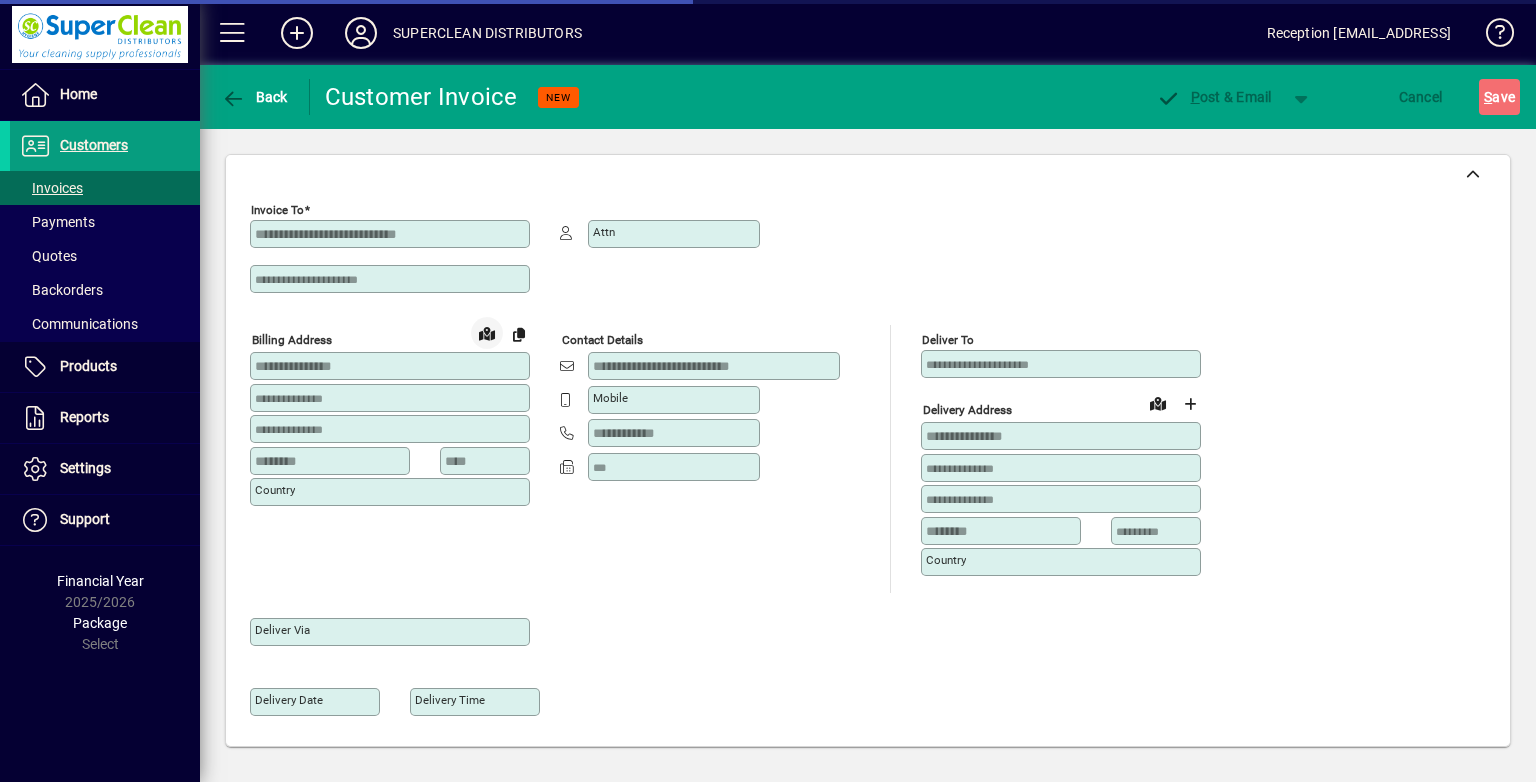 type on "**********" 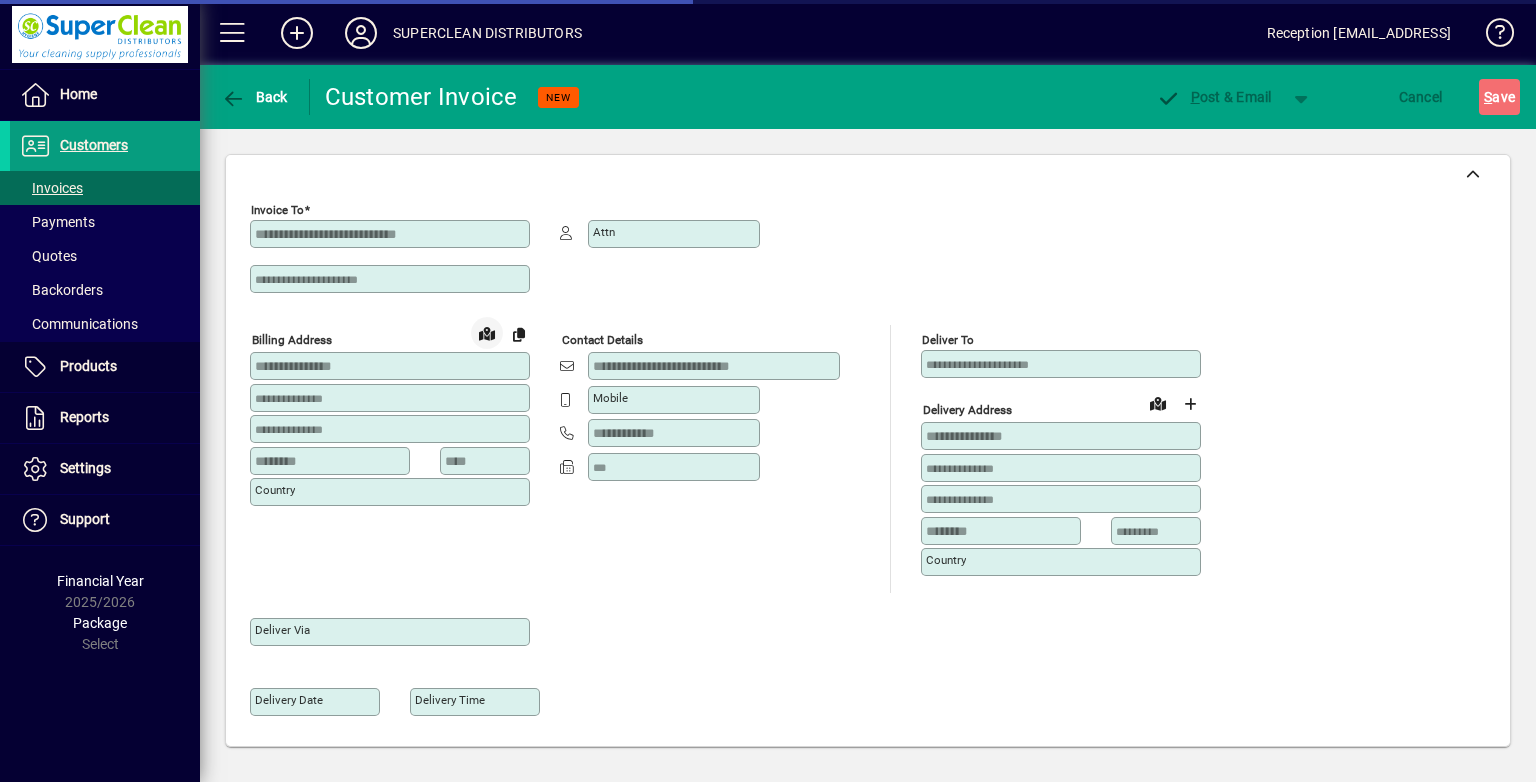type on "**********" 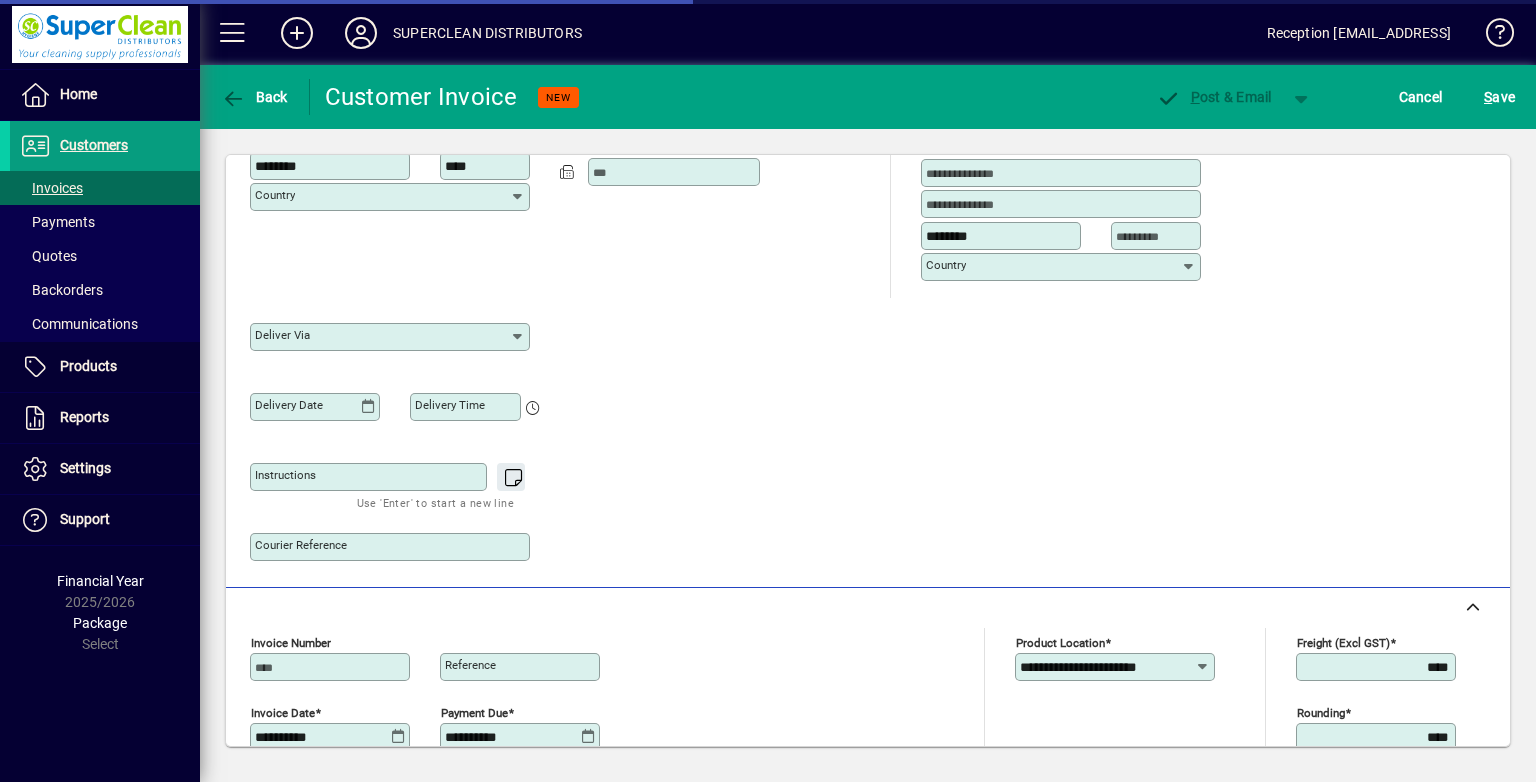 scroll, scrollTop: 300, scrollLeft: 0, axis: vertical 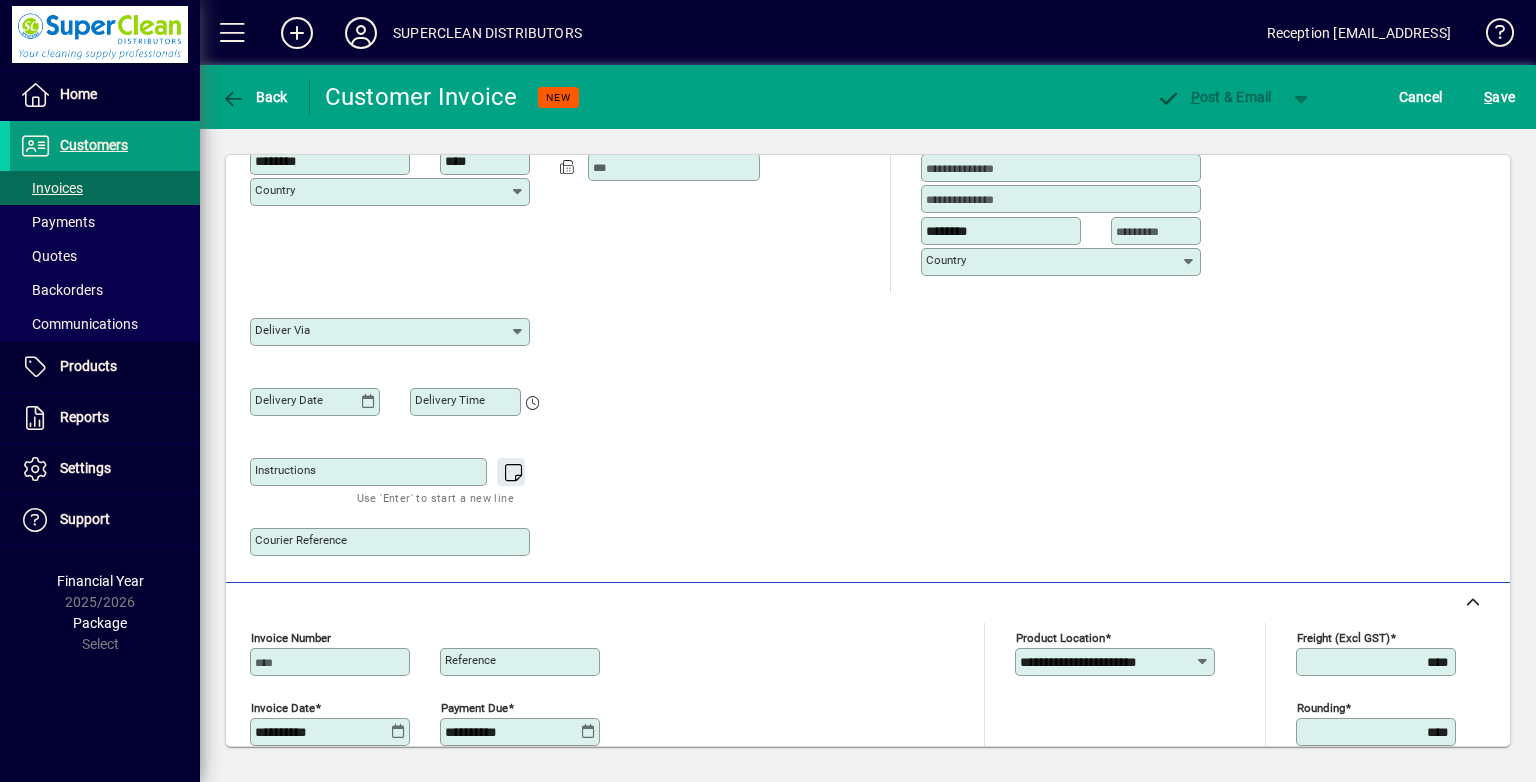 click on "Instructions" at bounding box center [370, 472] 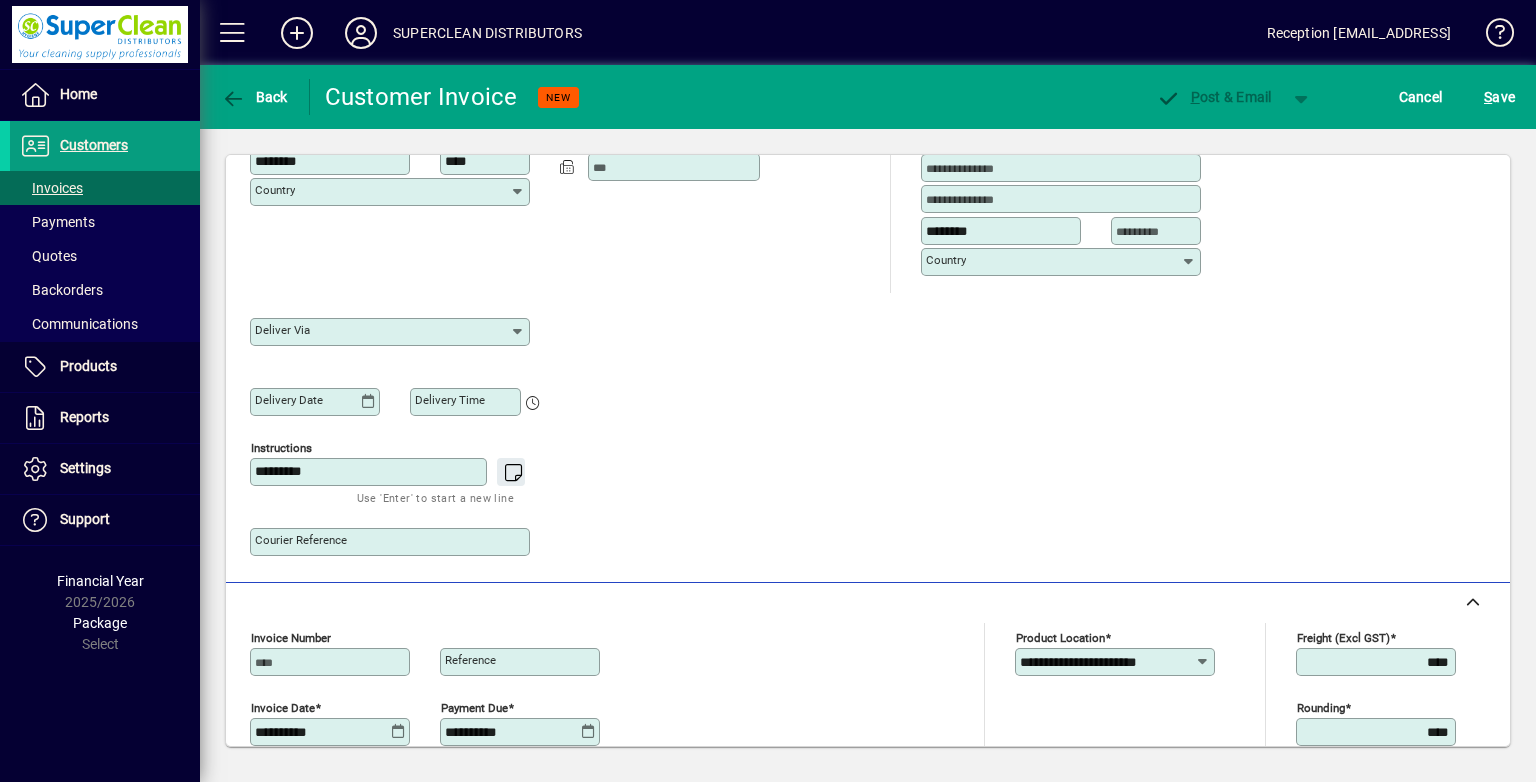 scroll, scrollTop: 760, scrollLeft: 0, axis: vertical 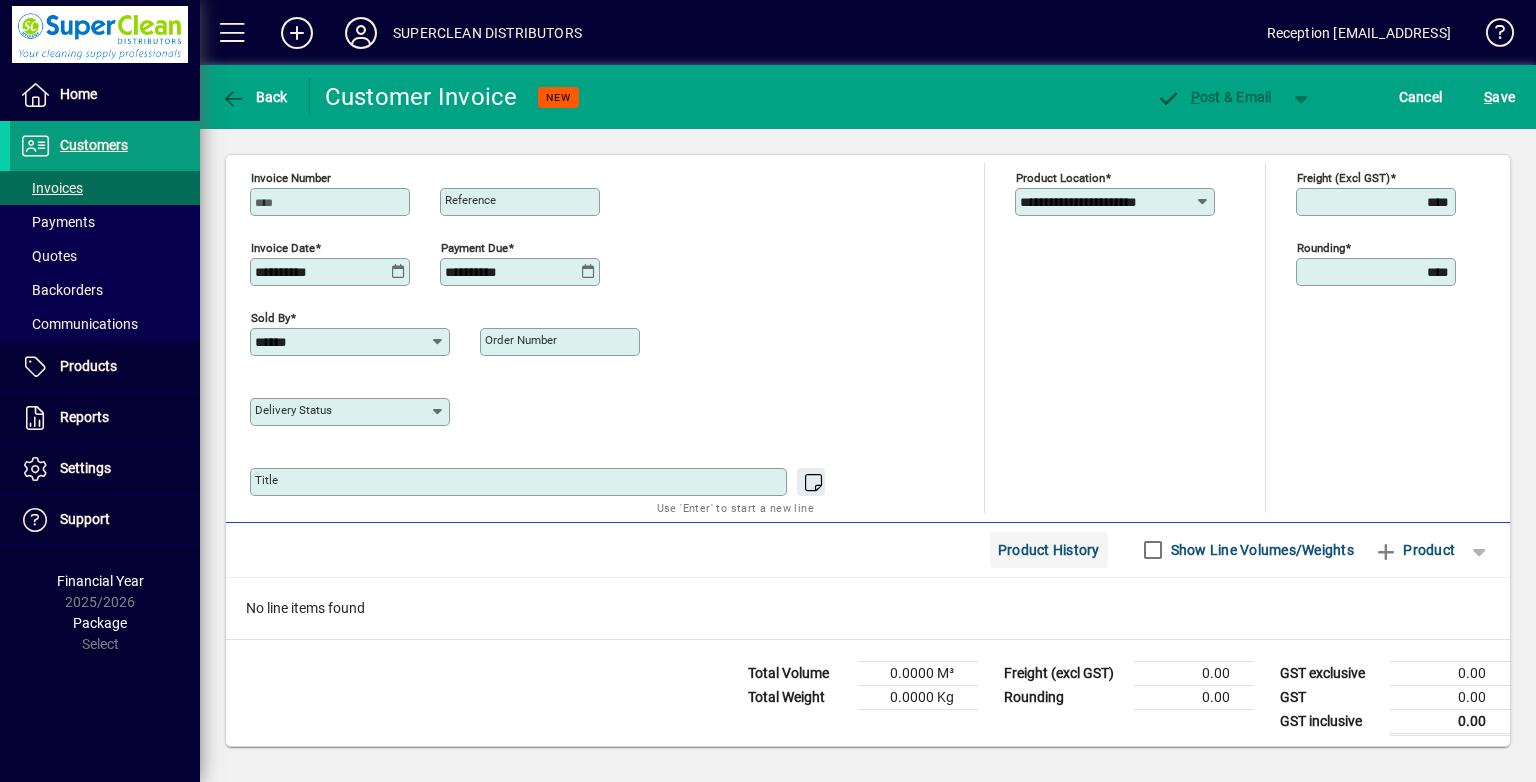 type on "*********" 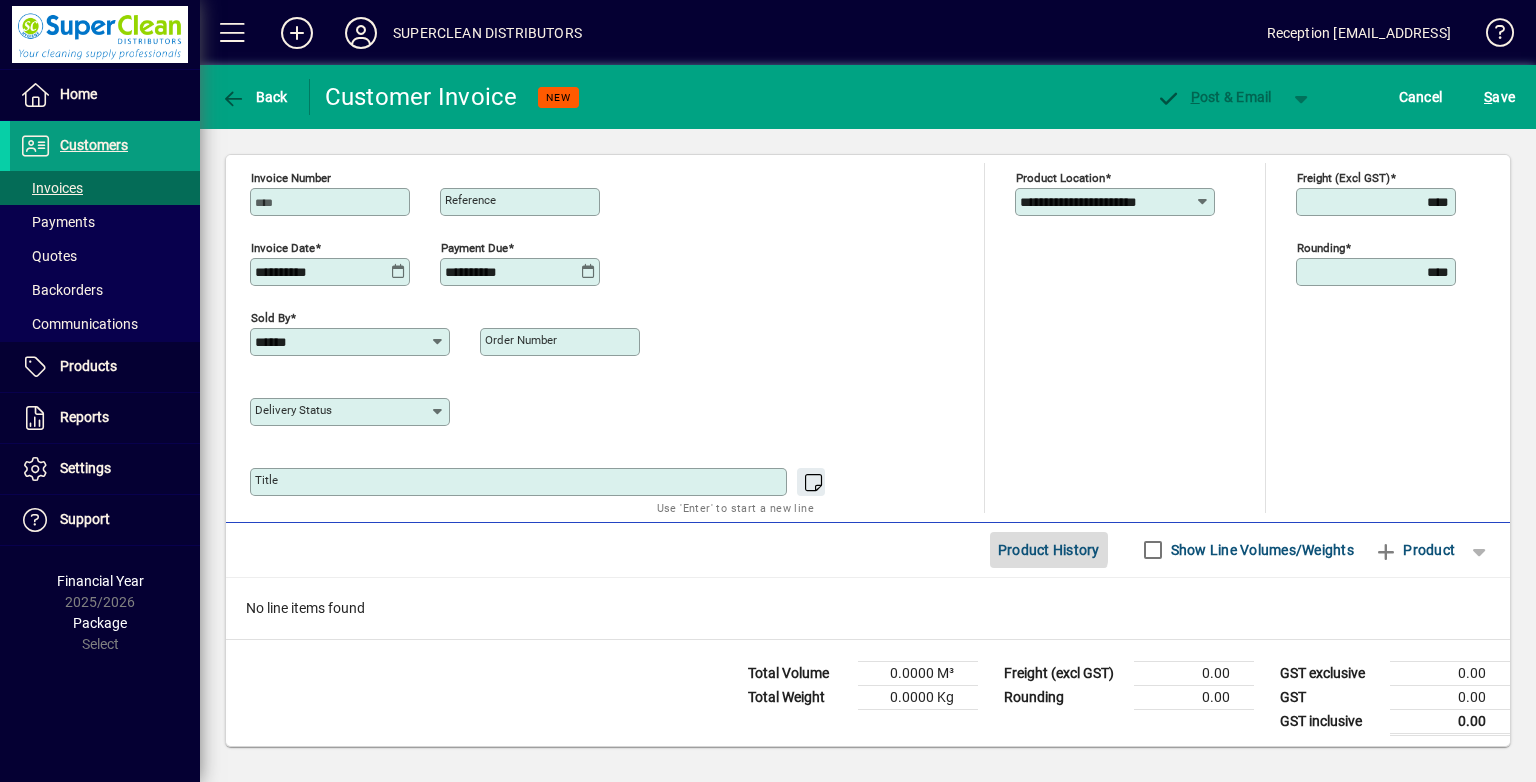 click on "Product History" 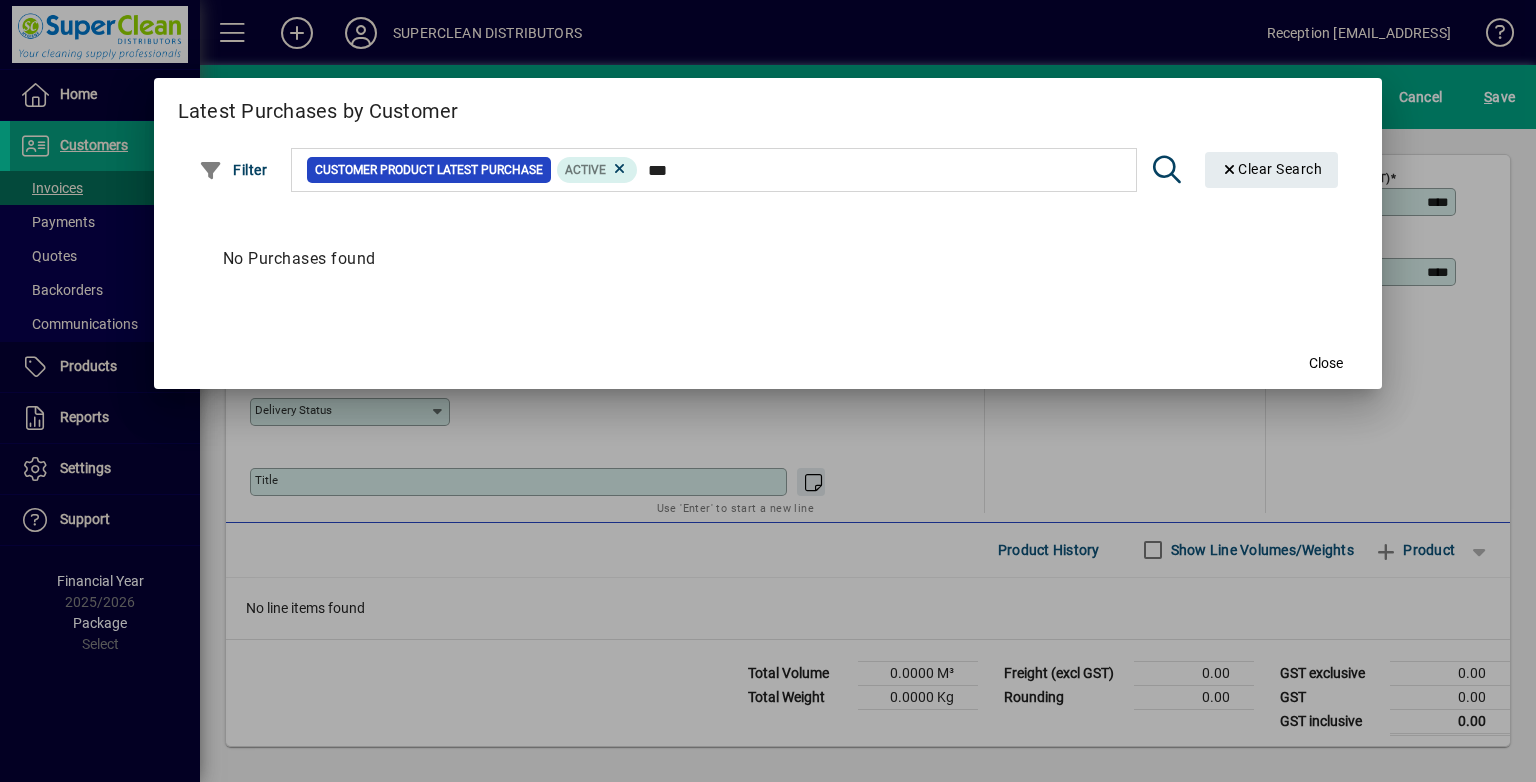 type on "***" 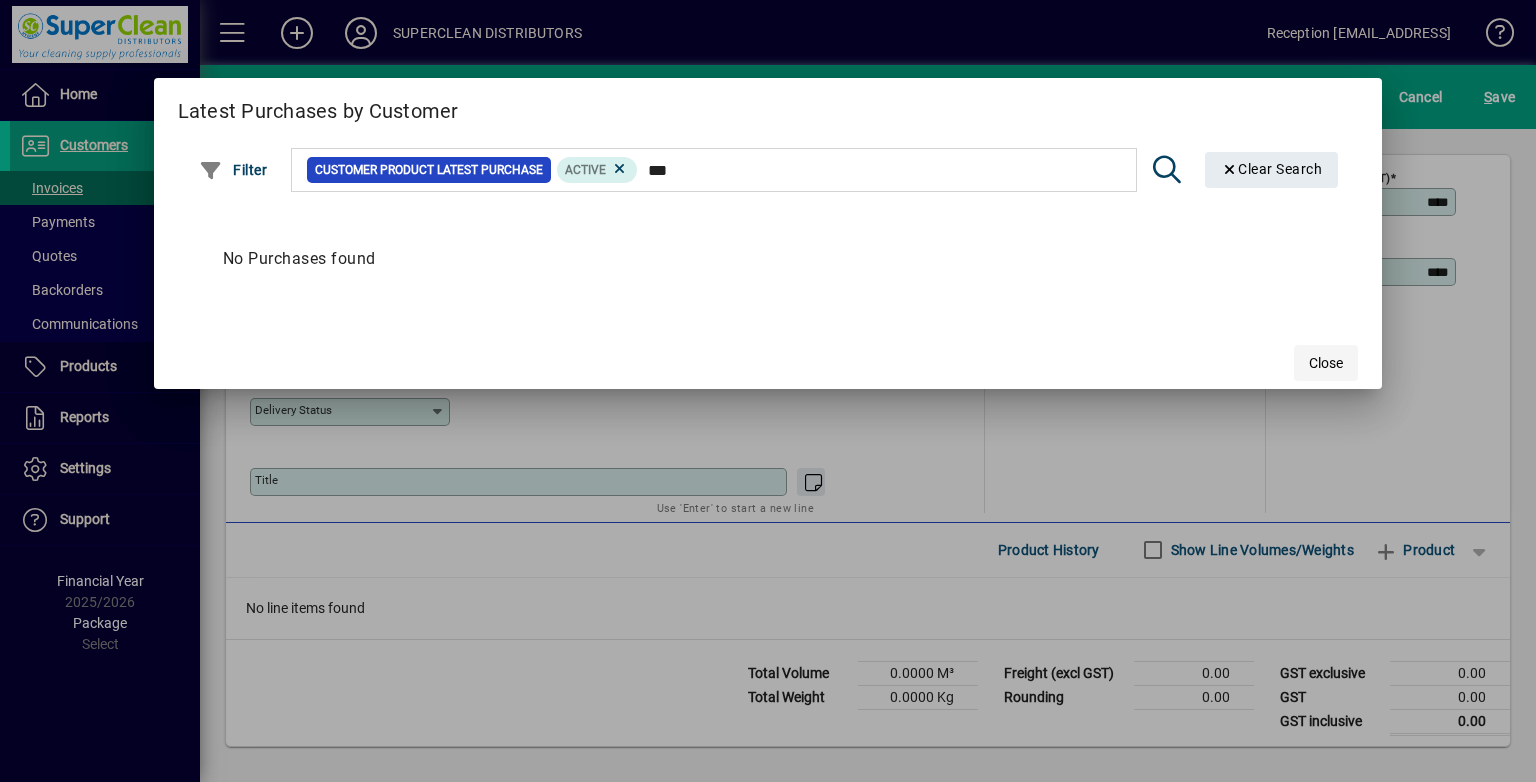 drag, startPoint x: 1289, startPoint y: 362, endPoint x: 1302, endPoint y: 360, distance: 13.152946 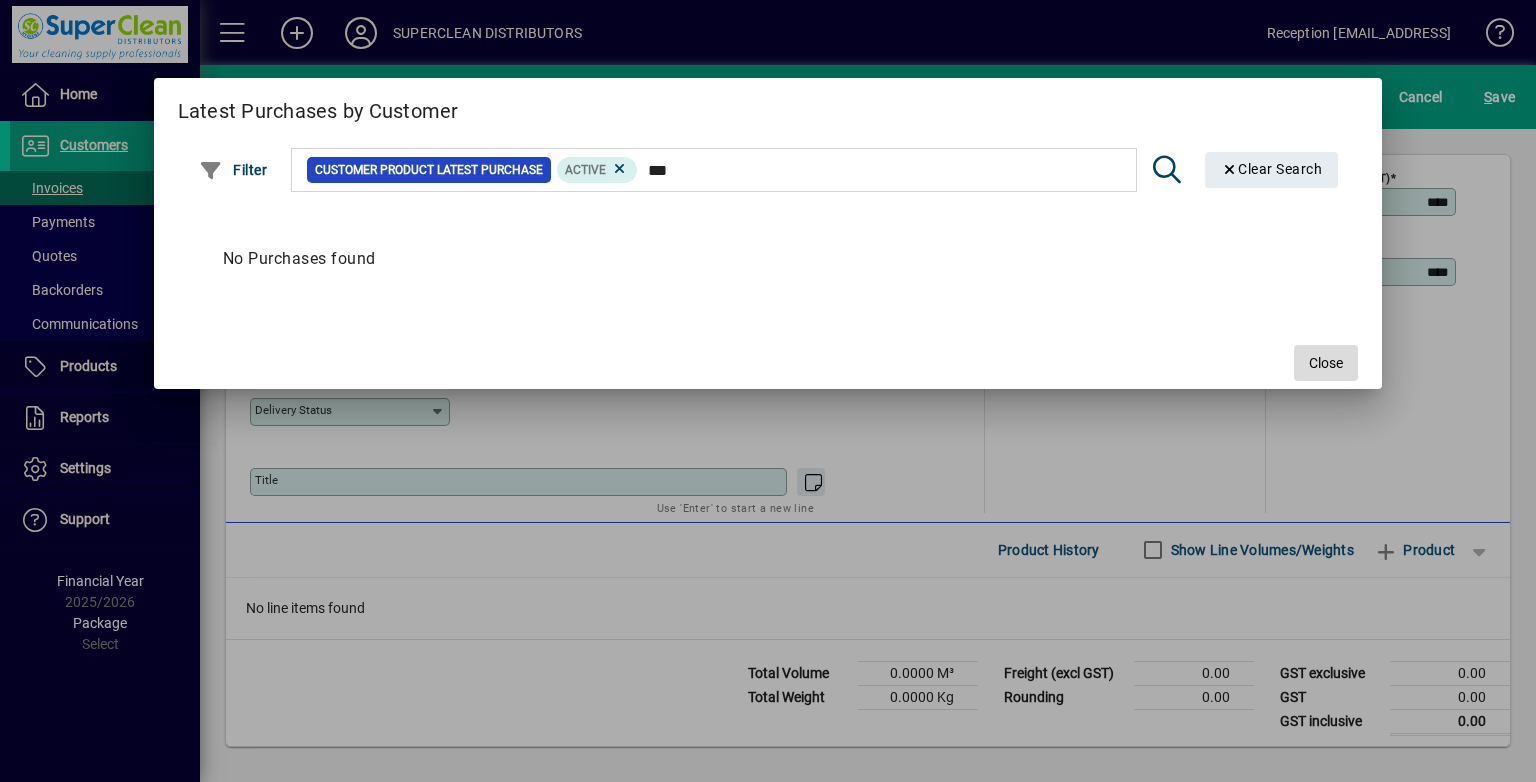 click 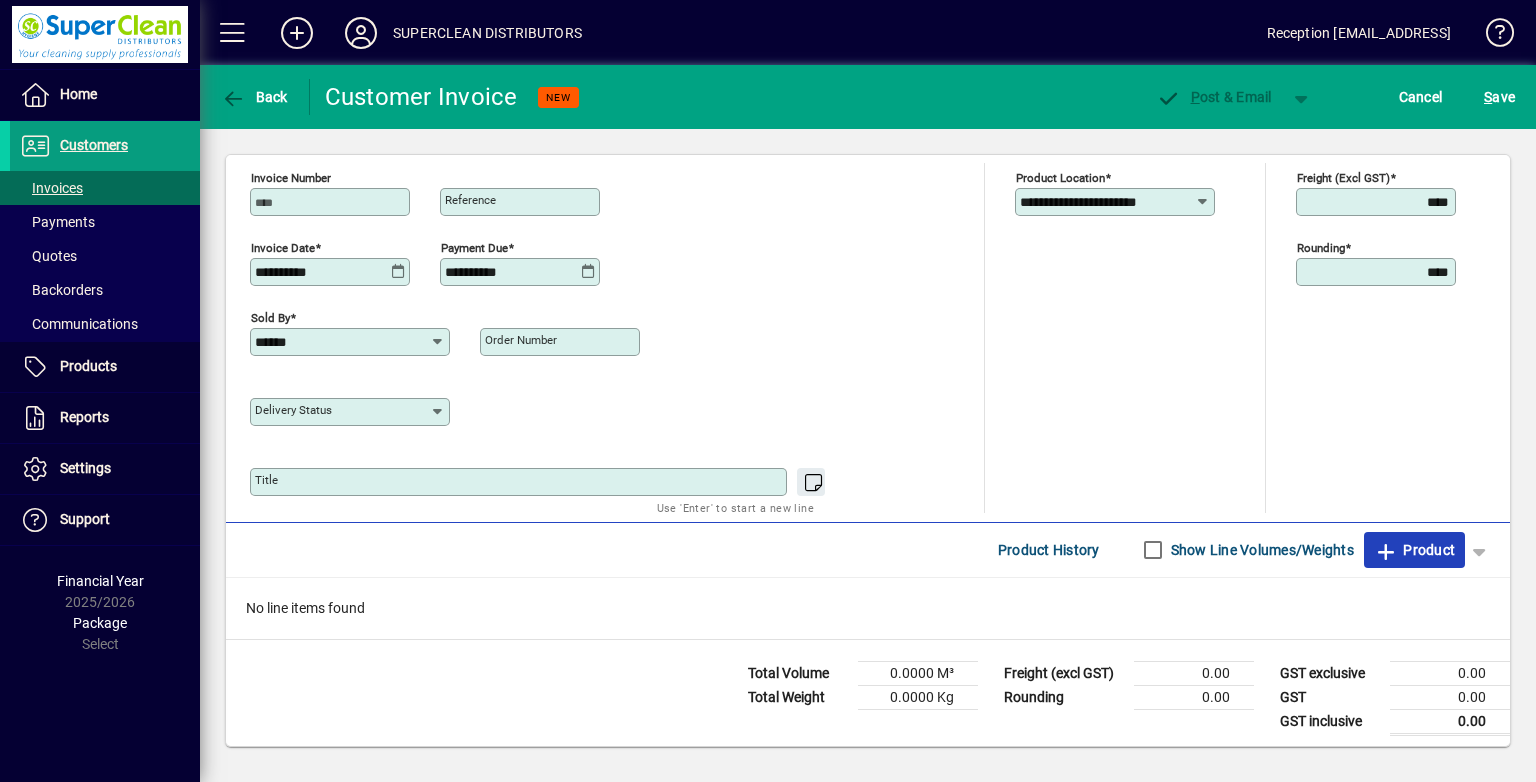 click on "Product" 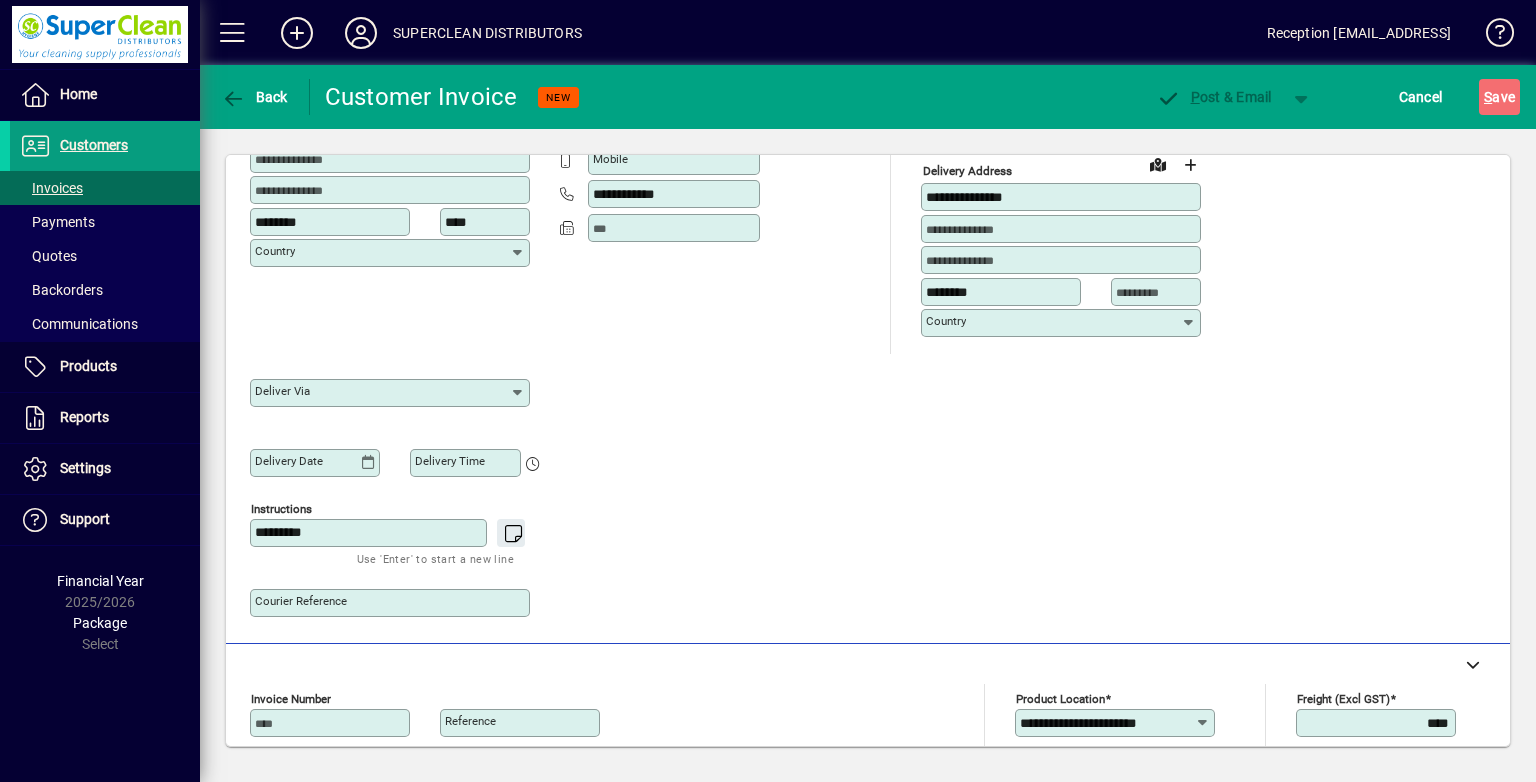 scroll, scrollTop: 44, scrollLeft: 0, axis: vertical 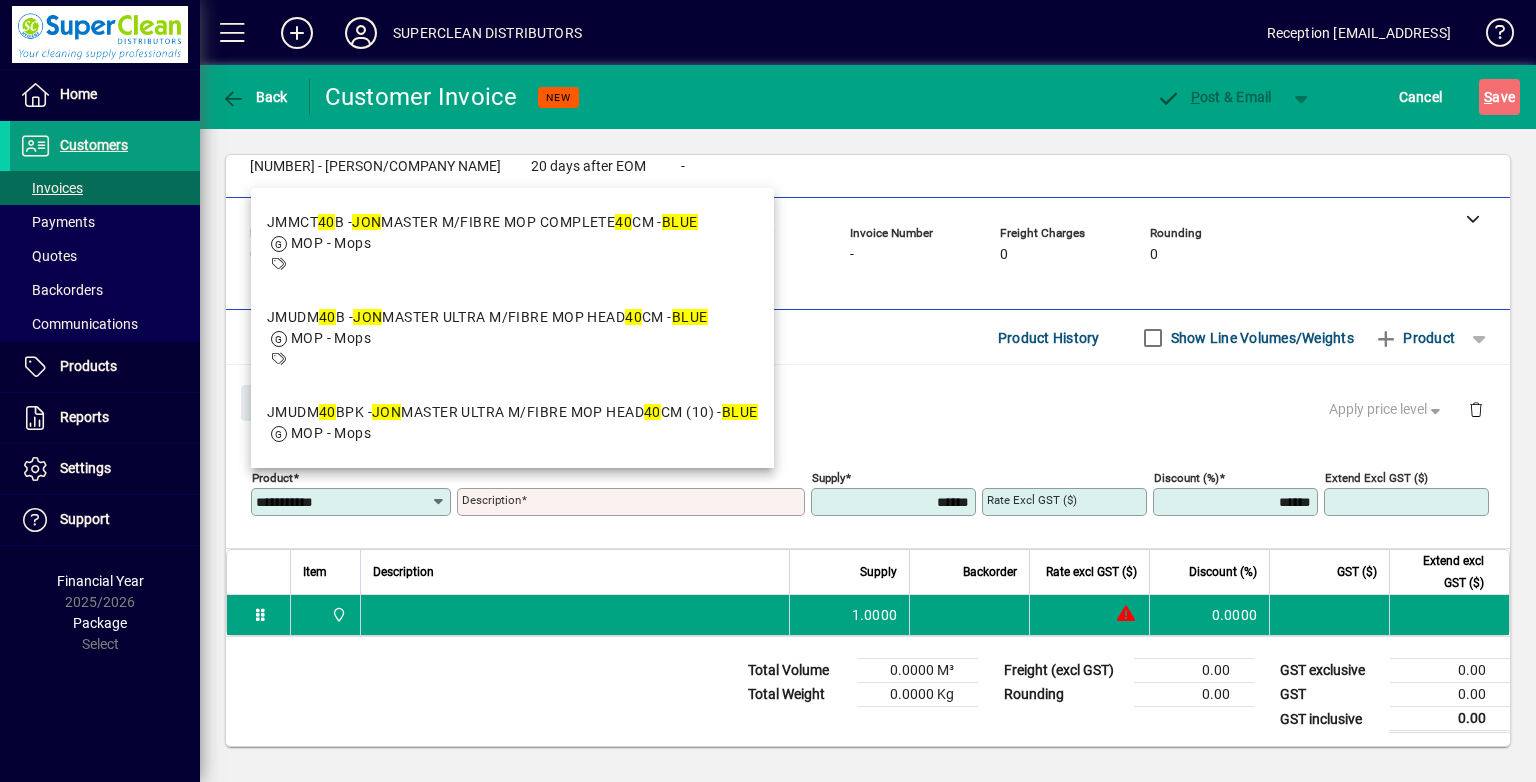 click on "MOP - Mops" at bounding box center [487, 338] 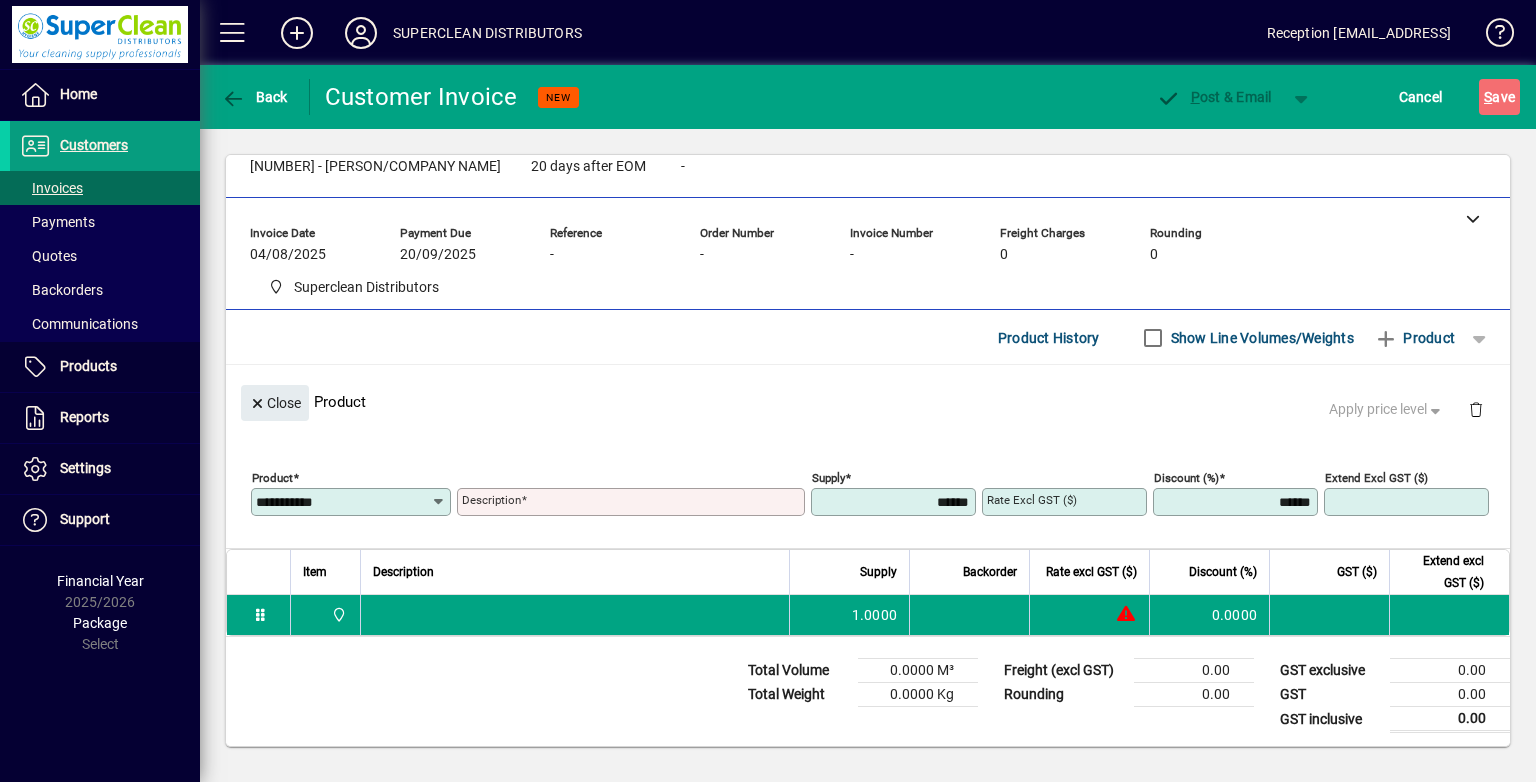 type on "********" 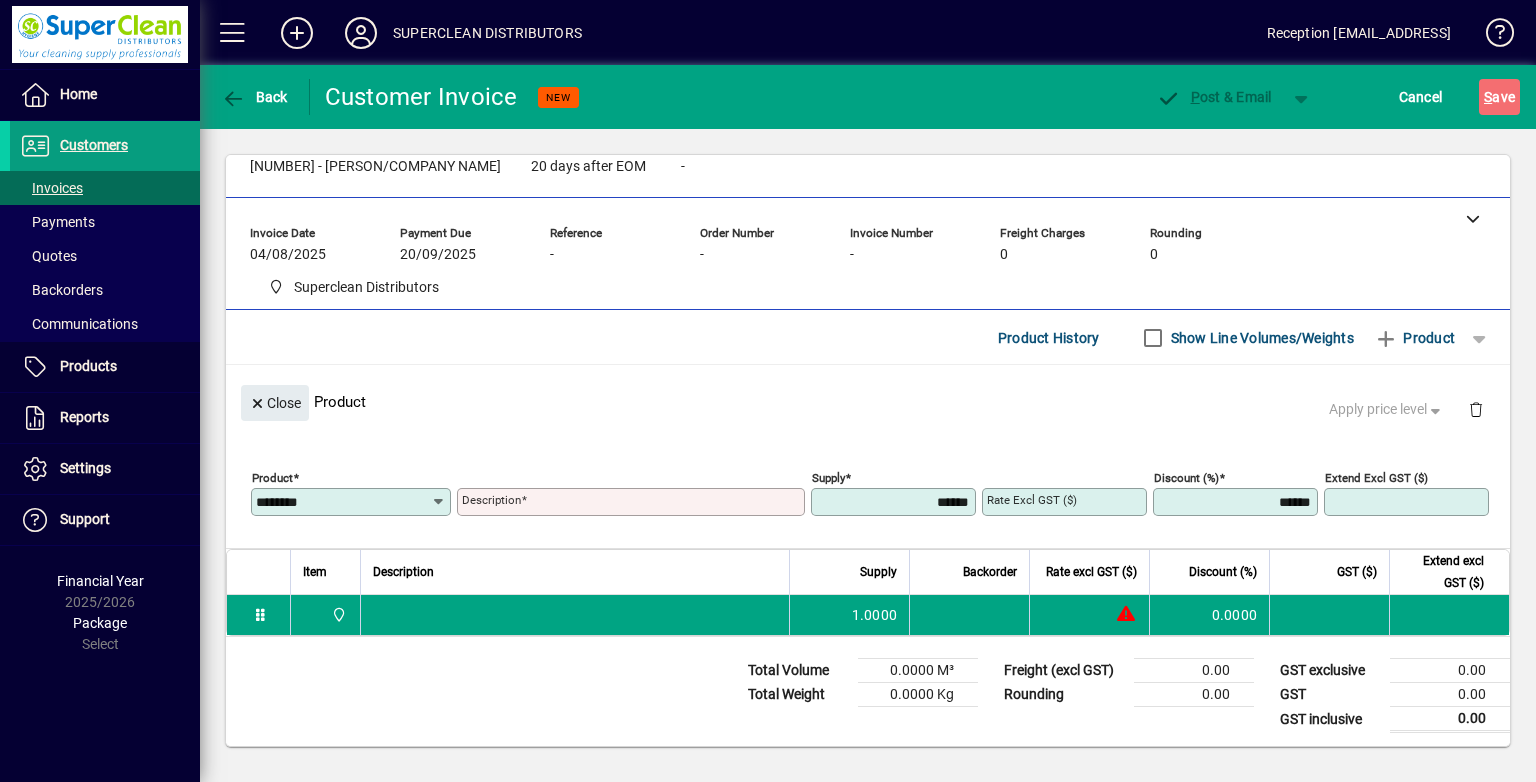 type on "**********" 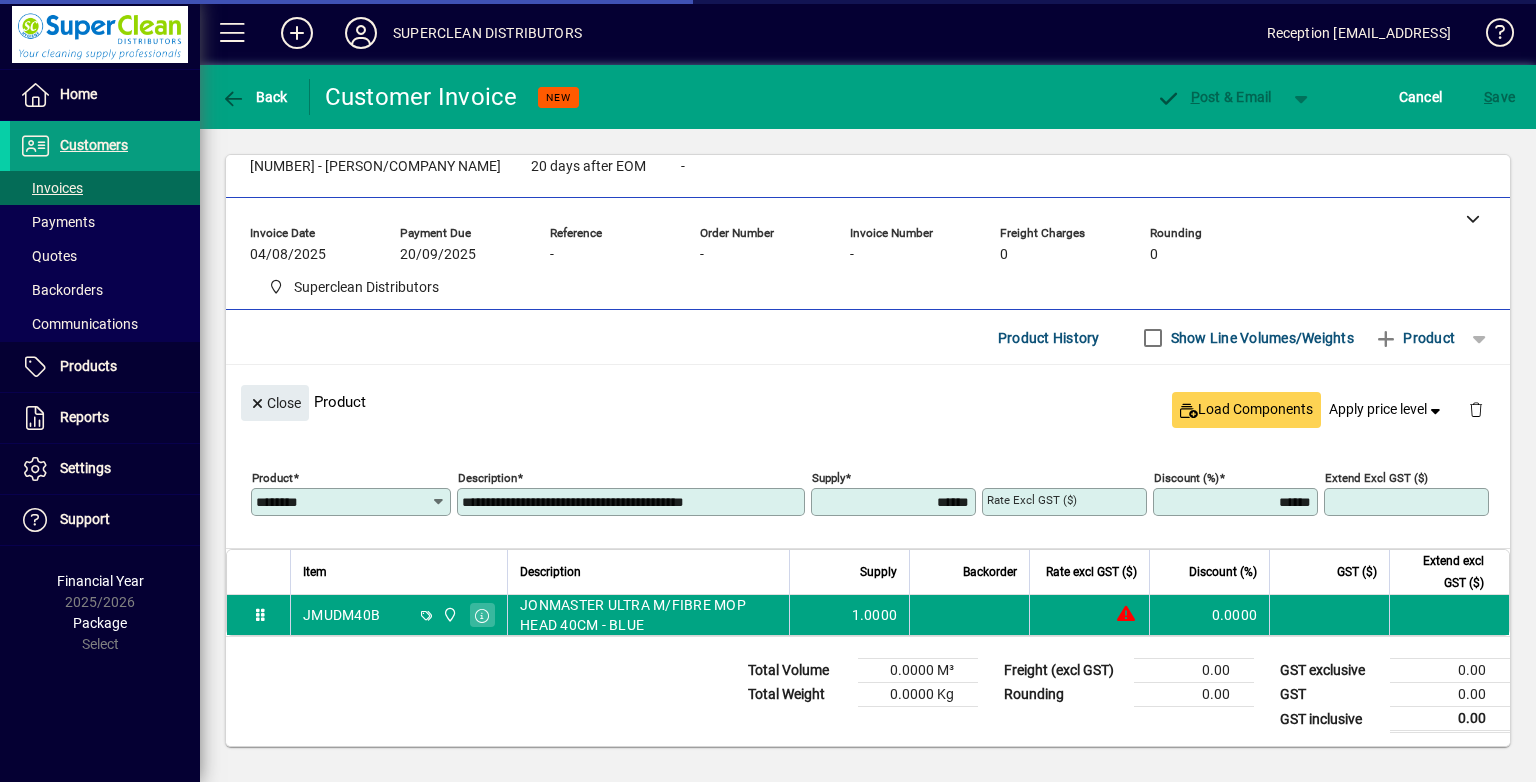 type on "*******" 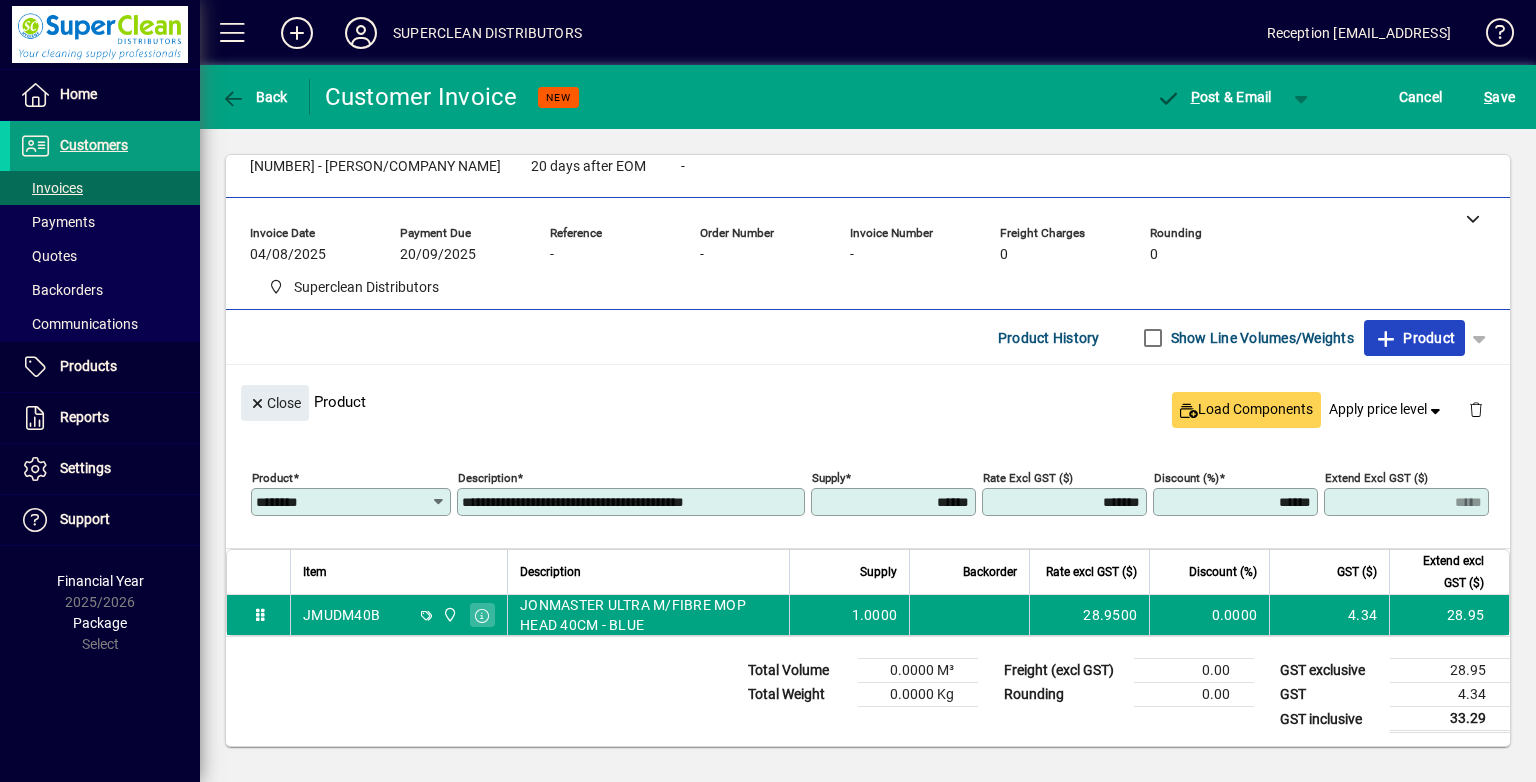 click on "Product" 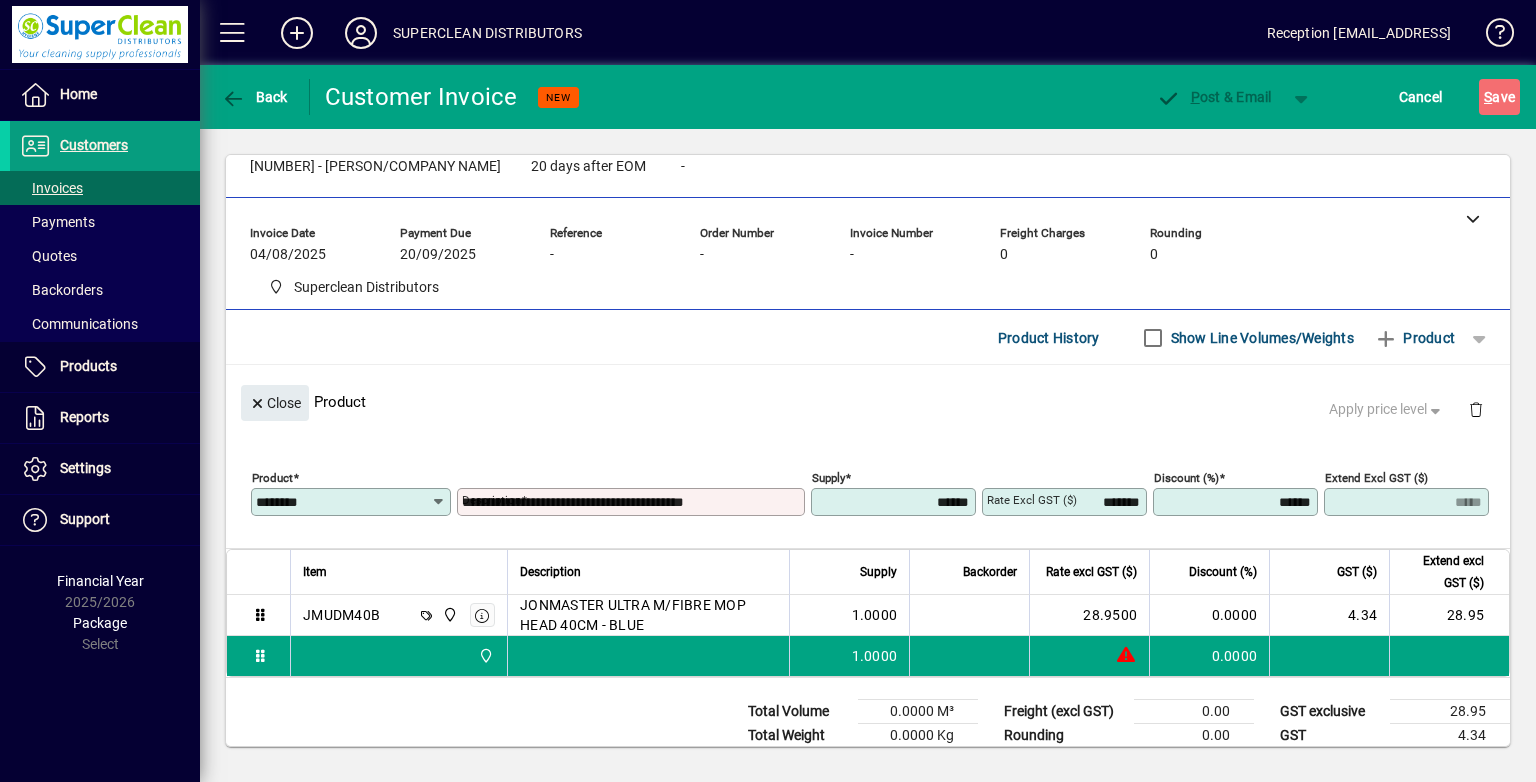 type 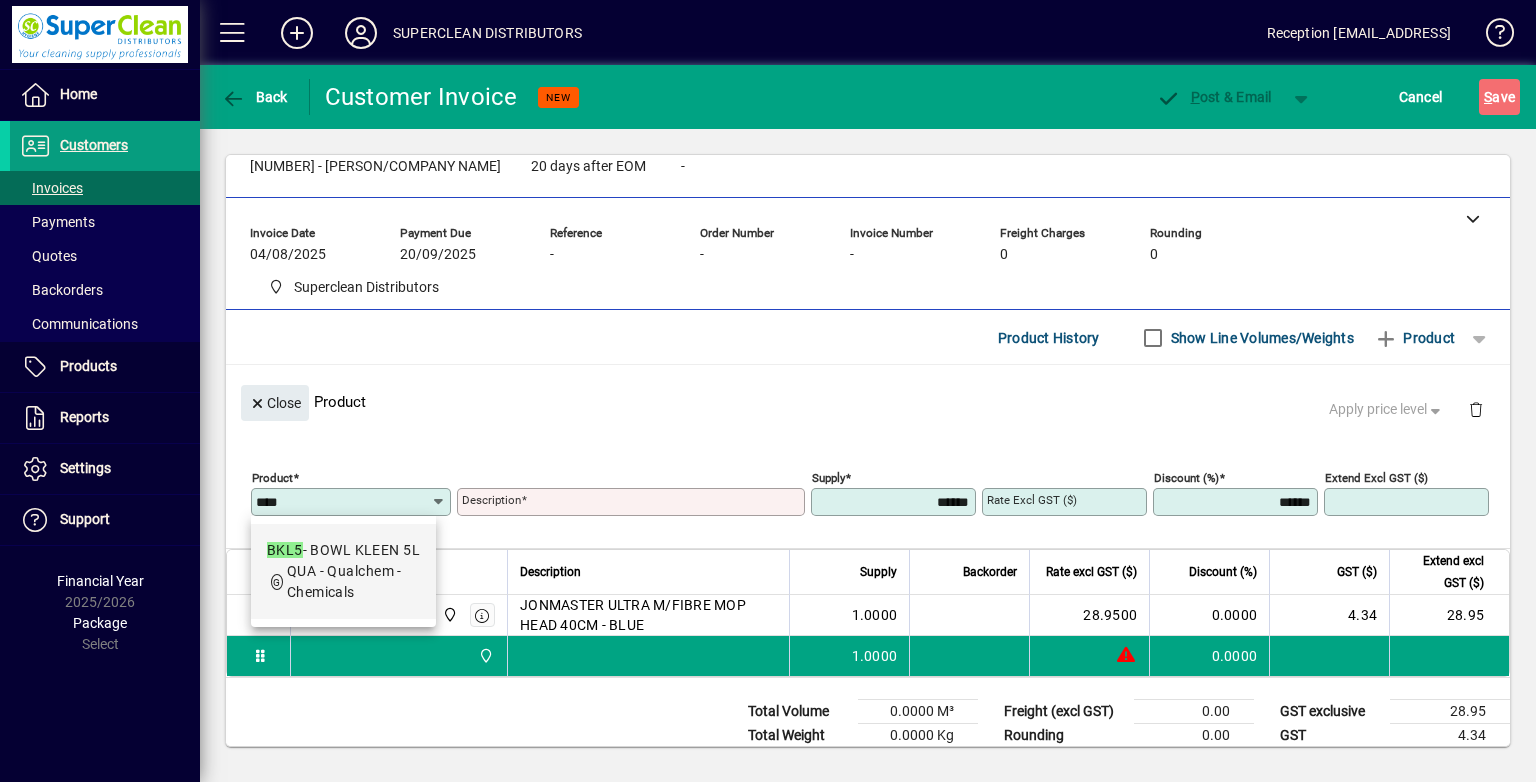 click on "QUA - Qualchem - Chemicals" at bounding box center [353, 582] 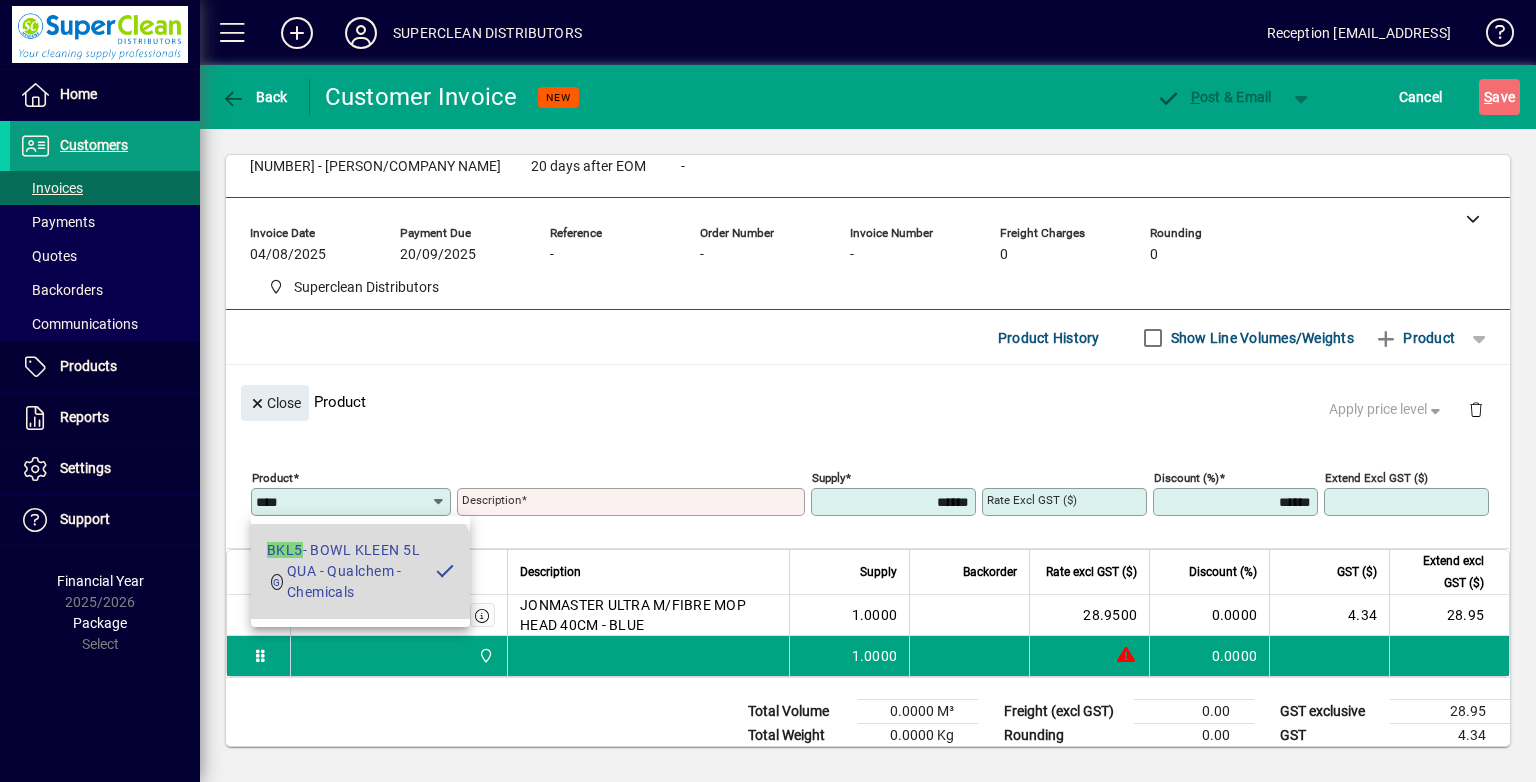 type on "**********" 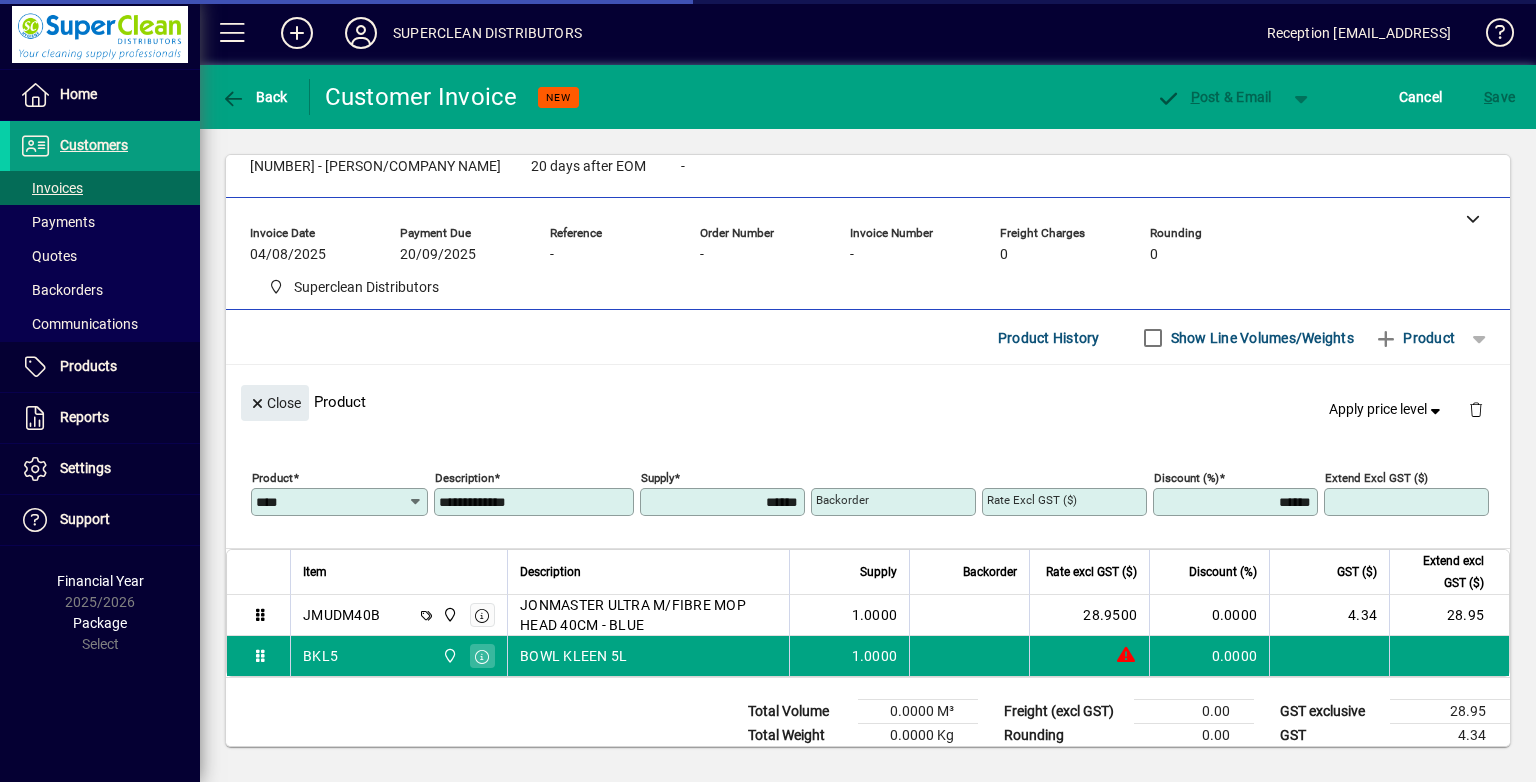 type on "*******" 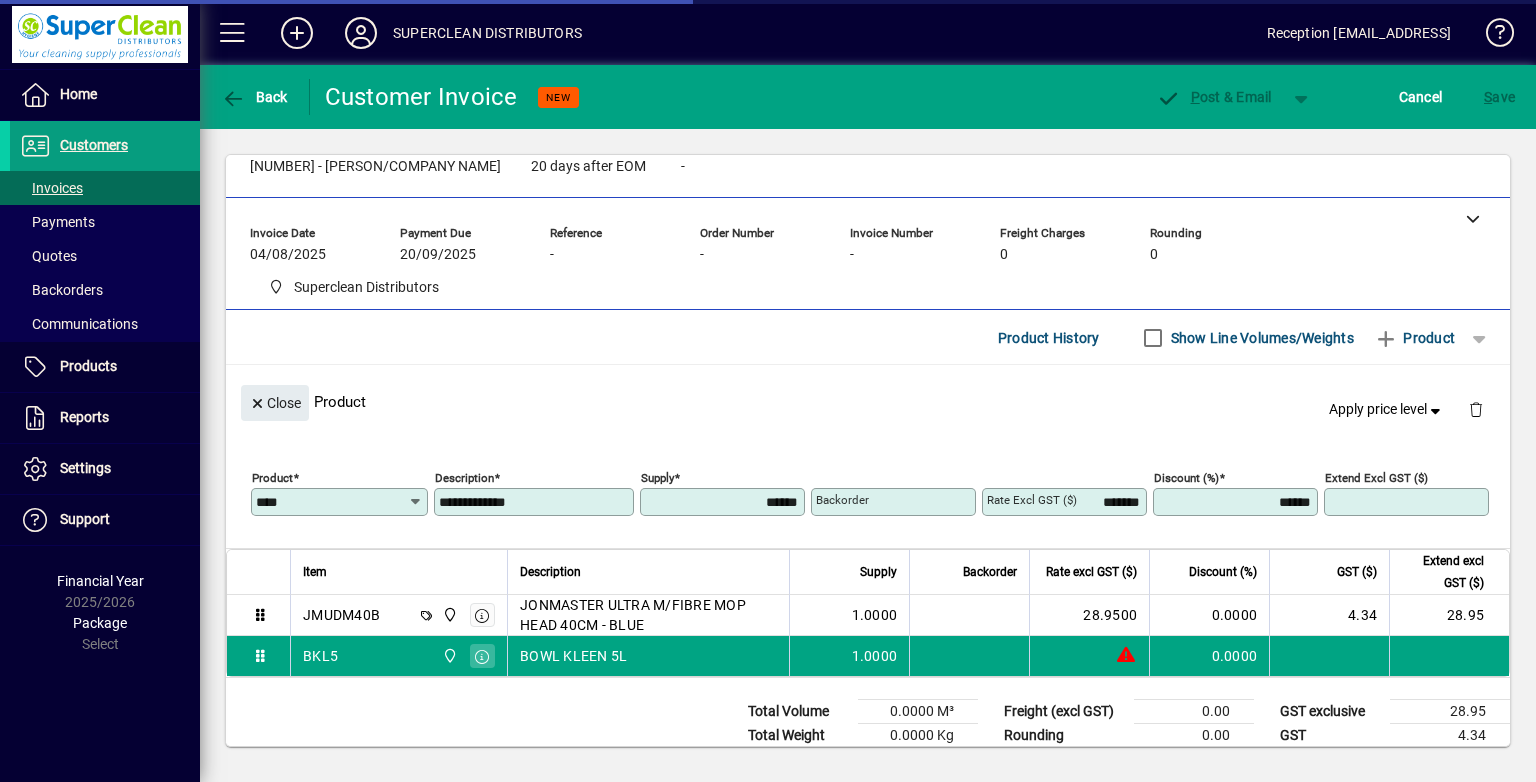 type on "*****" 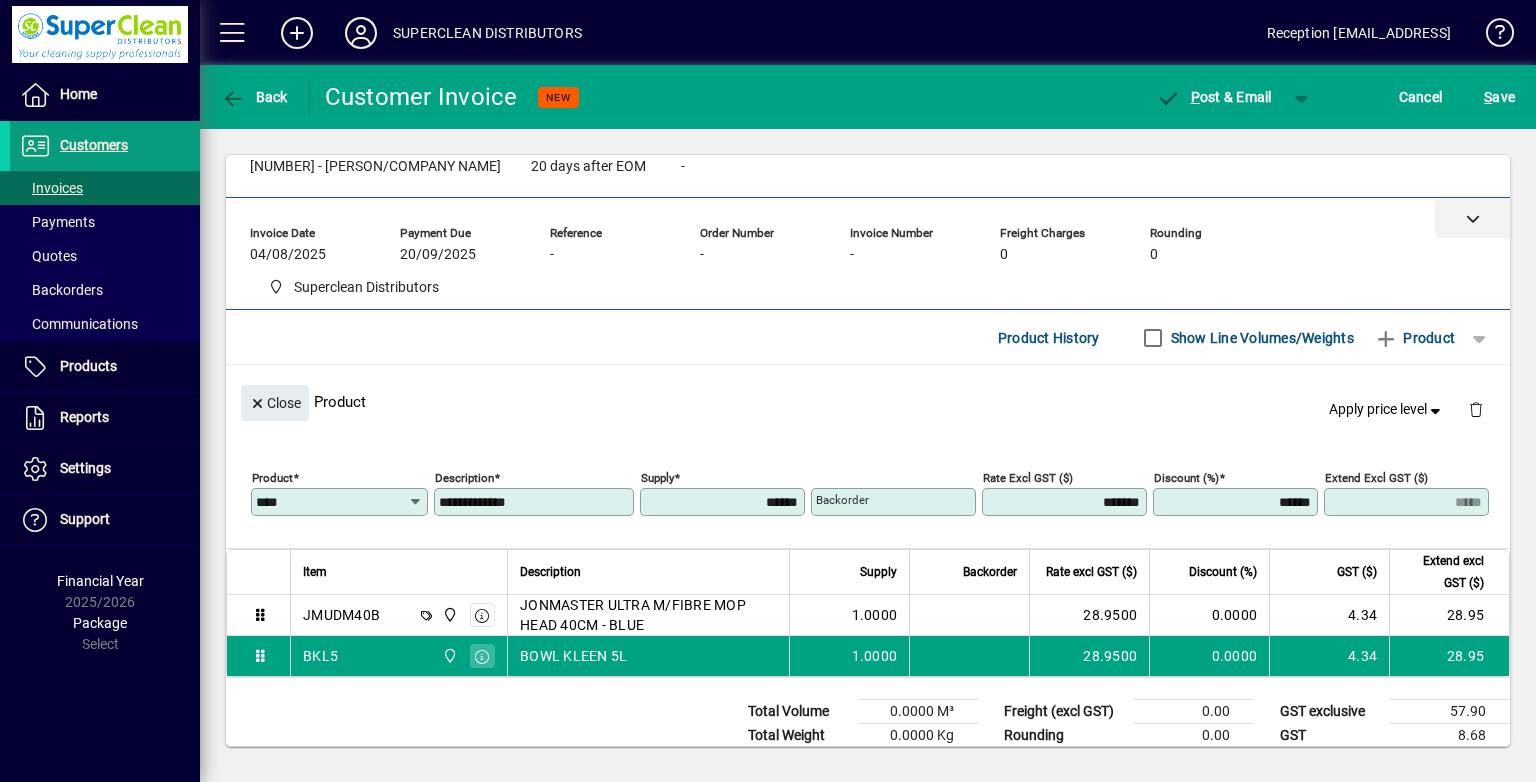 drag, startPoint x: 1089, startPoint y: 217, endPoint x: 1053, endPoint y: 227, distance: 37.363083 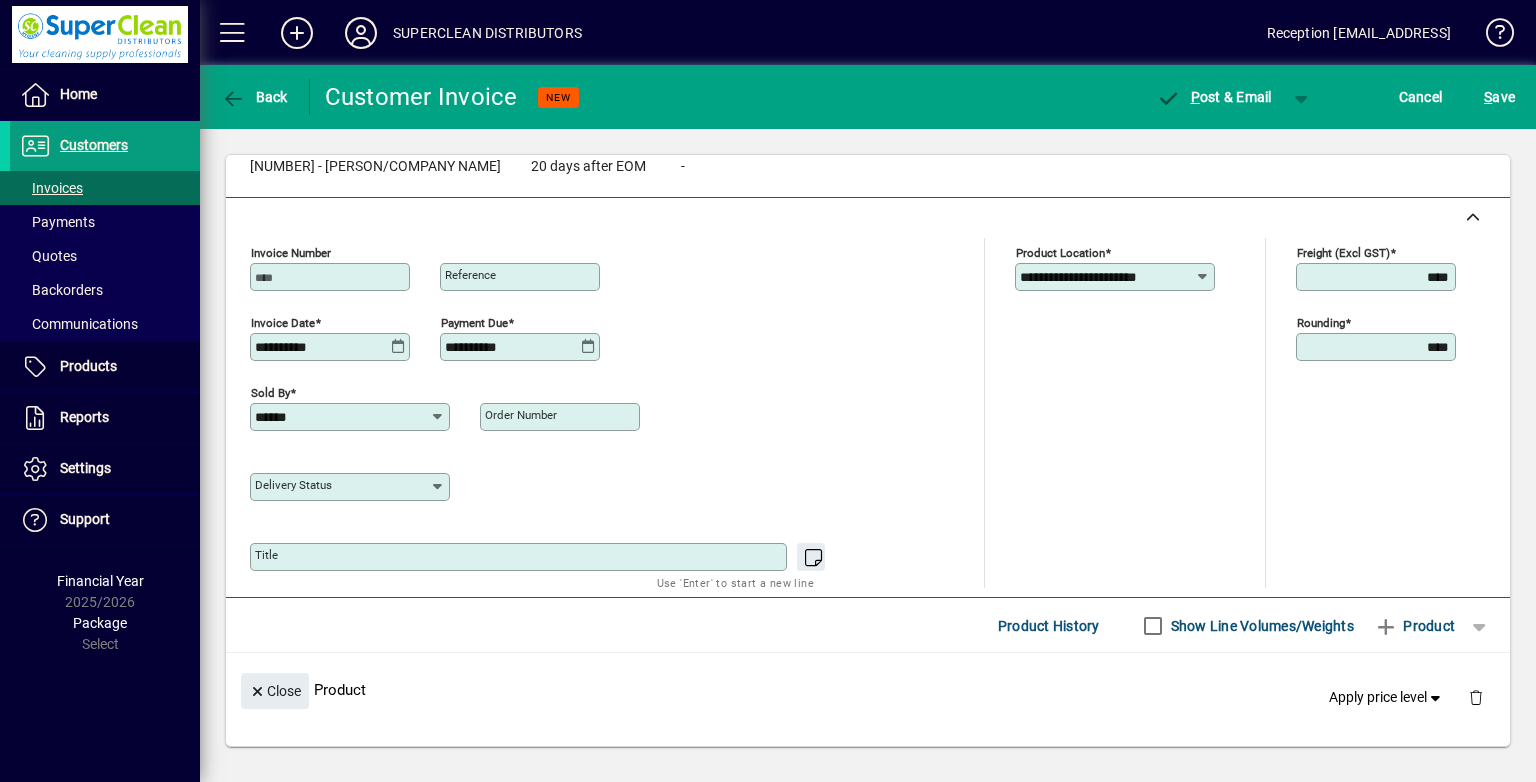 drag, startPoint x: 580, startPoint y: 426, endPoint x: 568, endPoint y: 427, distance: 12.0415945 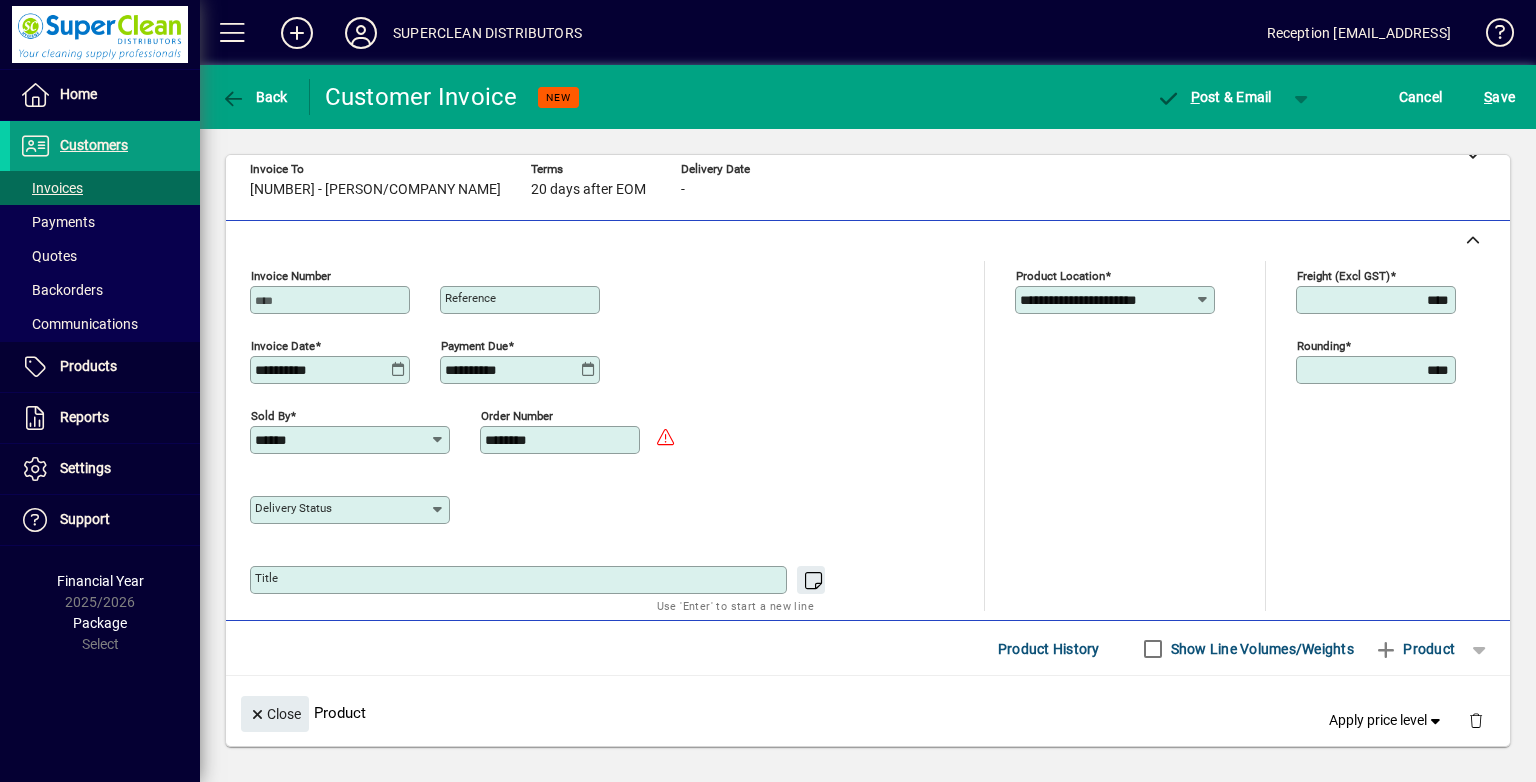 scroll, scrollTop: 0, scrollLeft: 0, axis: both 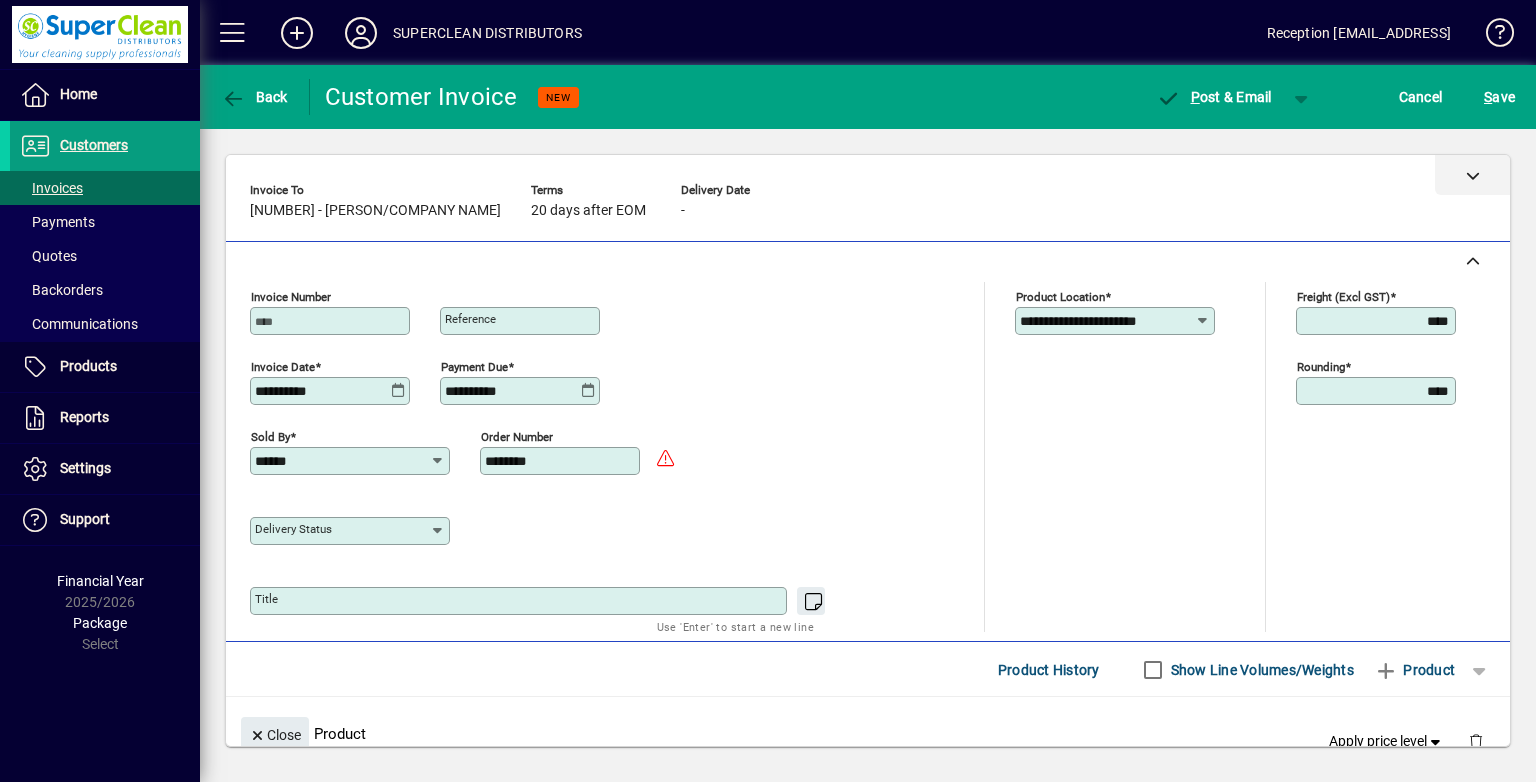 type on "********" 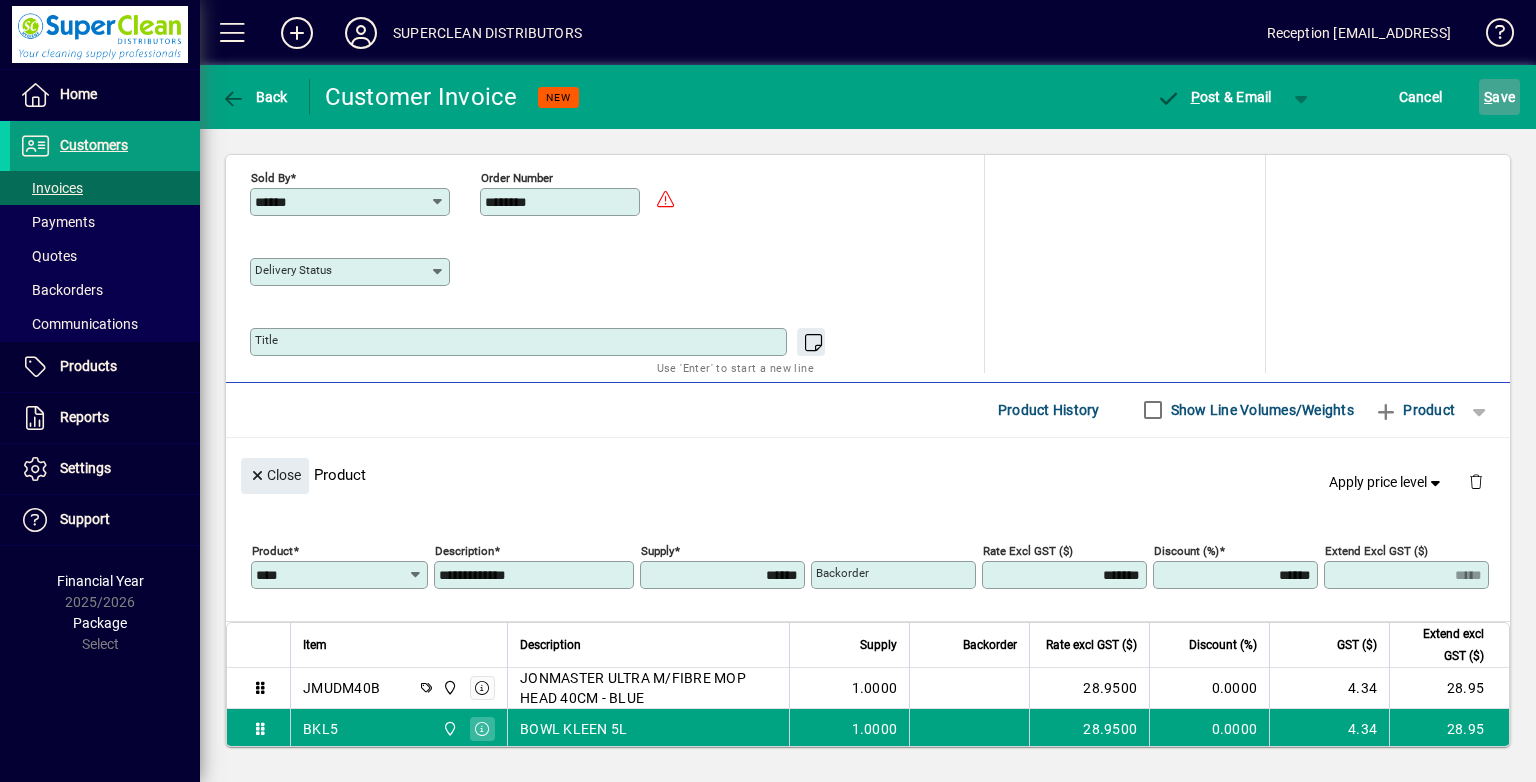click 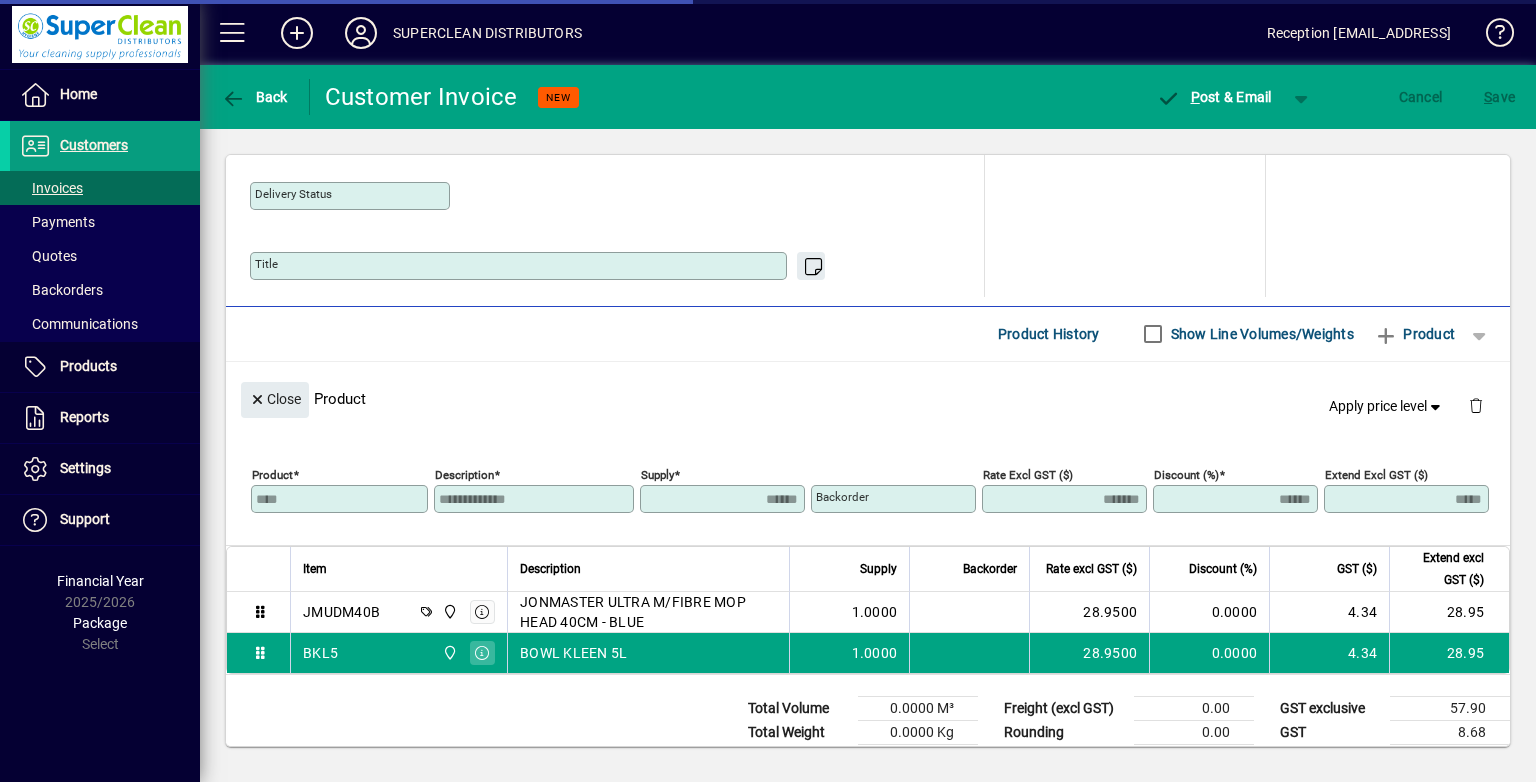 scroll, scrollTop: 1011, scrollLeft: 0, axis: vertical 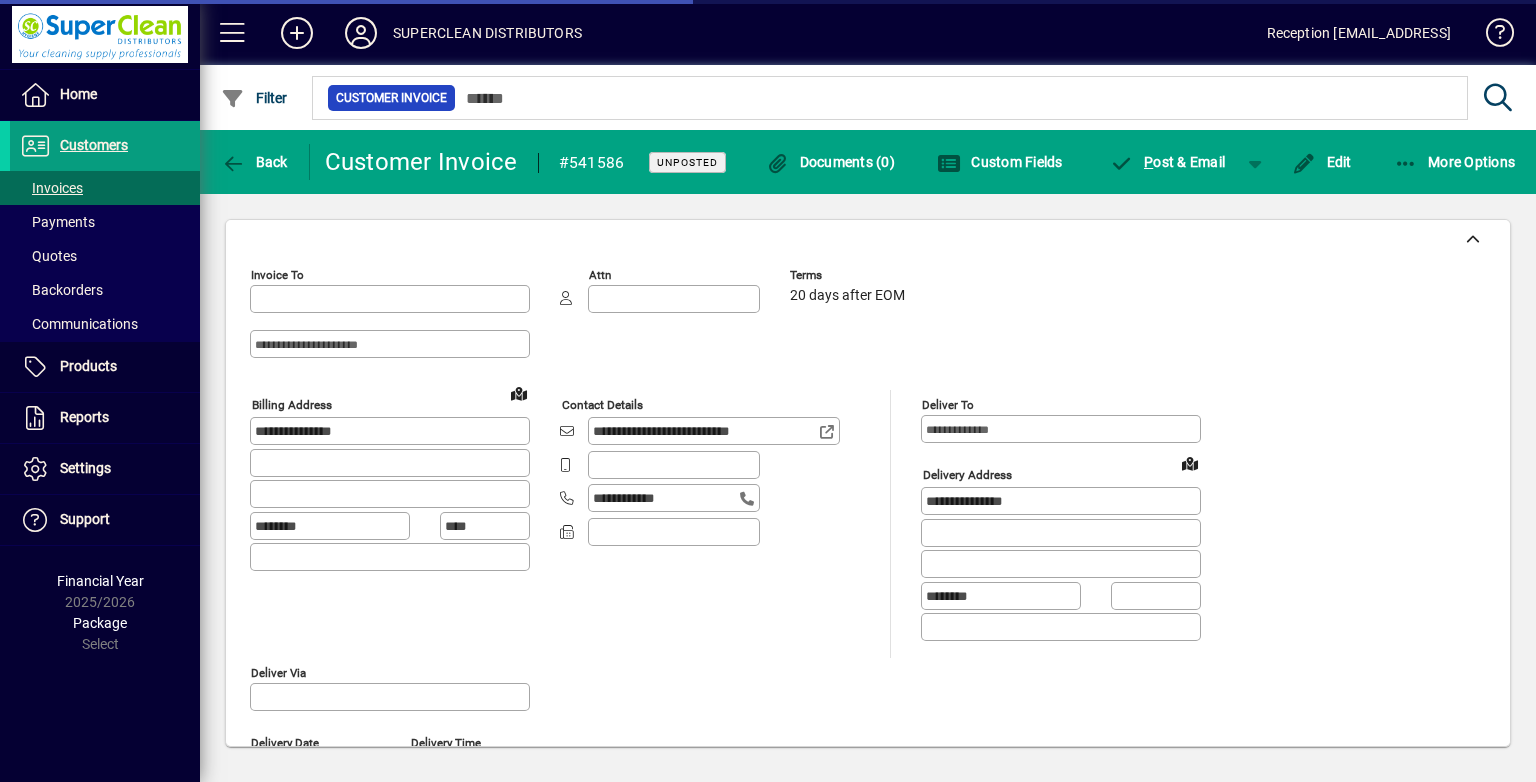 type on "******" 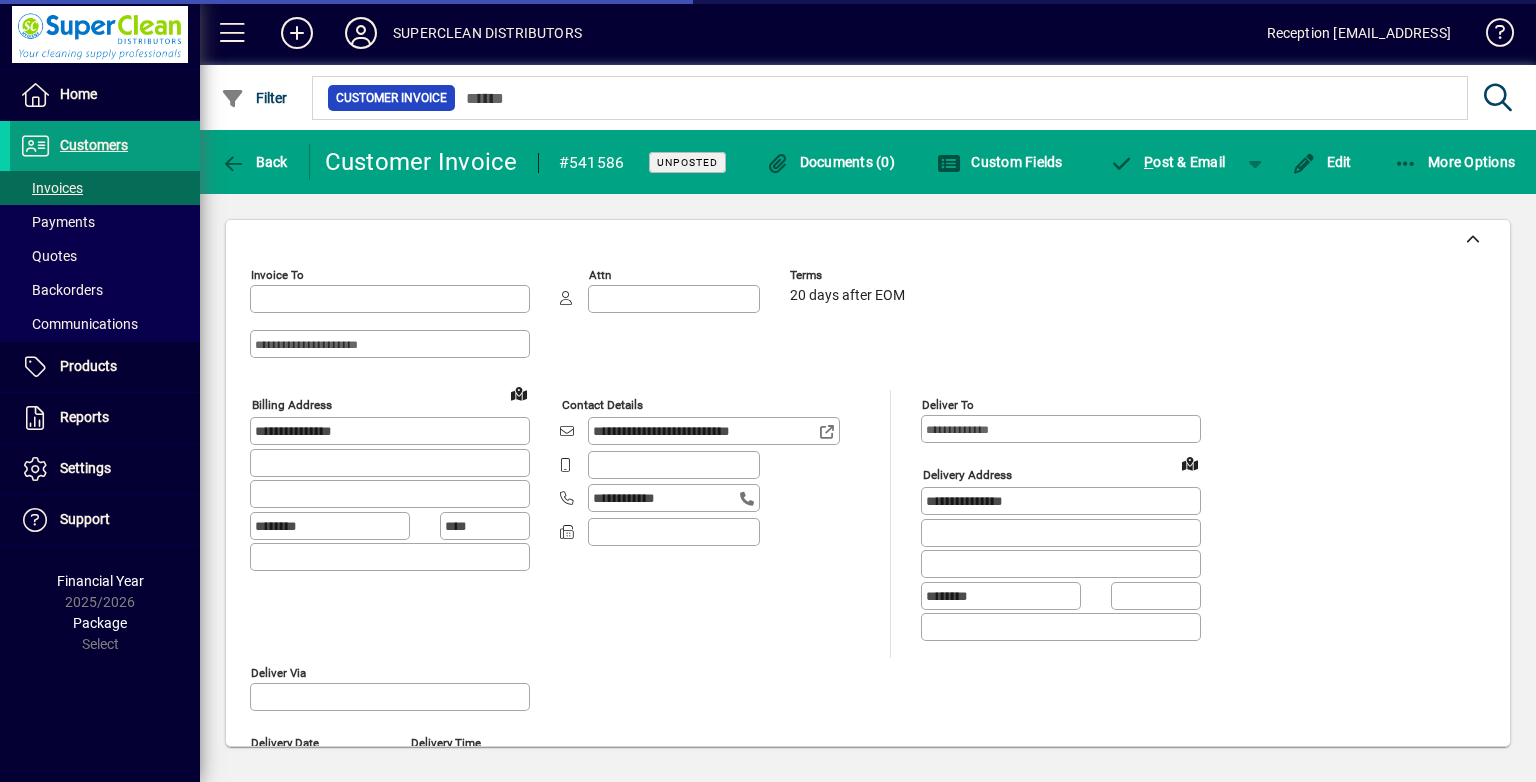 type on "**********" 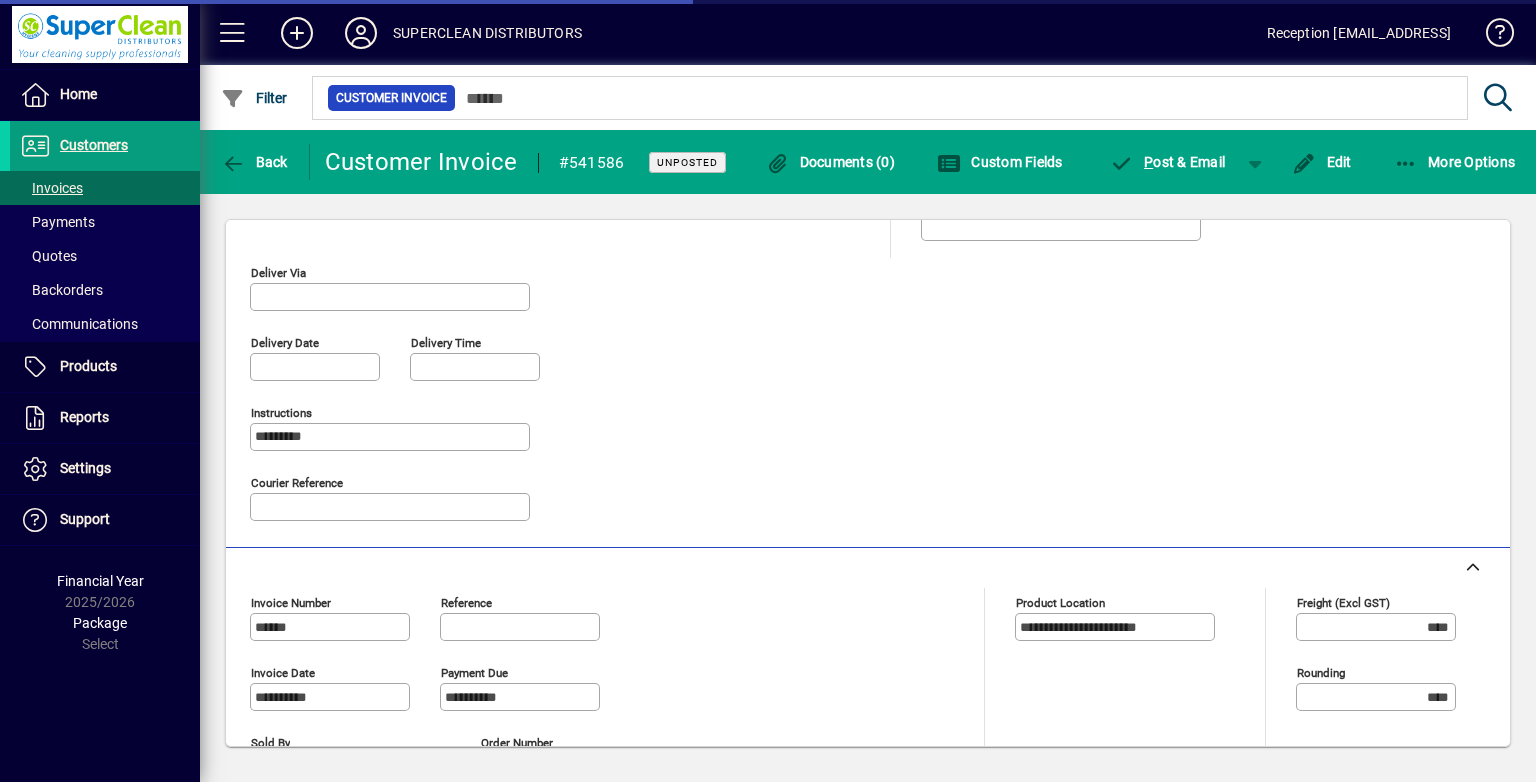 scroll, scrollTop: 892, scrollLeft: 0, axis: vertical 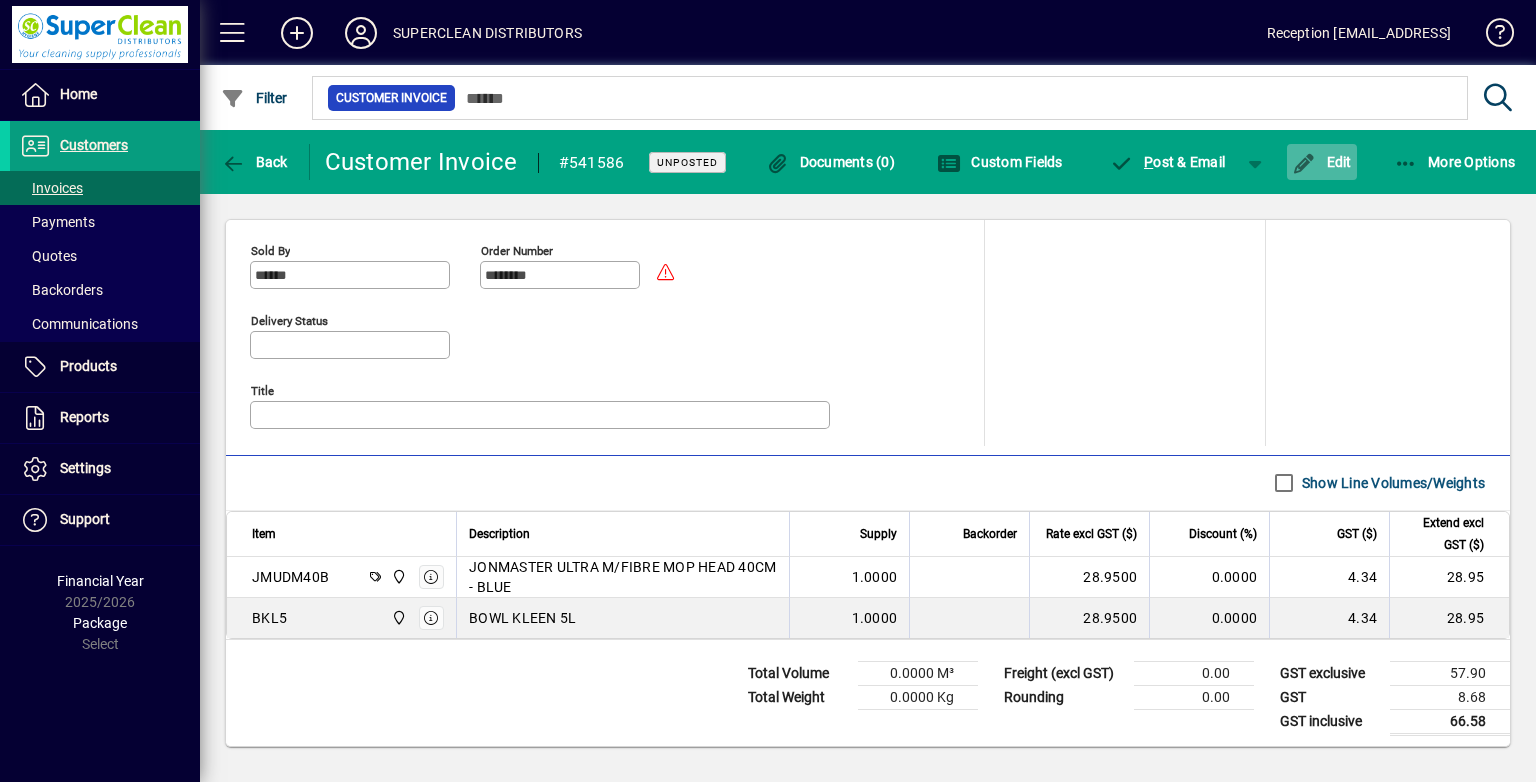 click on "Edit" 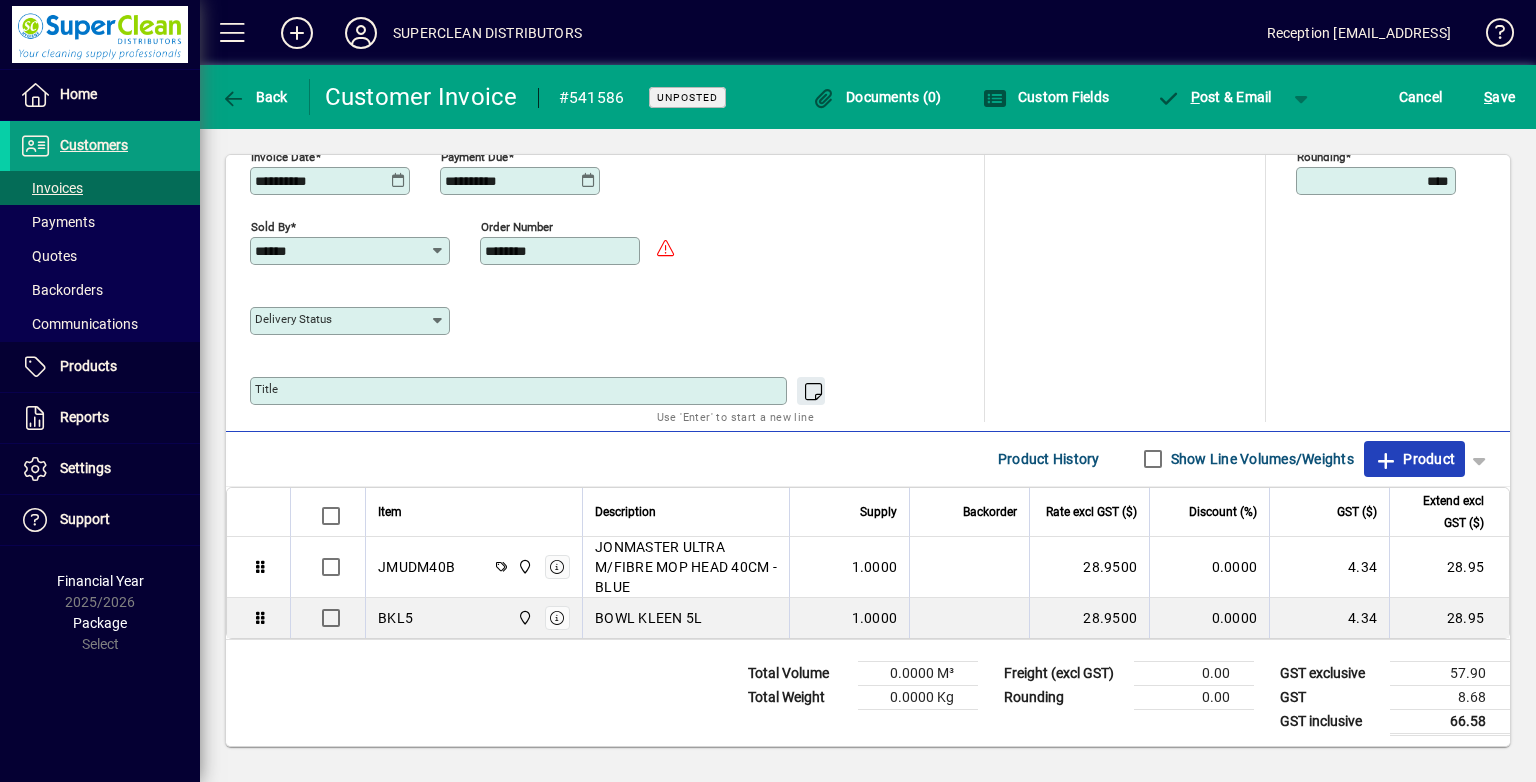 click 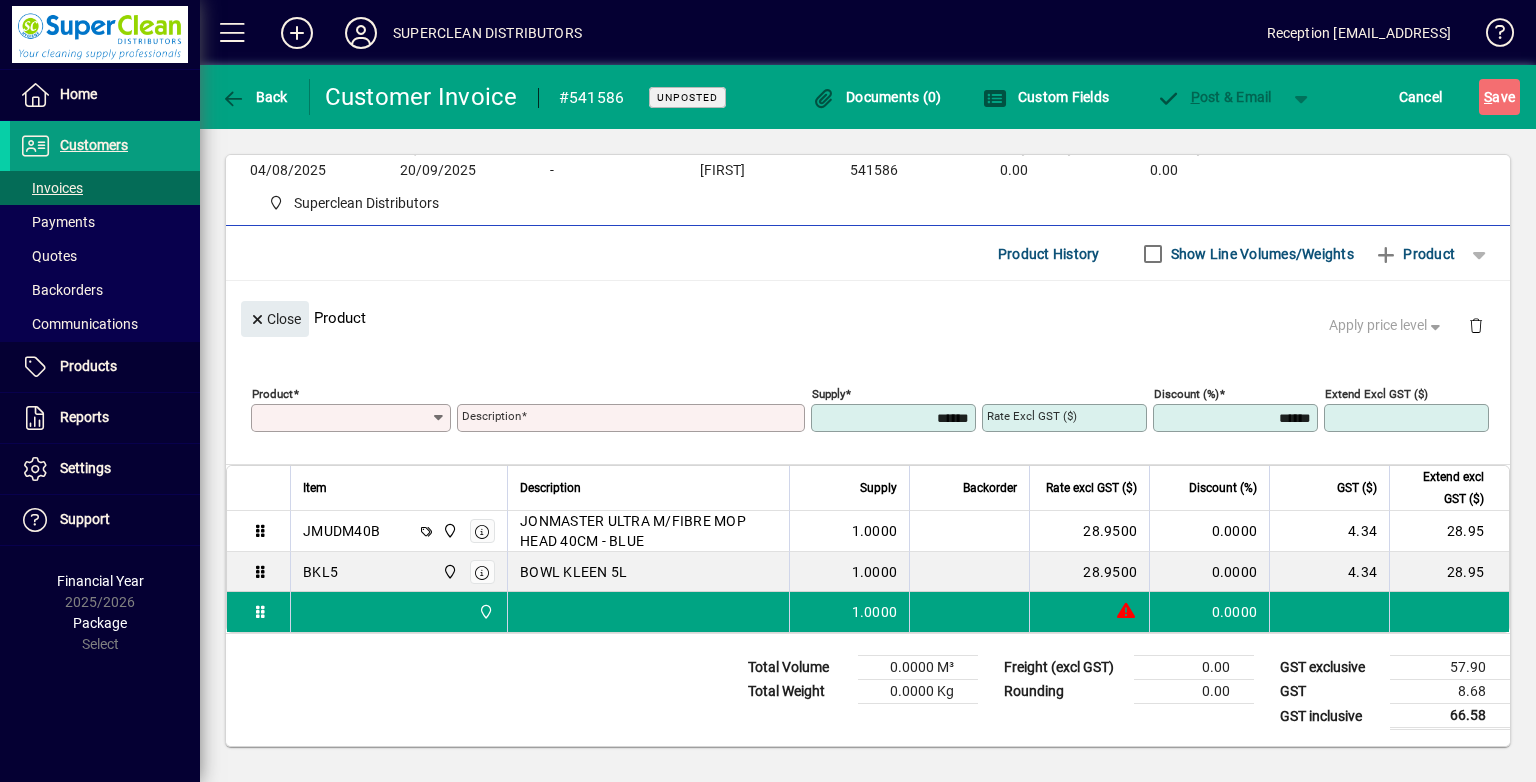 scroll, scrollTop: 124, scrollLeft: 0, axis: vertical 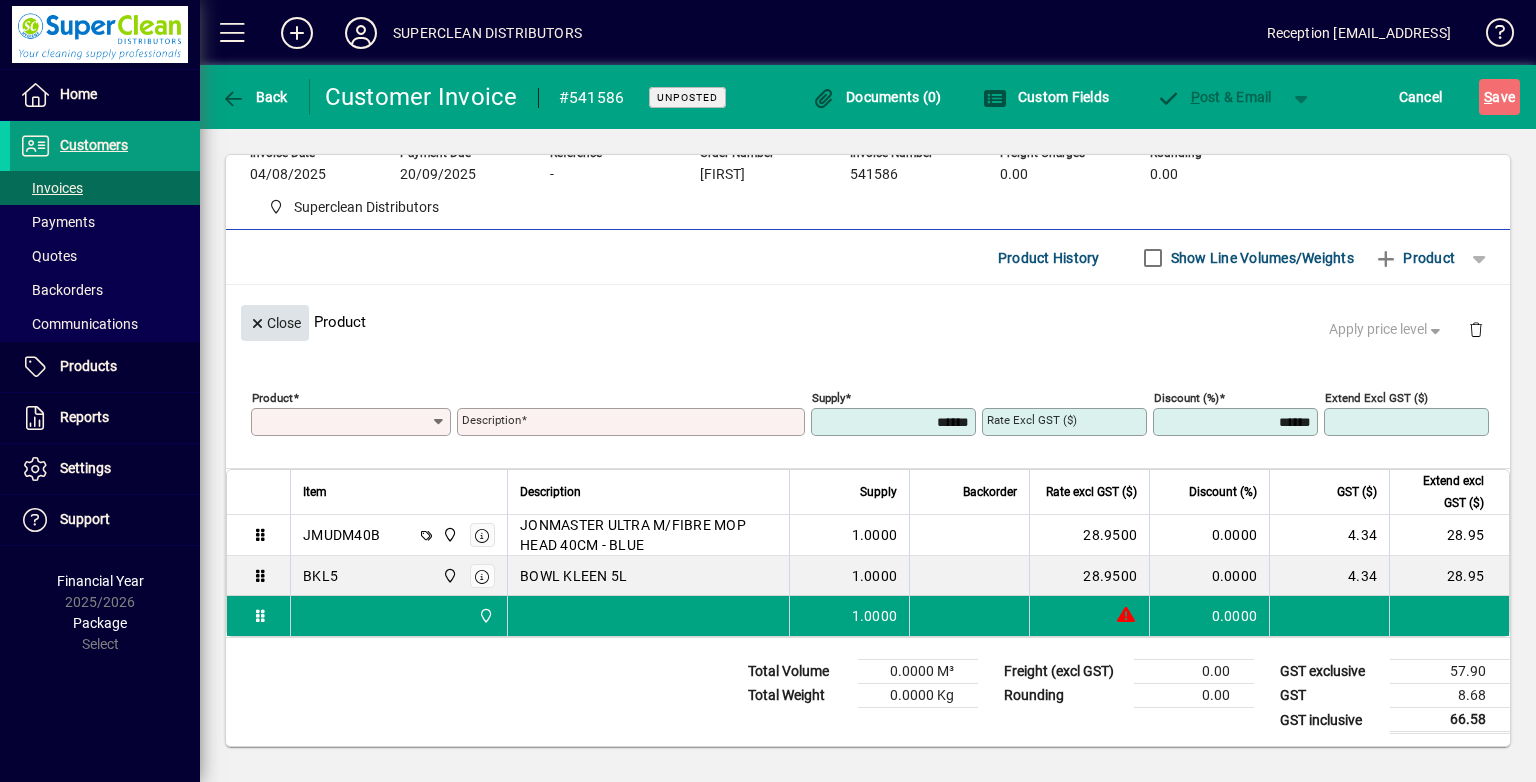 click on "Close" 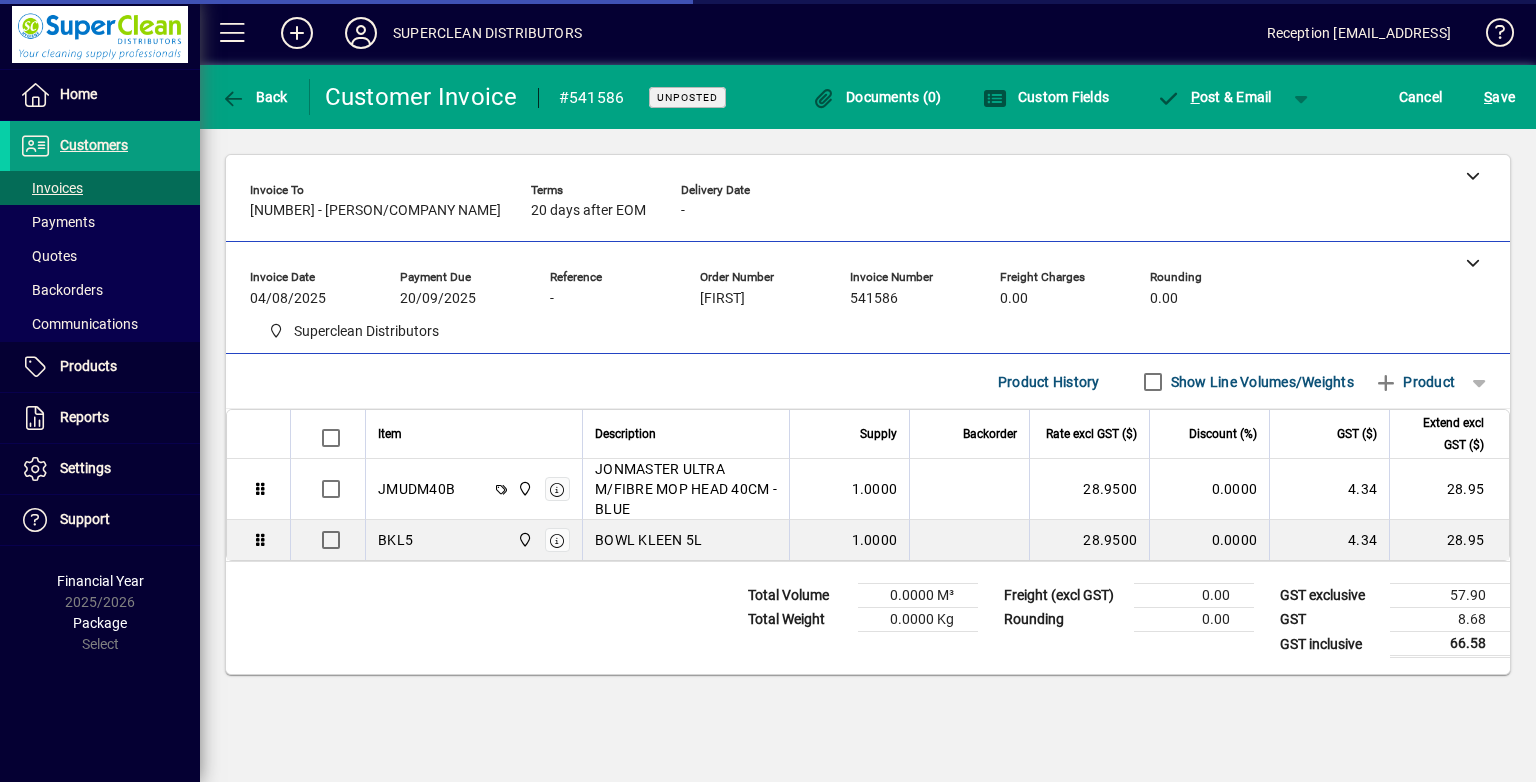 scroll, scrollTop: 0, scrollLeft: 0, axis: both 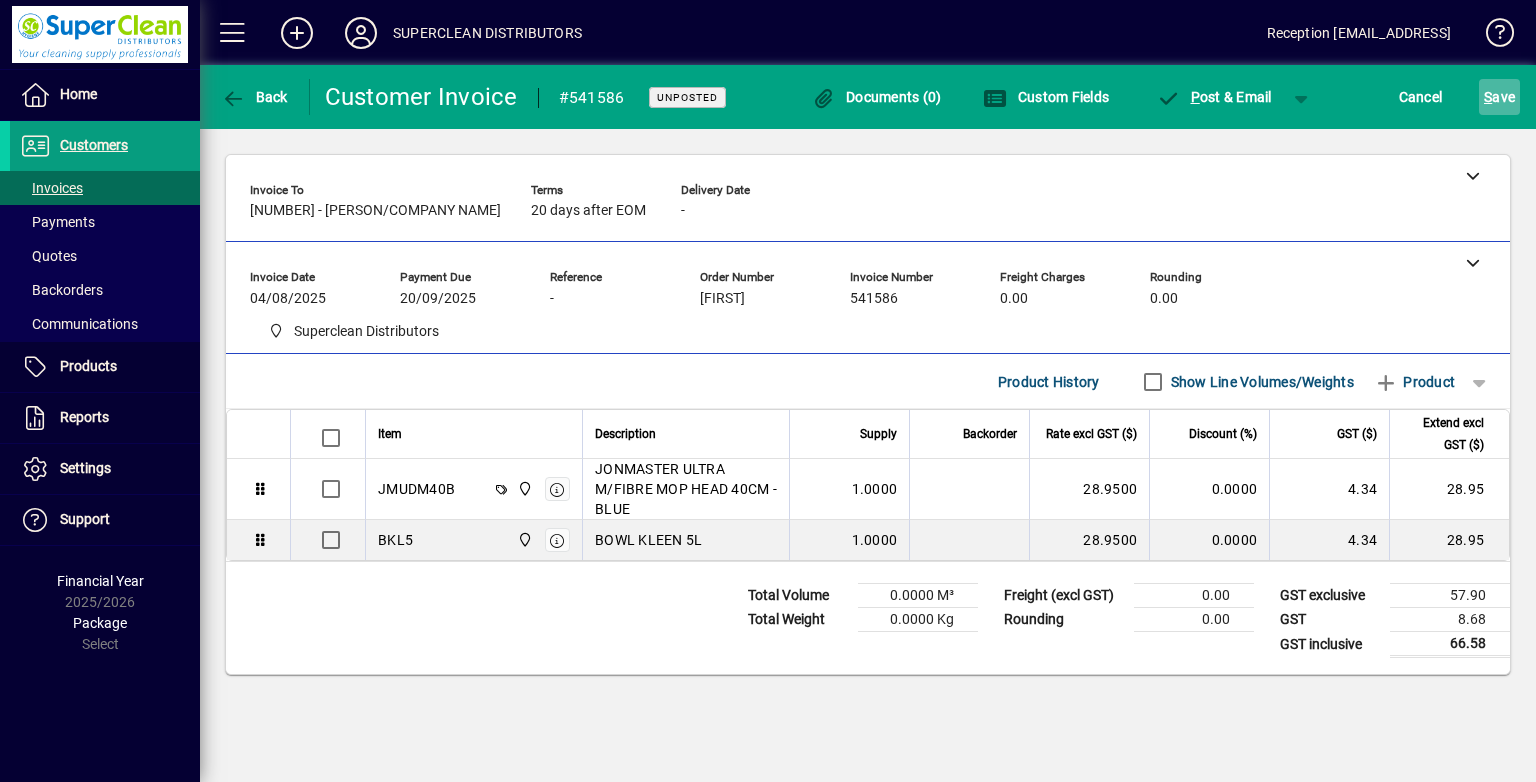 click on "S ave" 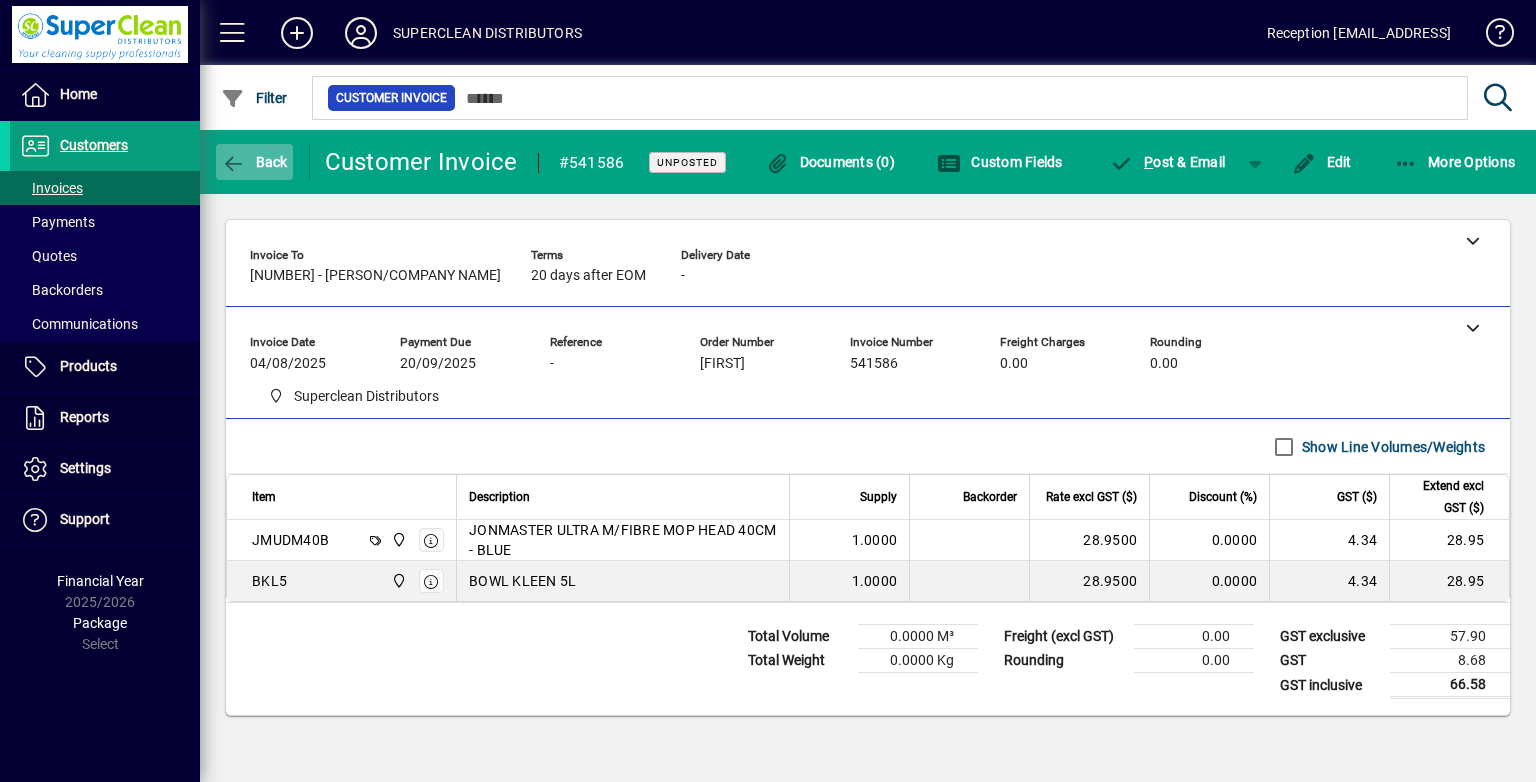 click on "Back" 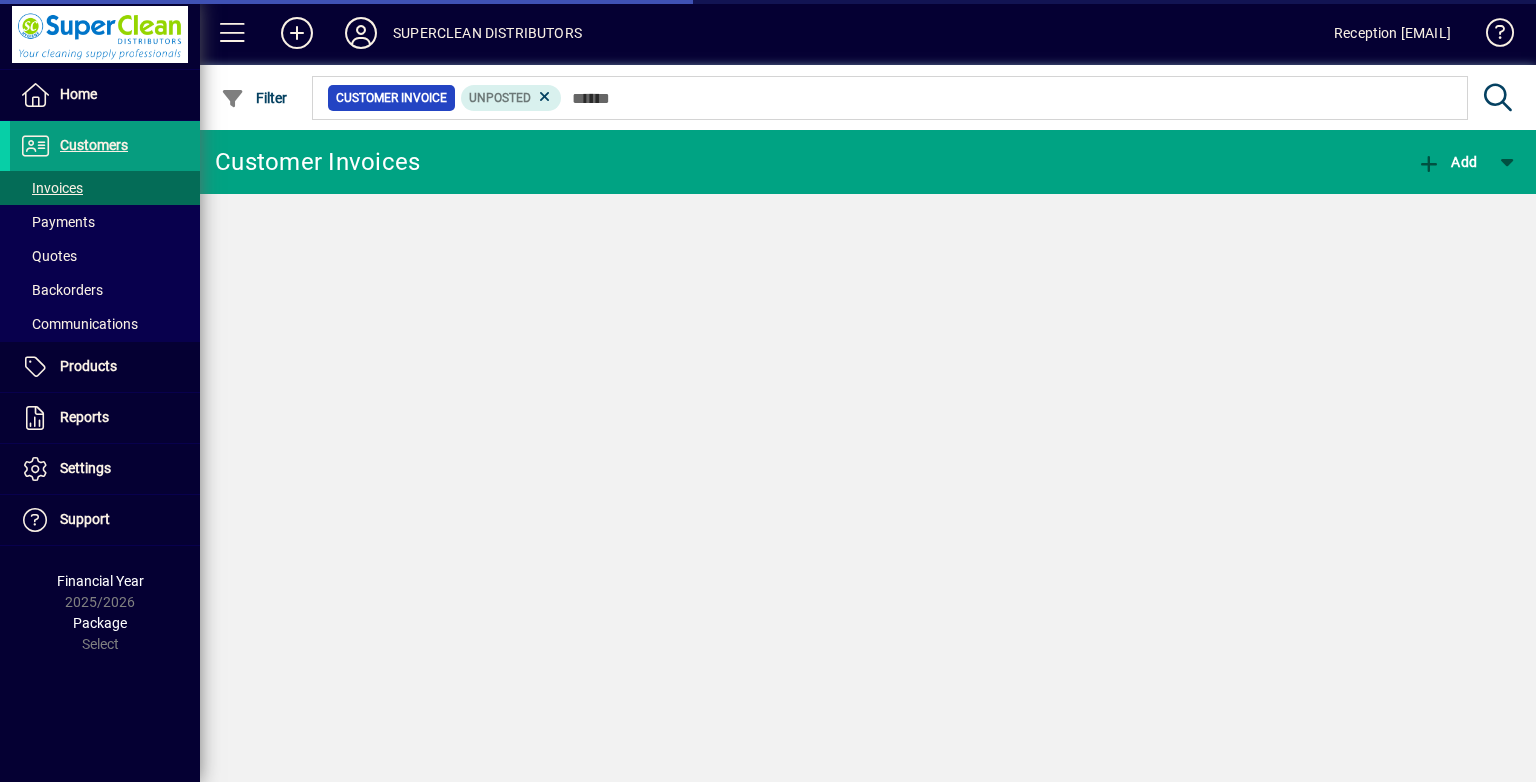 scroll, scrollTop: 0, scrollLeft: 0, axis: both 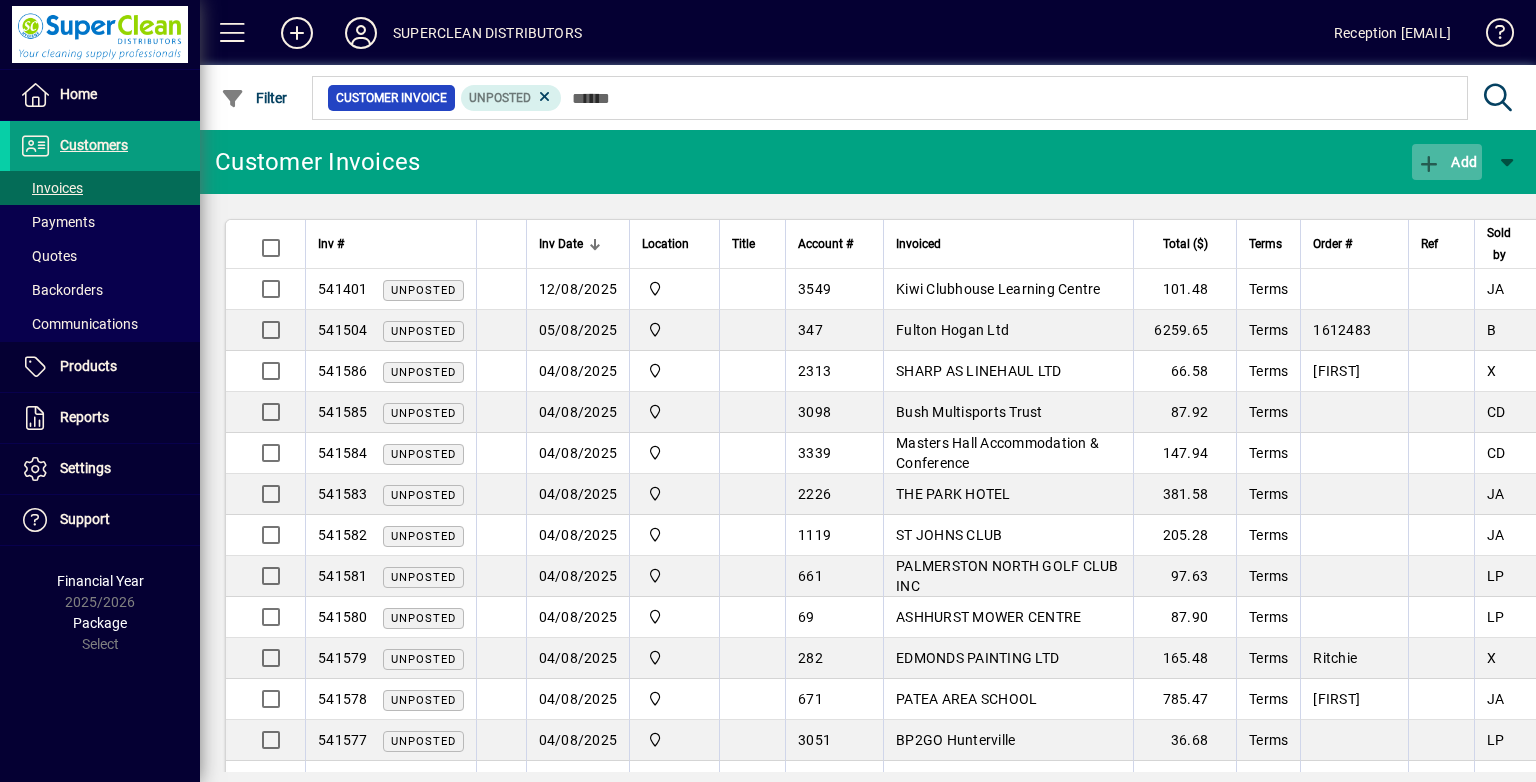 click on "Add" 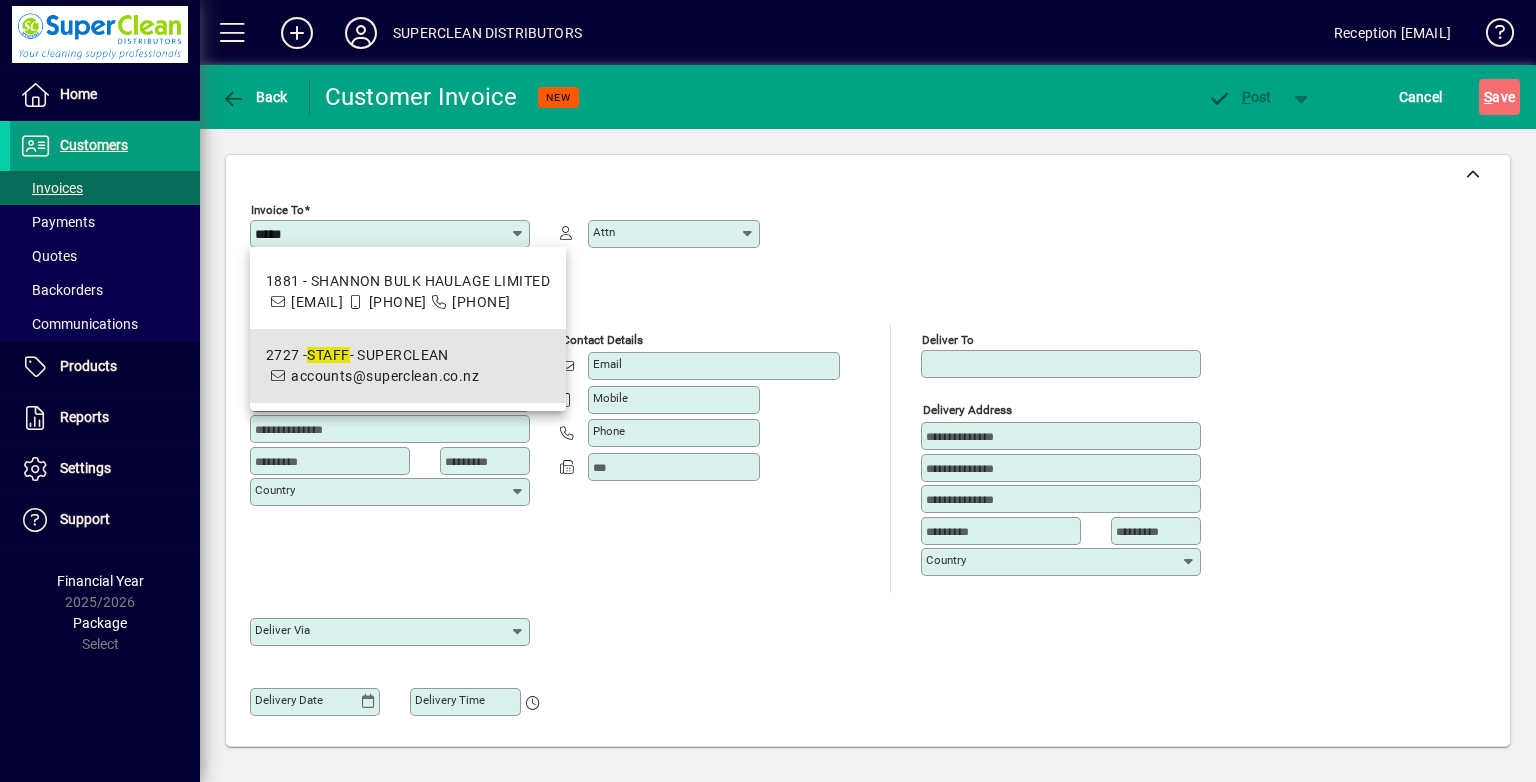 click on "accounts@superclean.co.nz" at bounding box center (385, 376) 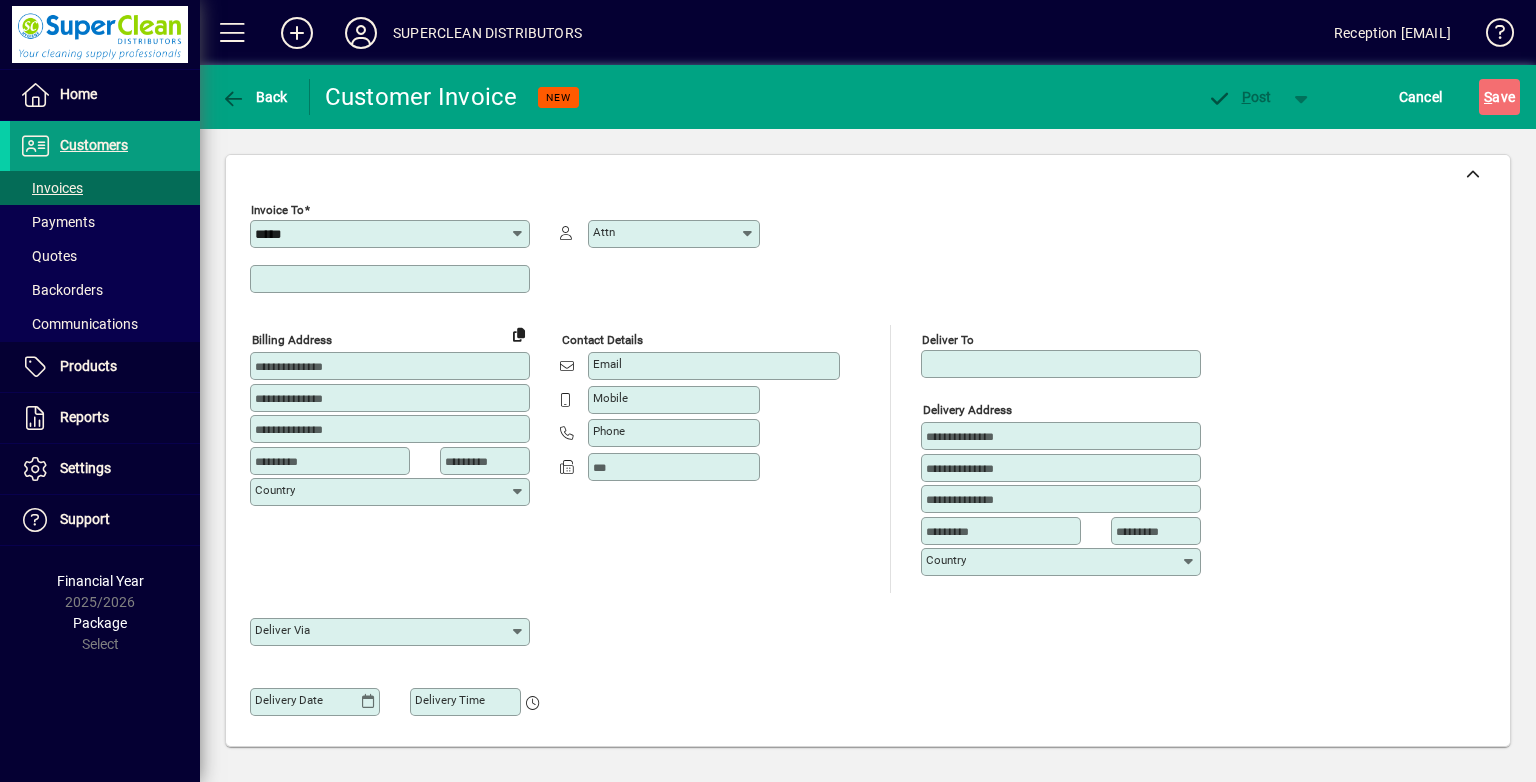 type on "**********" 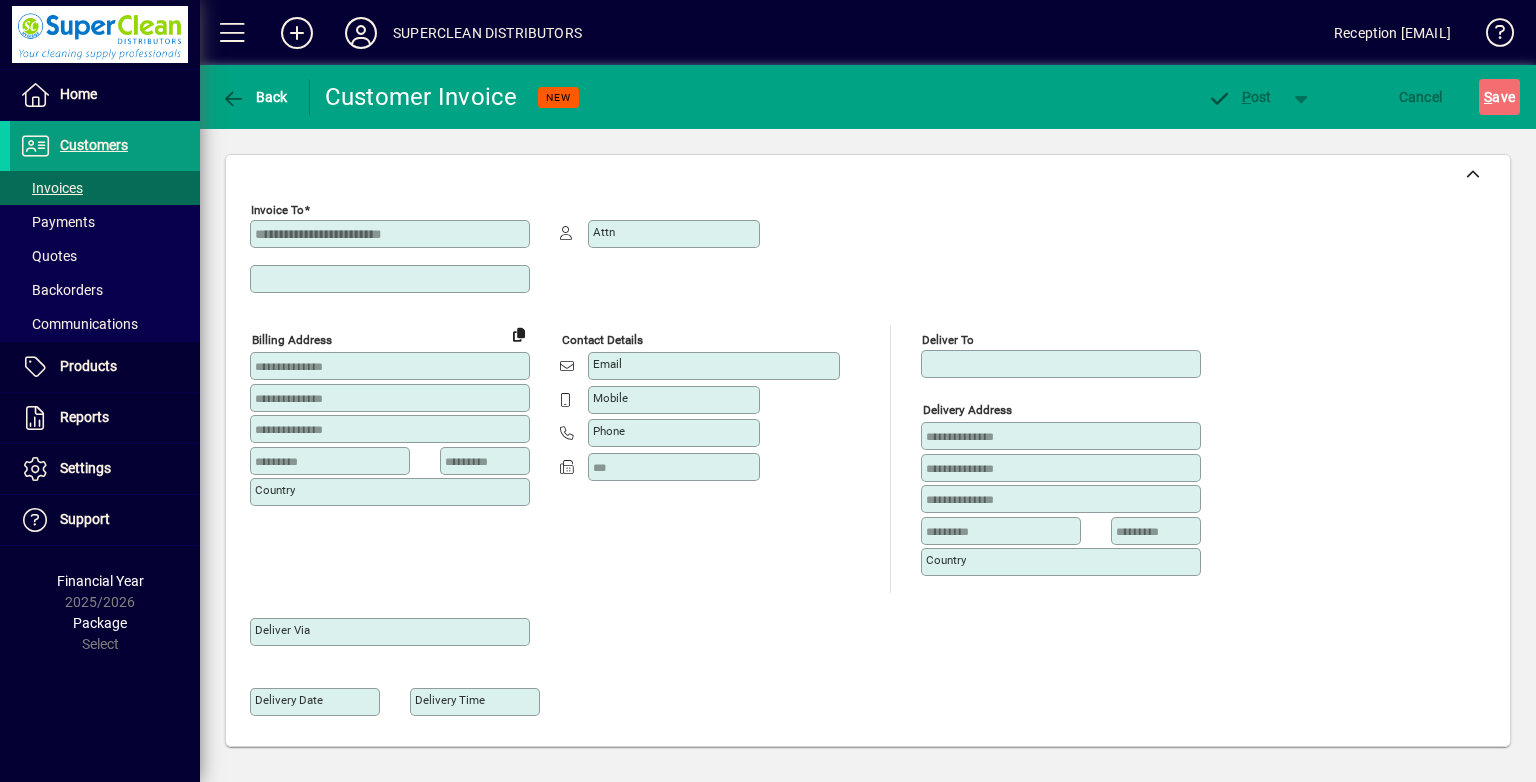 type on "**********" 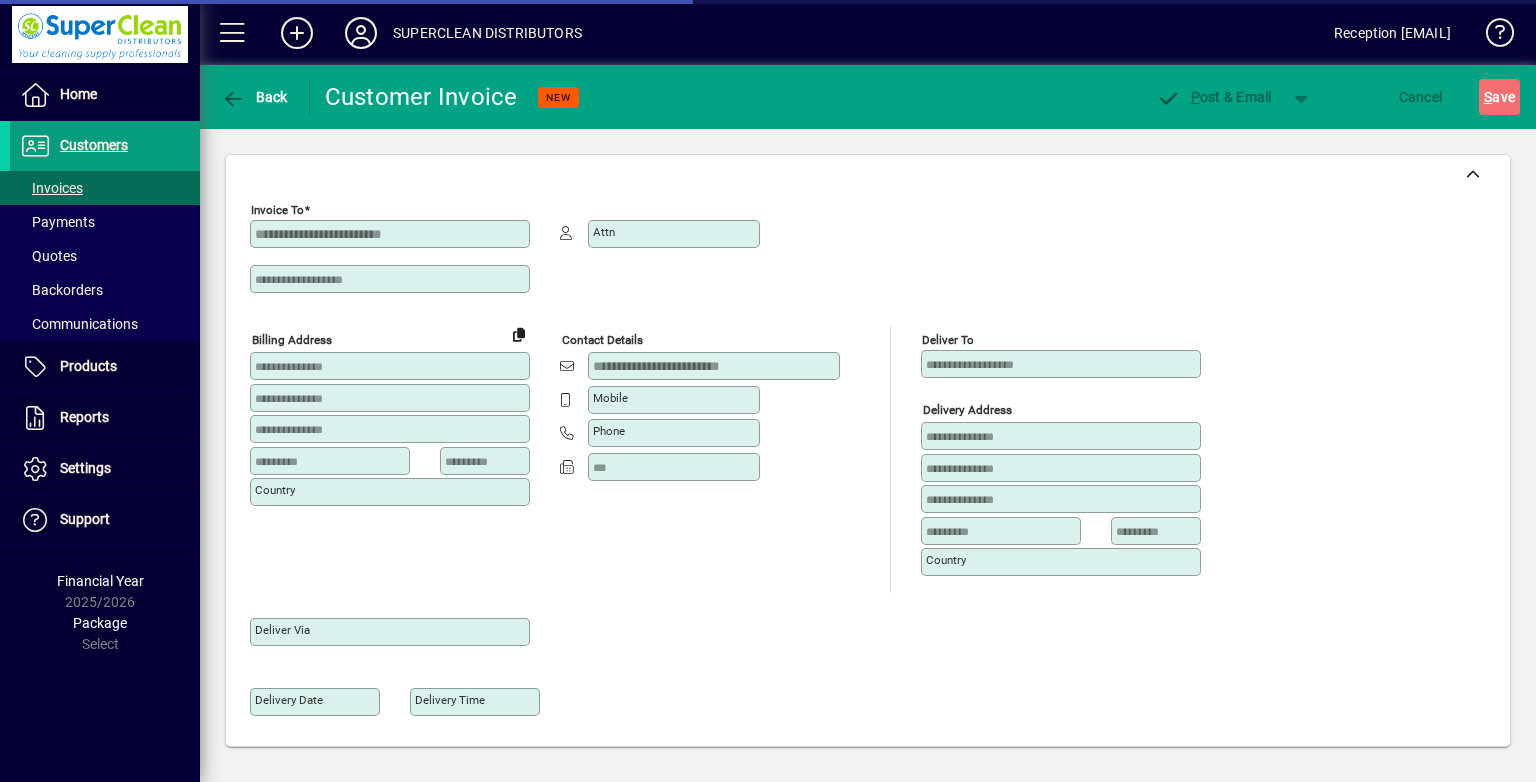 type on "******" 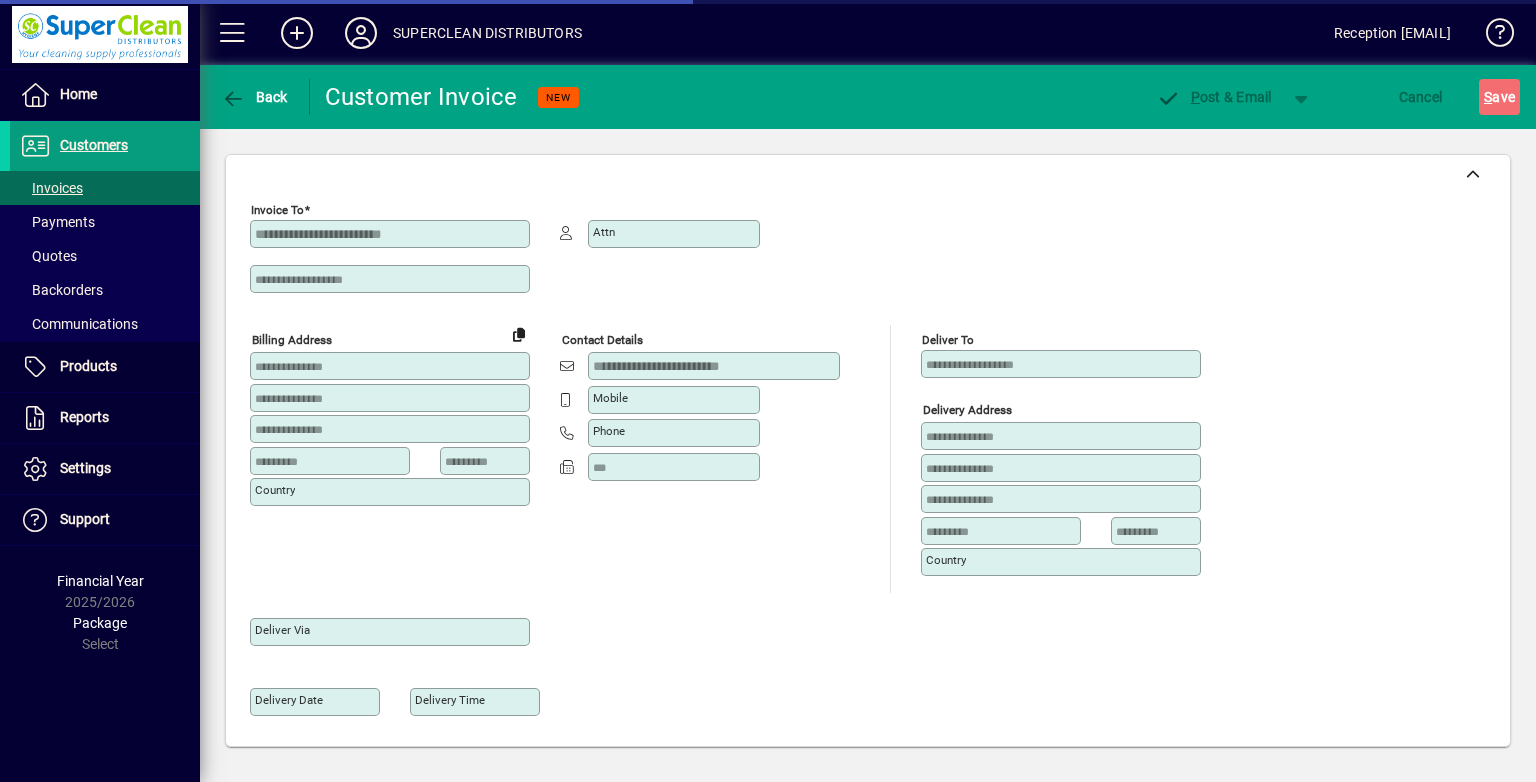 type on "**********" 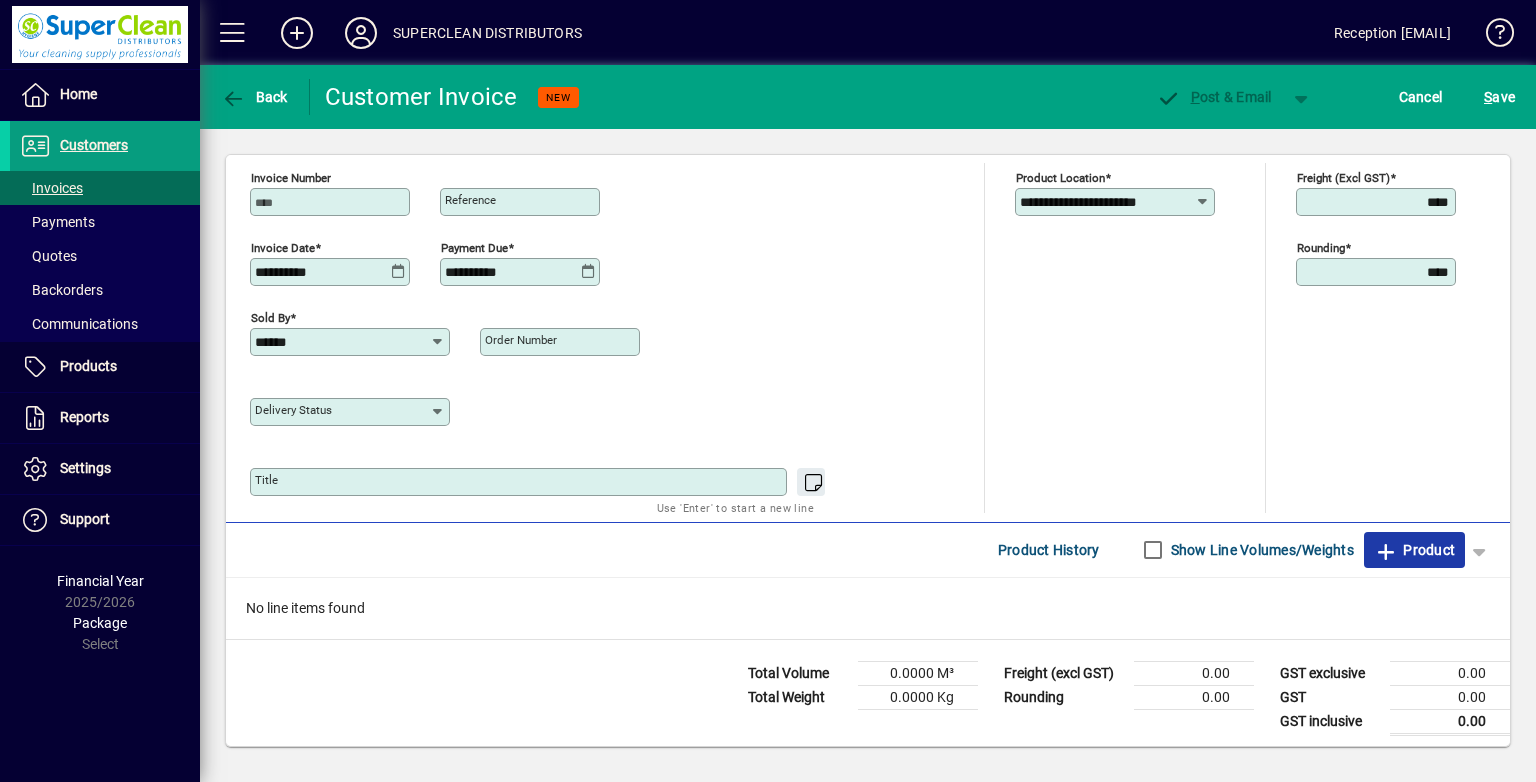 click on "Product" 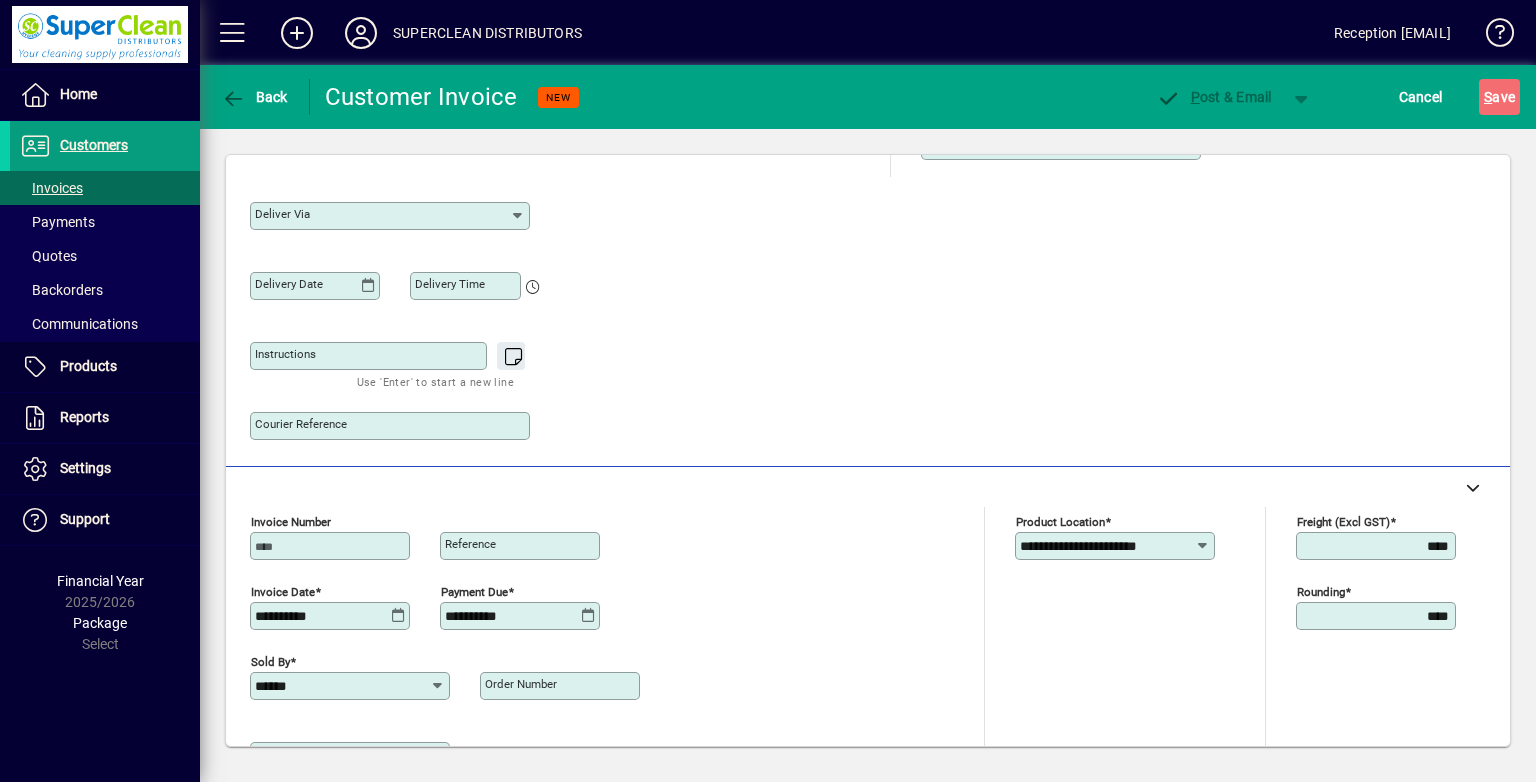 scroll, scrollTop: 44, scrollLeft: 0, axis: vertical 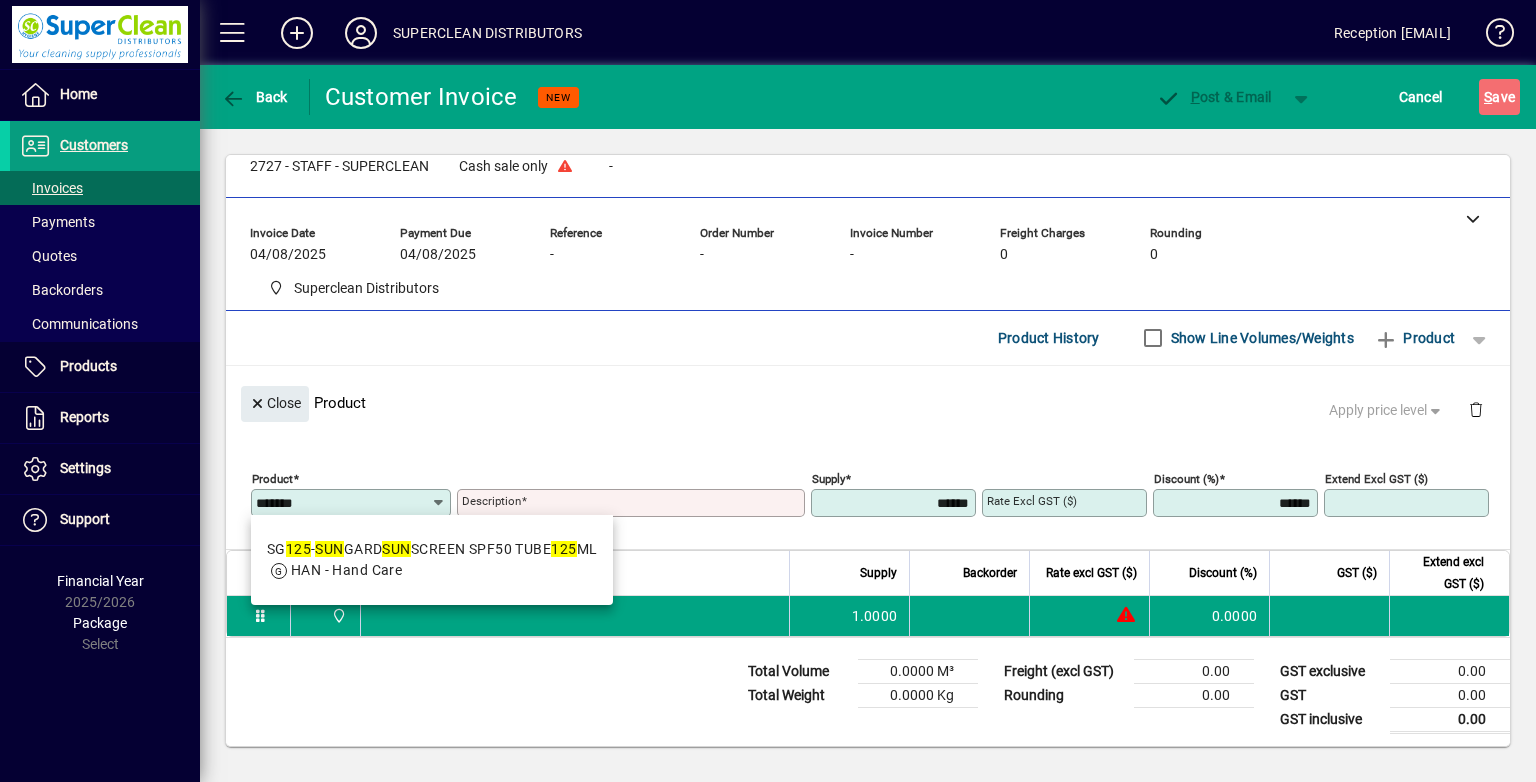 click on "HAN - Hand Care" at bounding box center [432, 570] 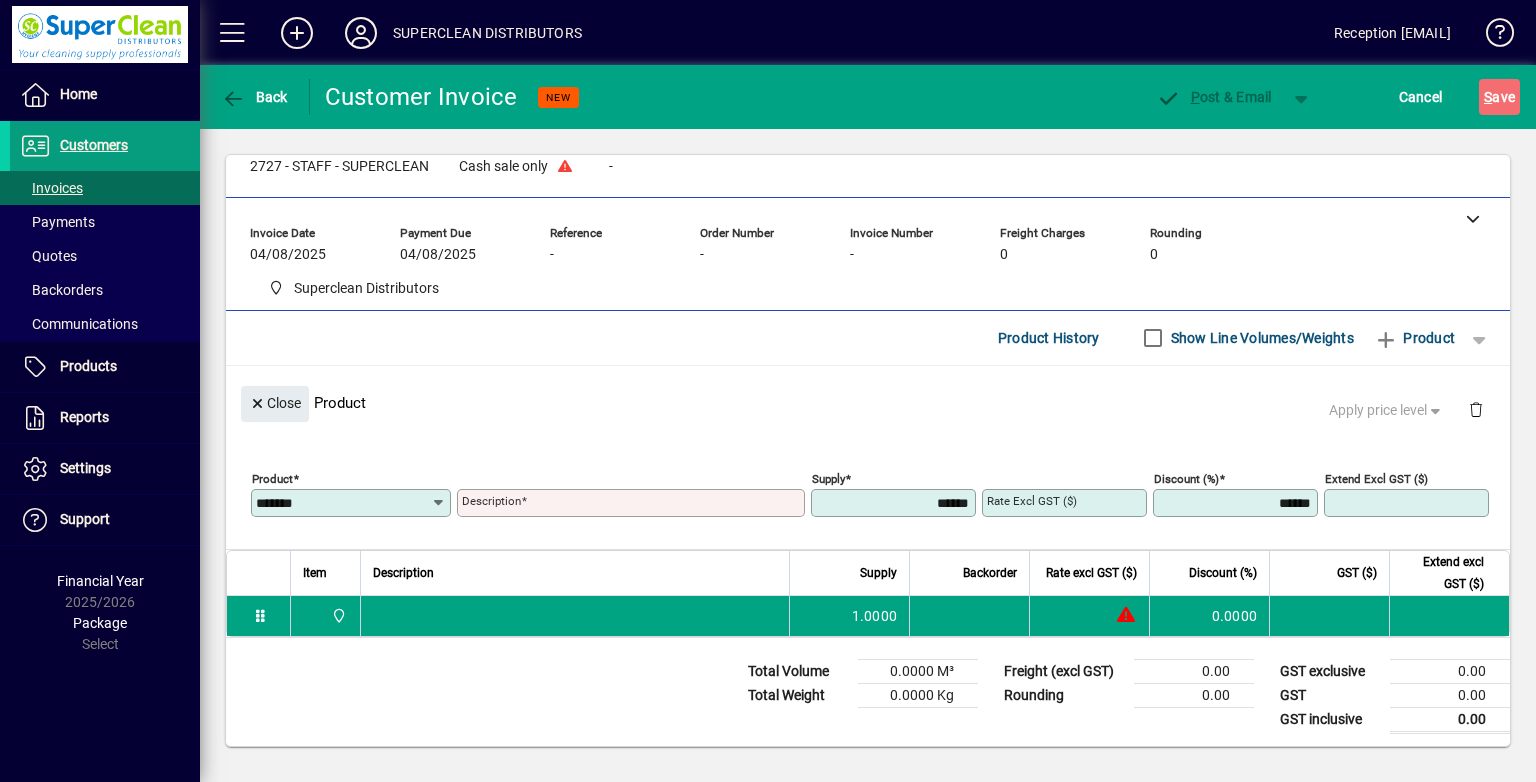 type on "*****" 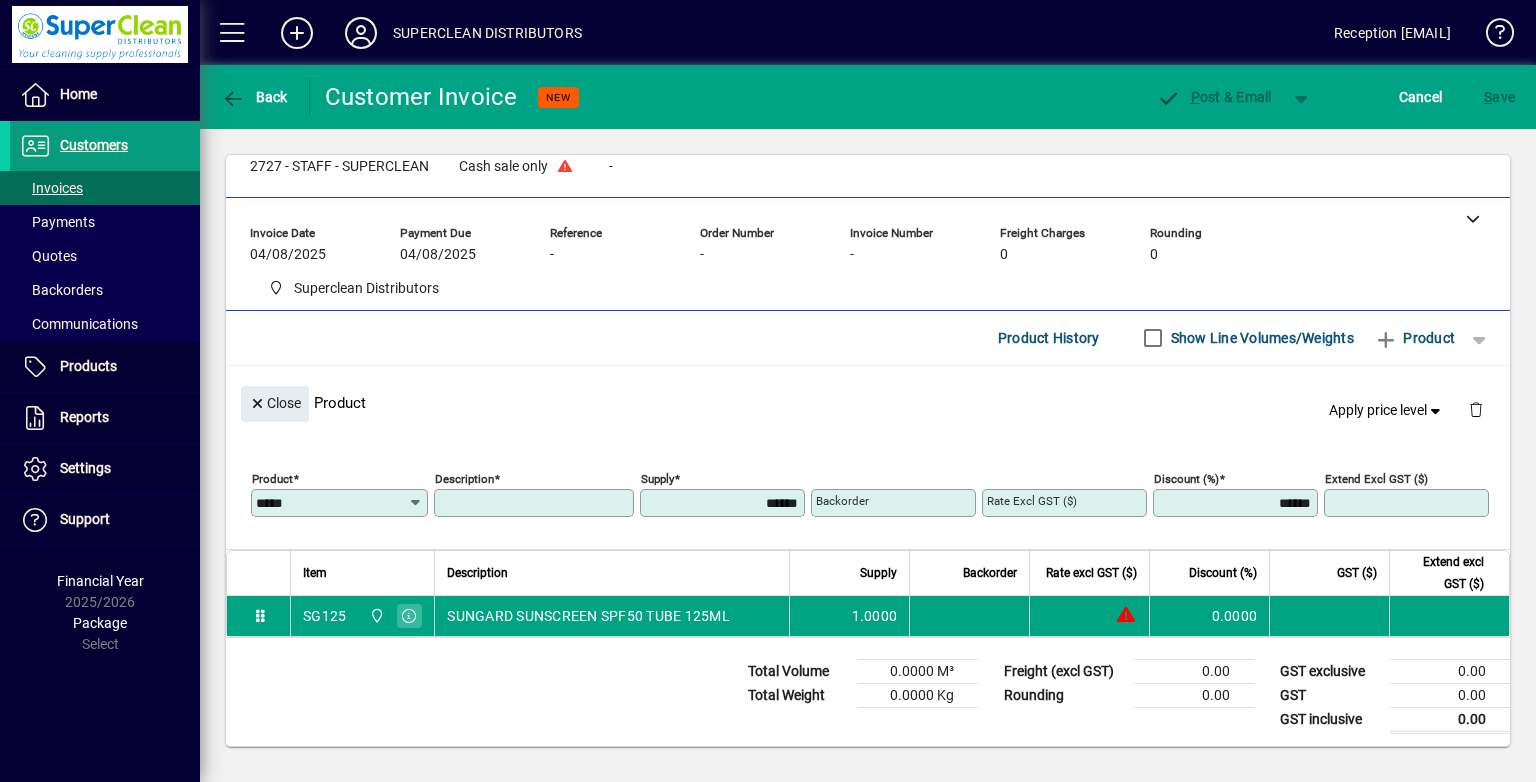 type on "**********" 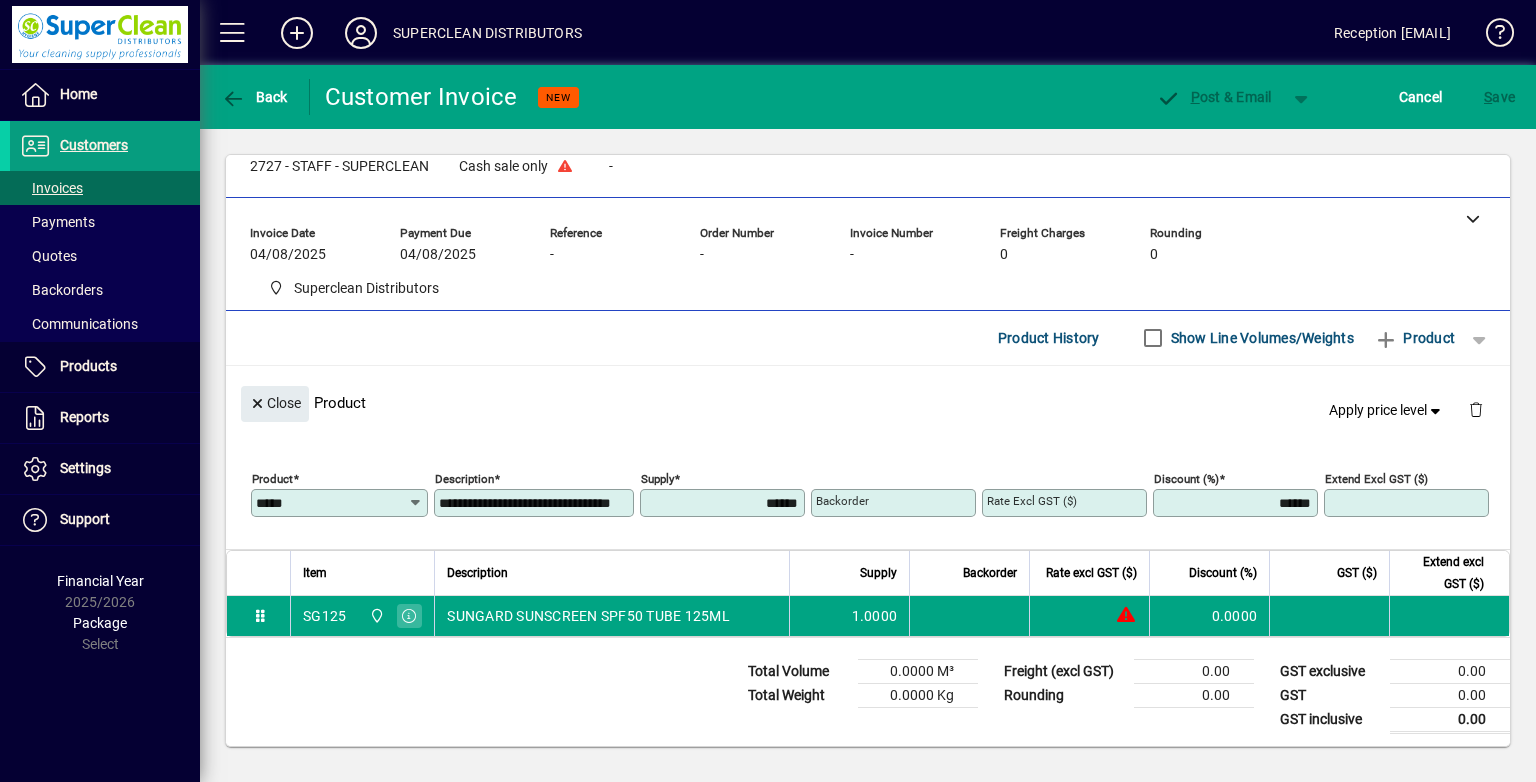 type on "******" 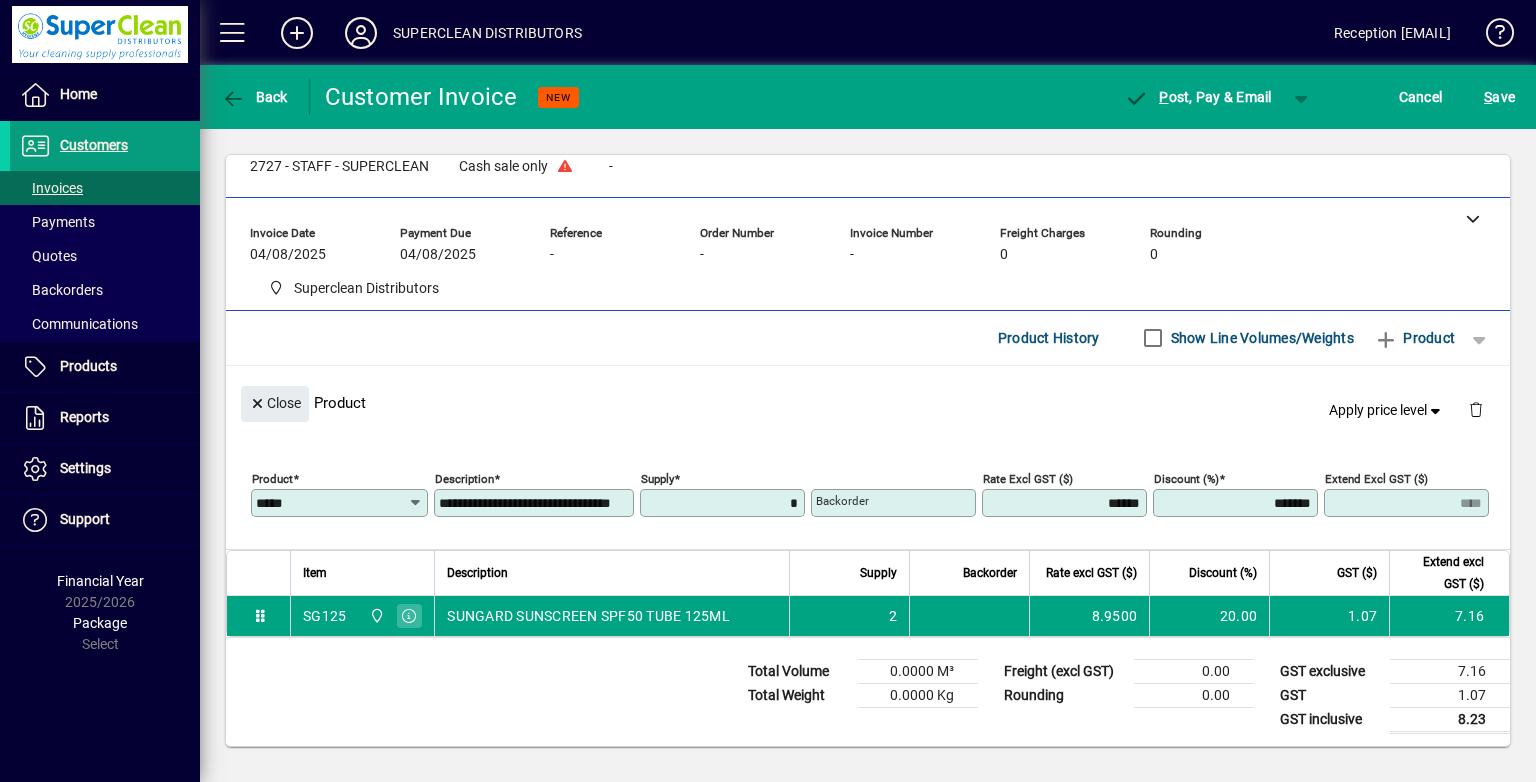 type on "******" 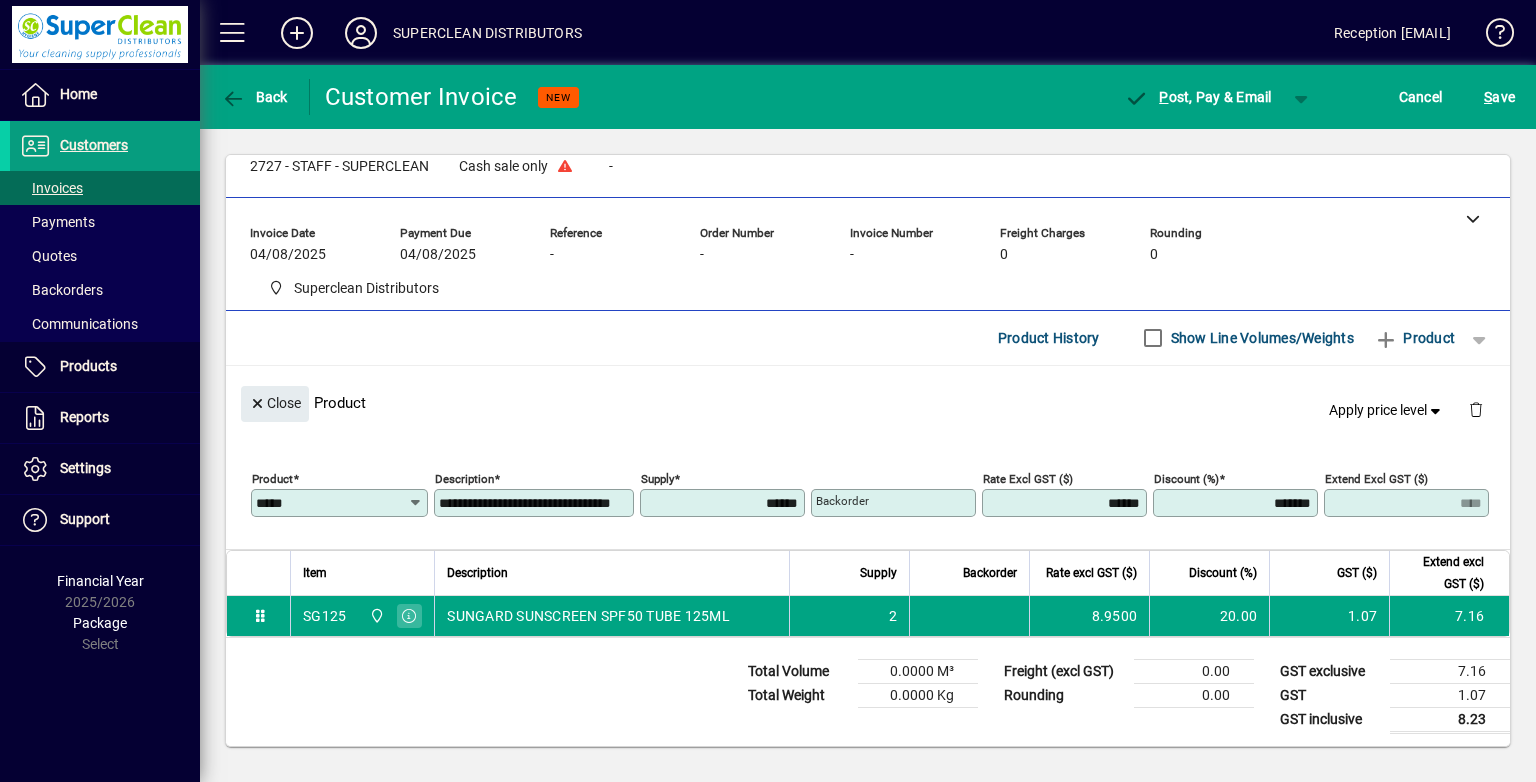 type on "*****" 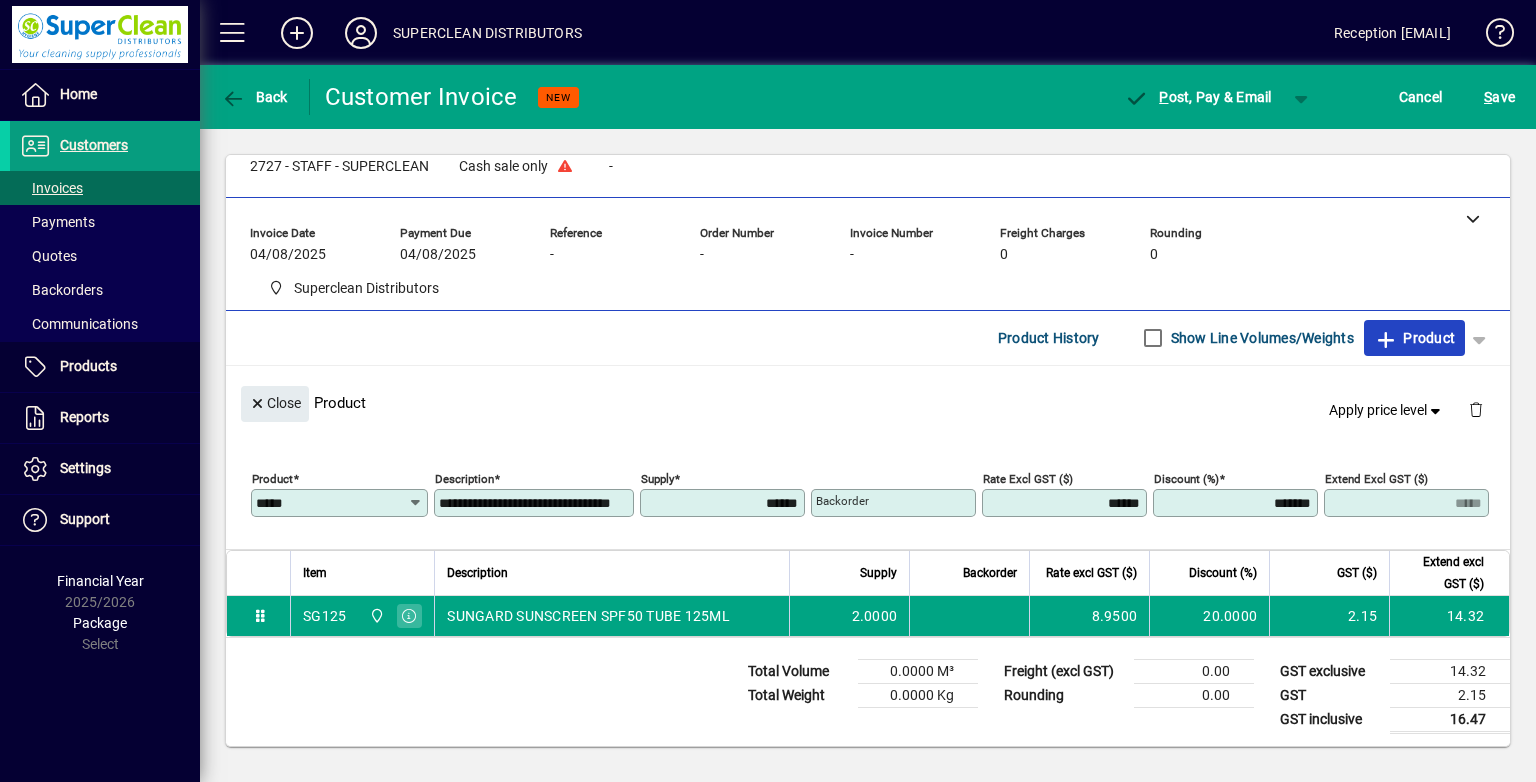 type 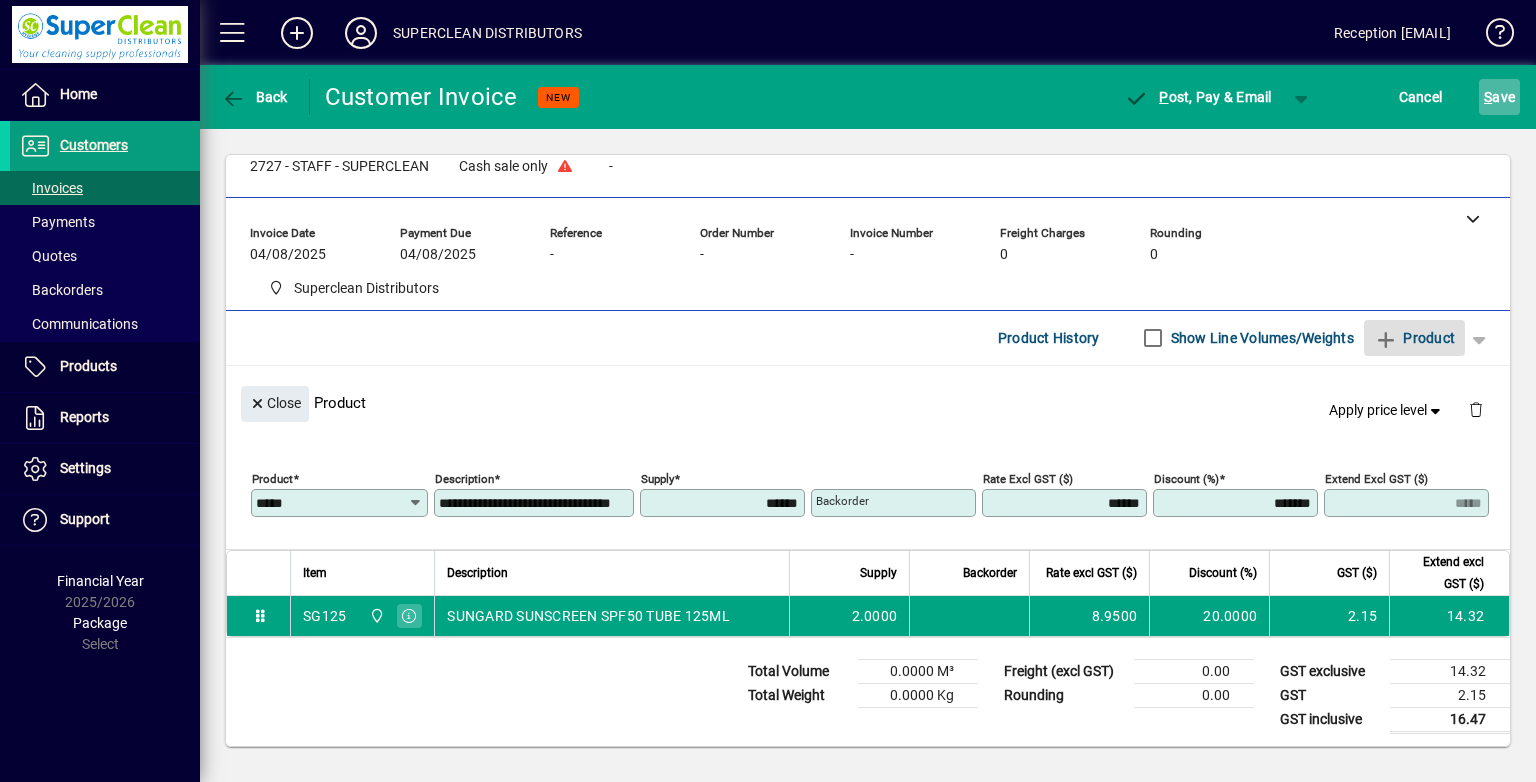 click on "S ave" 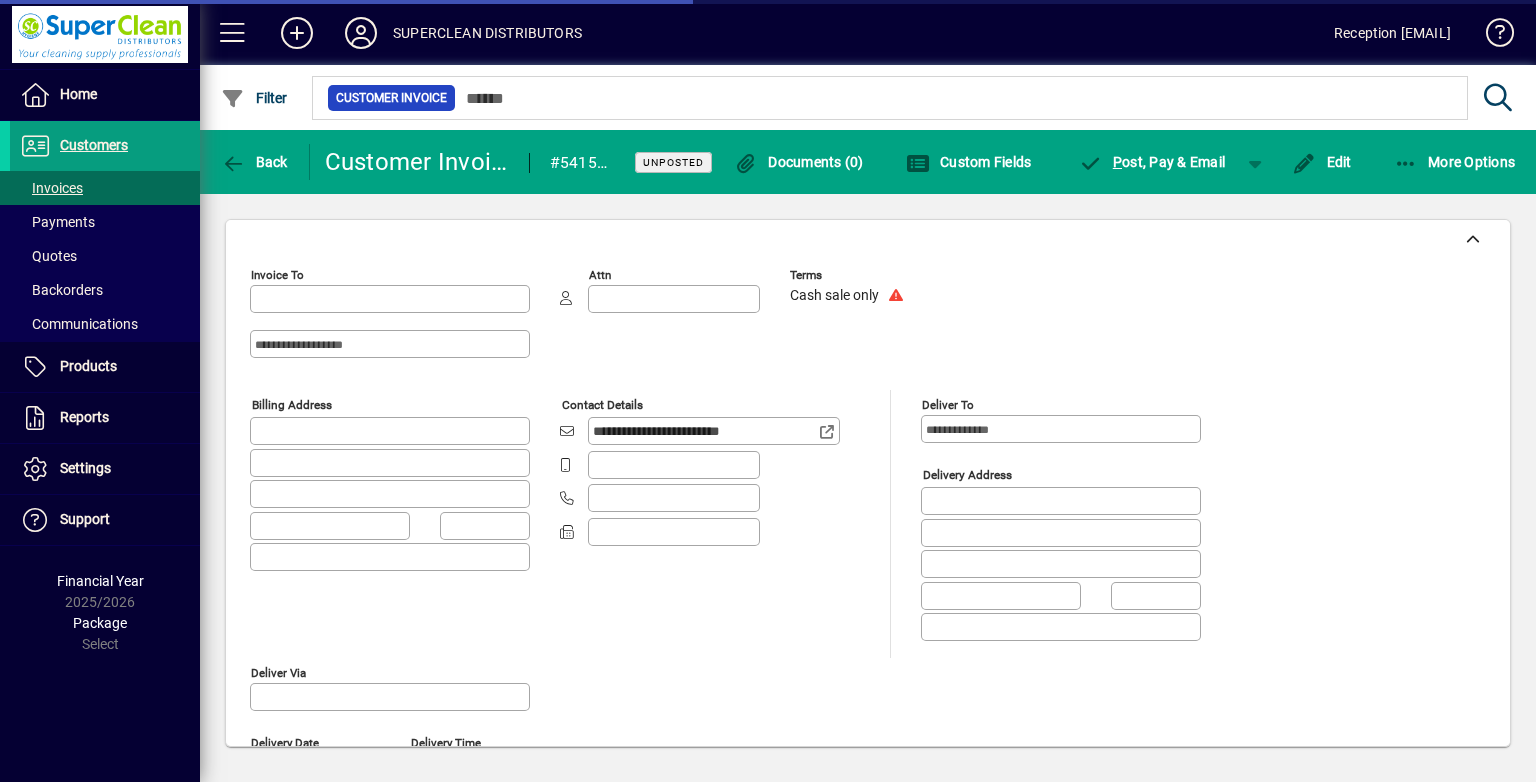 type on "******" 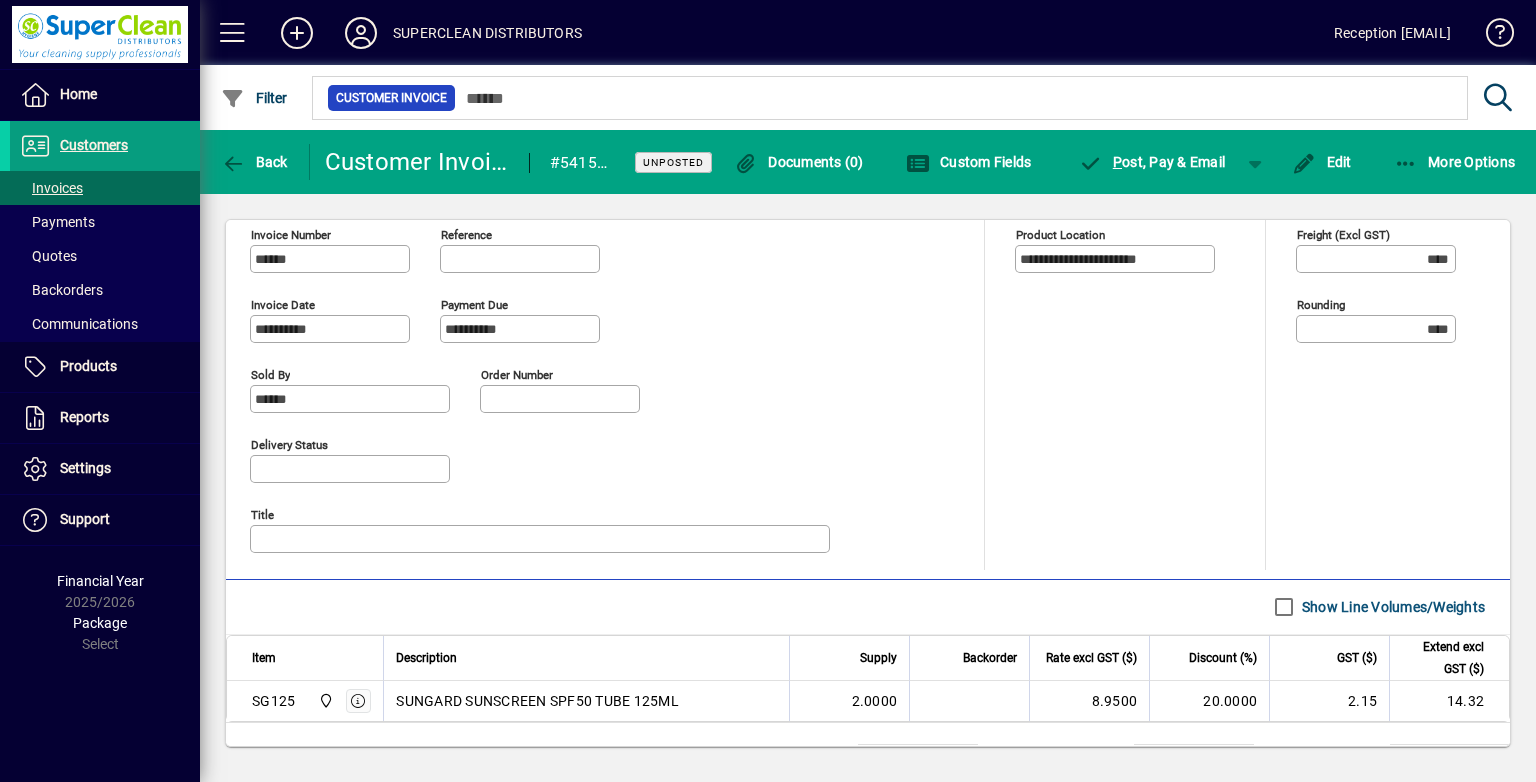 scroll, scrollTop: 551, scrollLeft: 0, axis: vertical 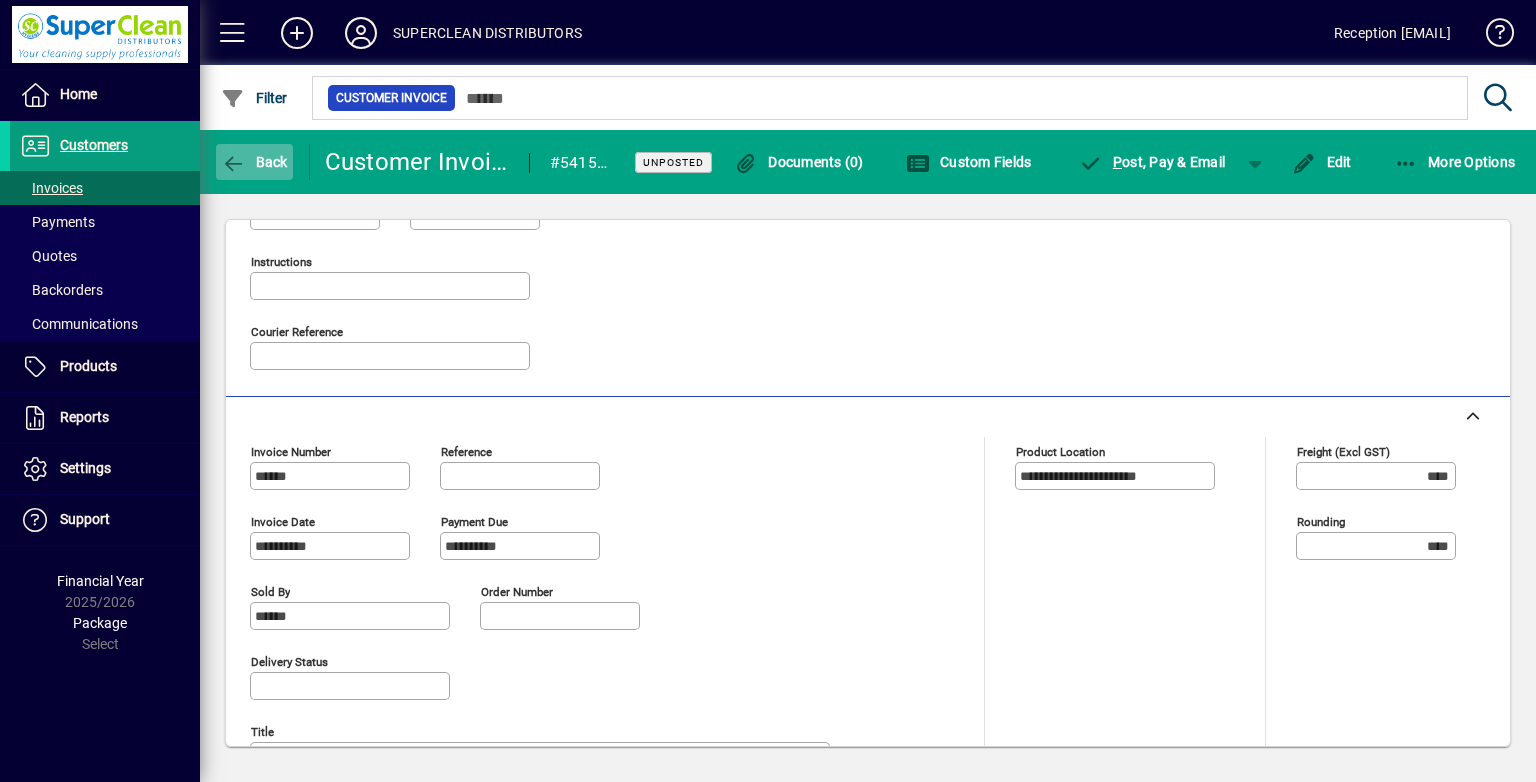 click 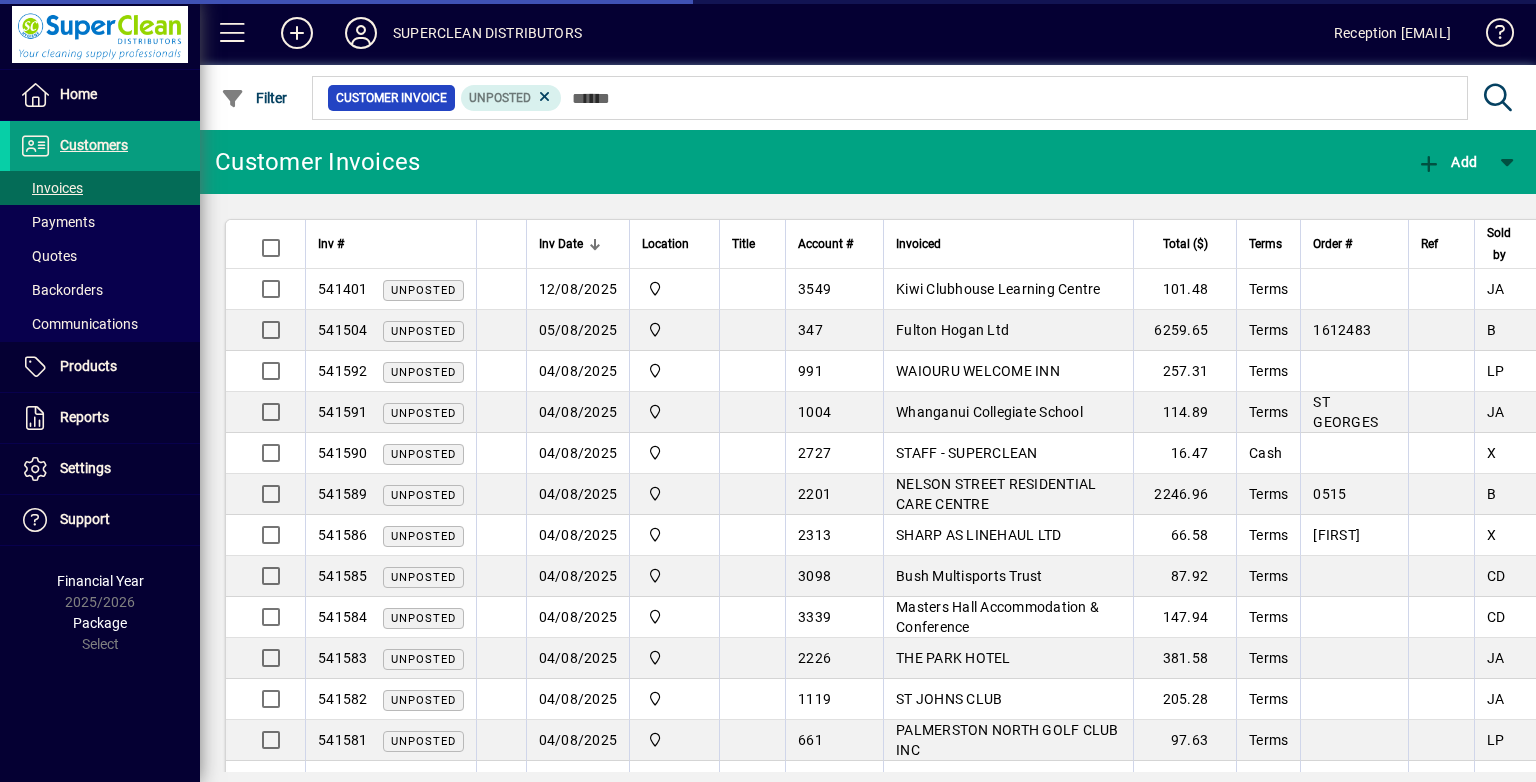 scroll, scrollTop: 0, scrollLeft: 0, axis: both 